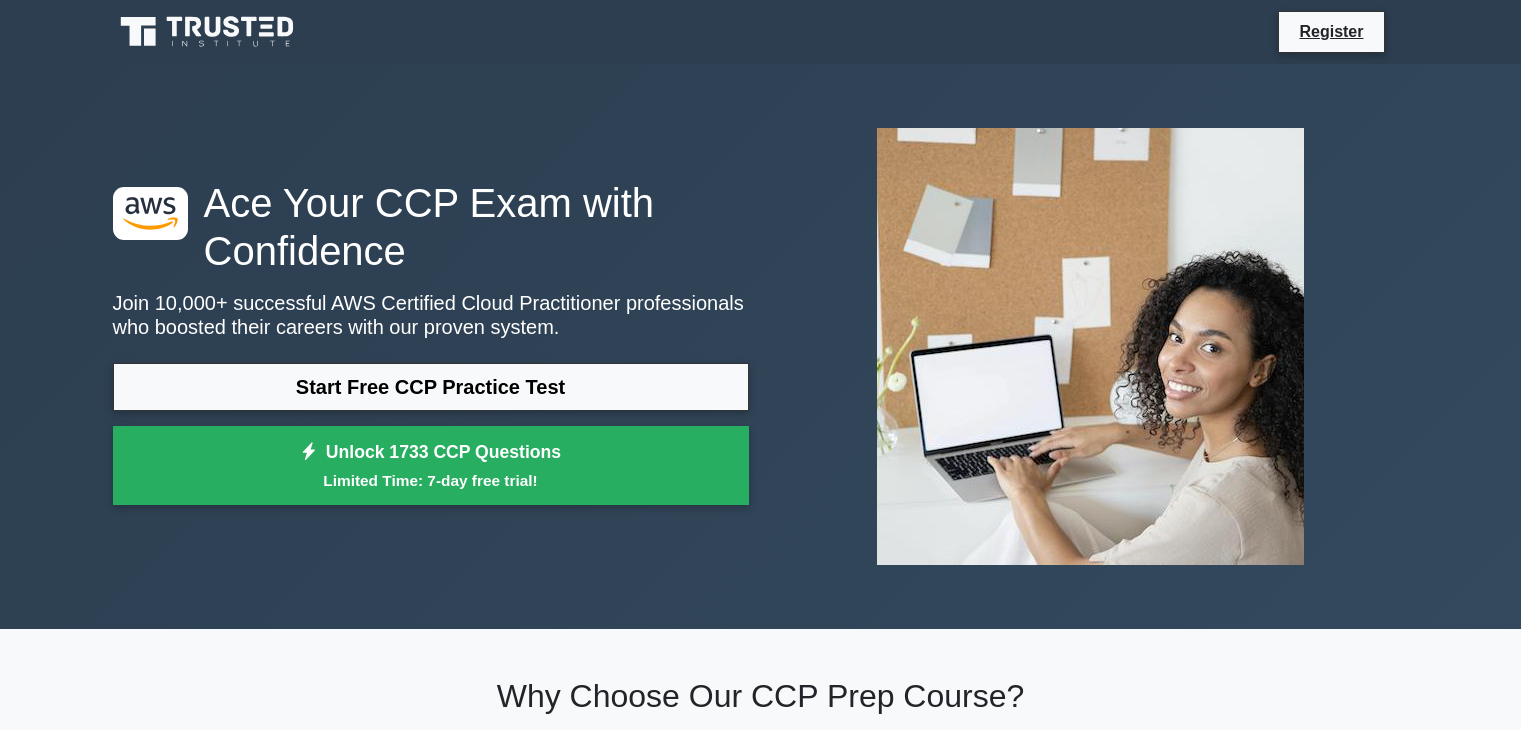scroll, scrollTop: 0, scrollLeft: 0, axis: both 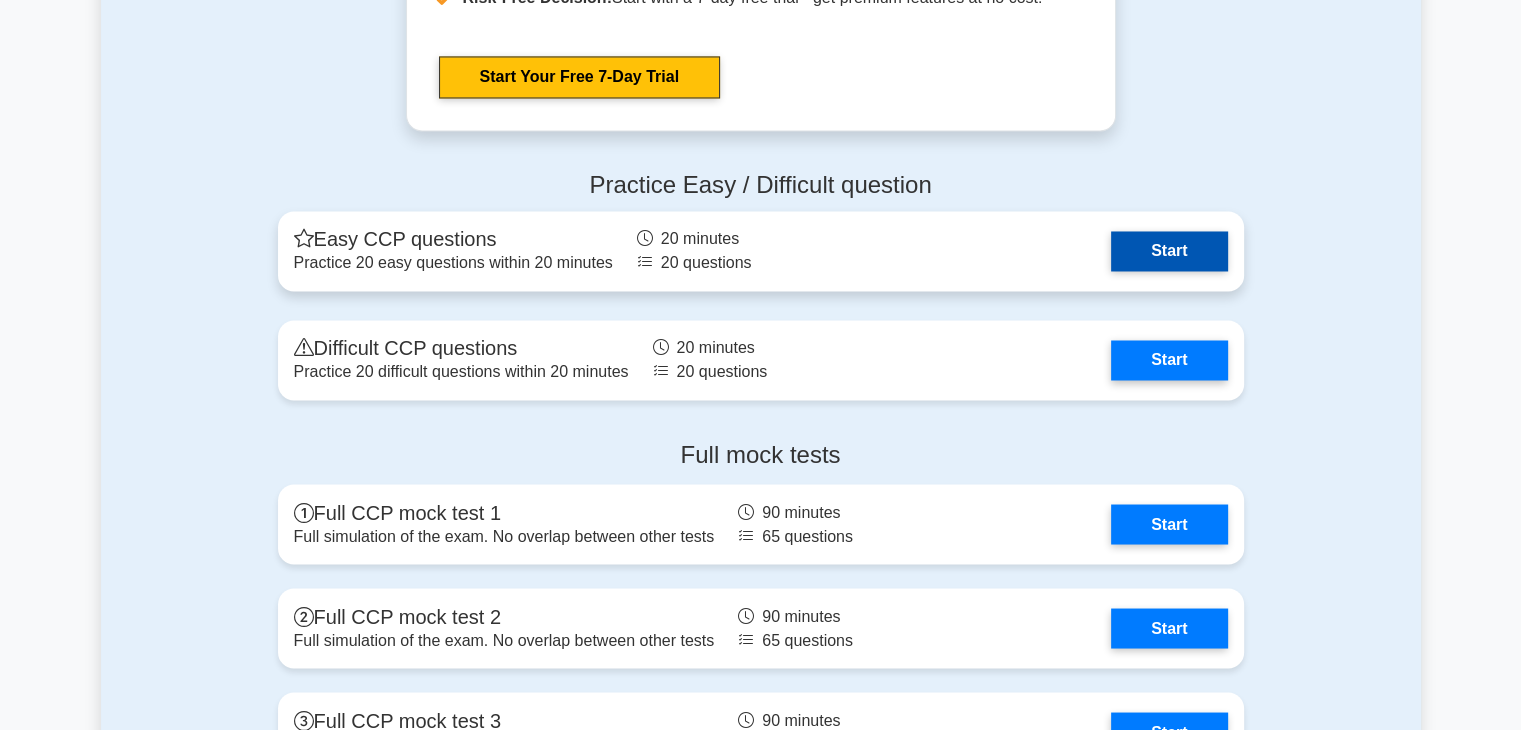 click on "Start" at bounding box center [1169, 251] 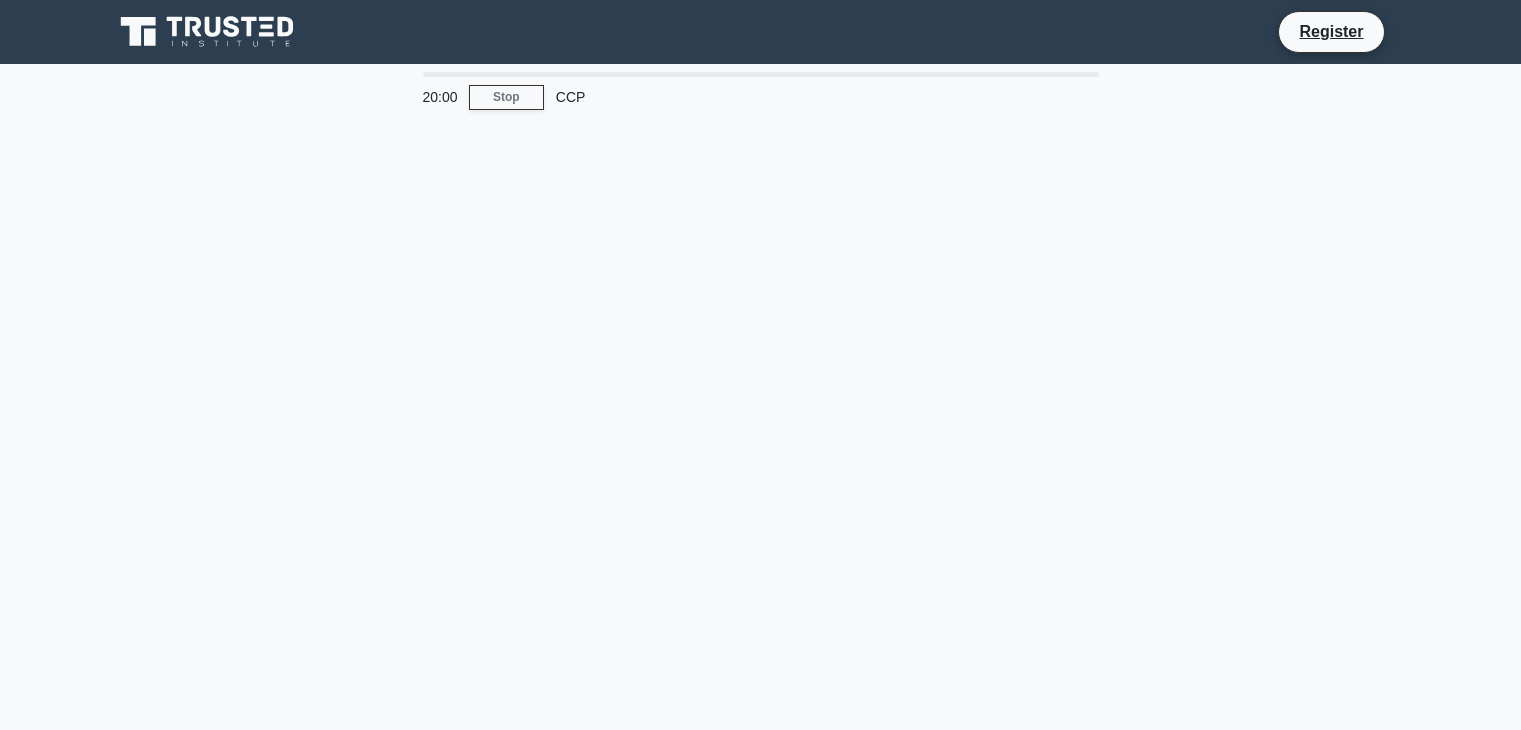 scroll, scrollTop: 0, scrollLeft: 0, axis: both 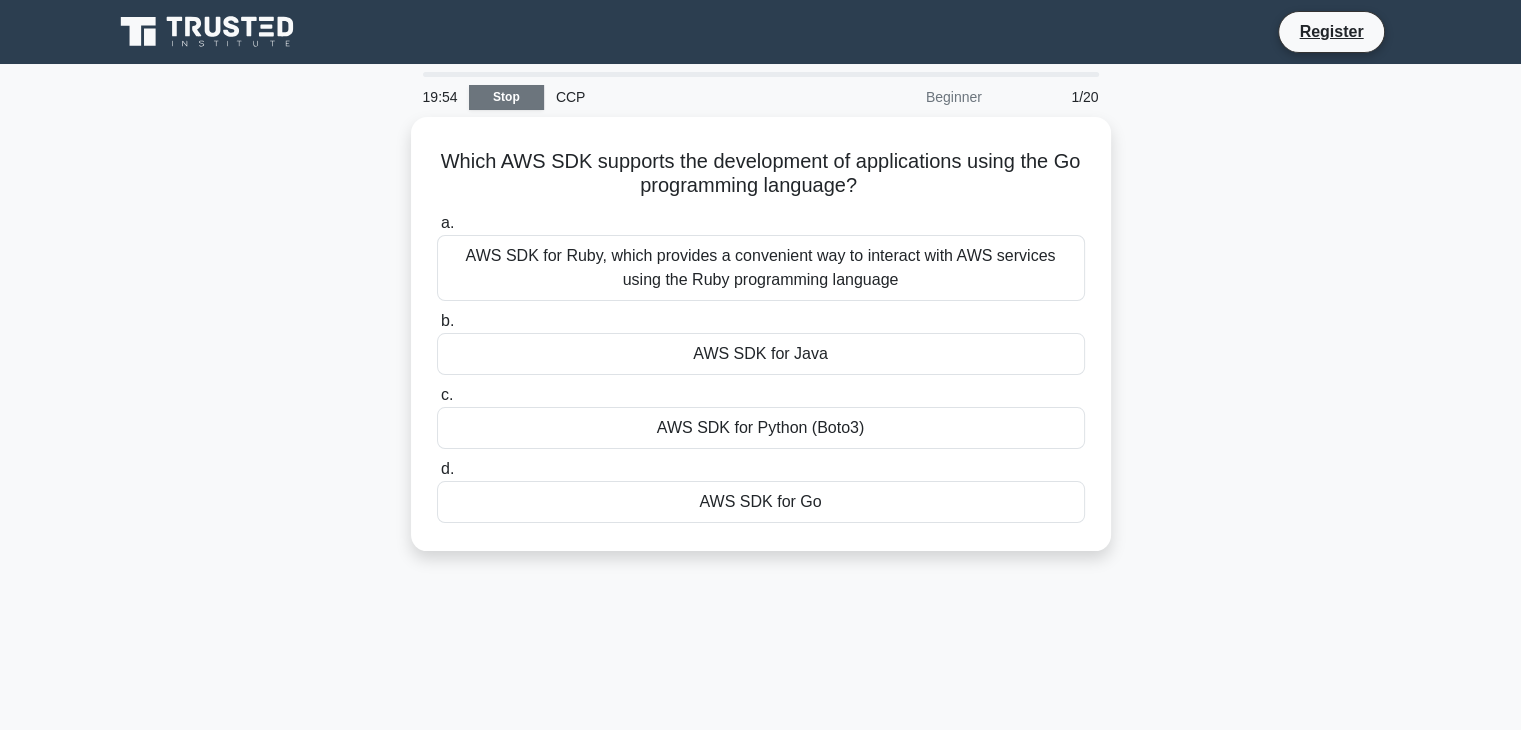 click on "Stop" at bounding box center [506, 97] 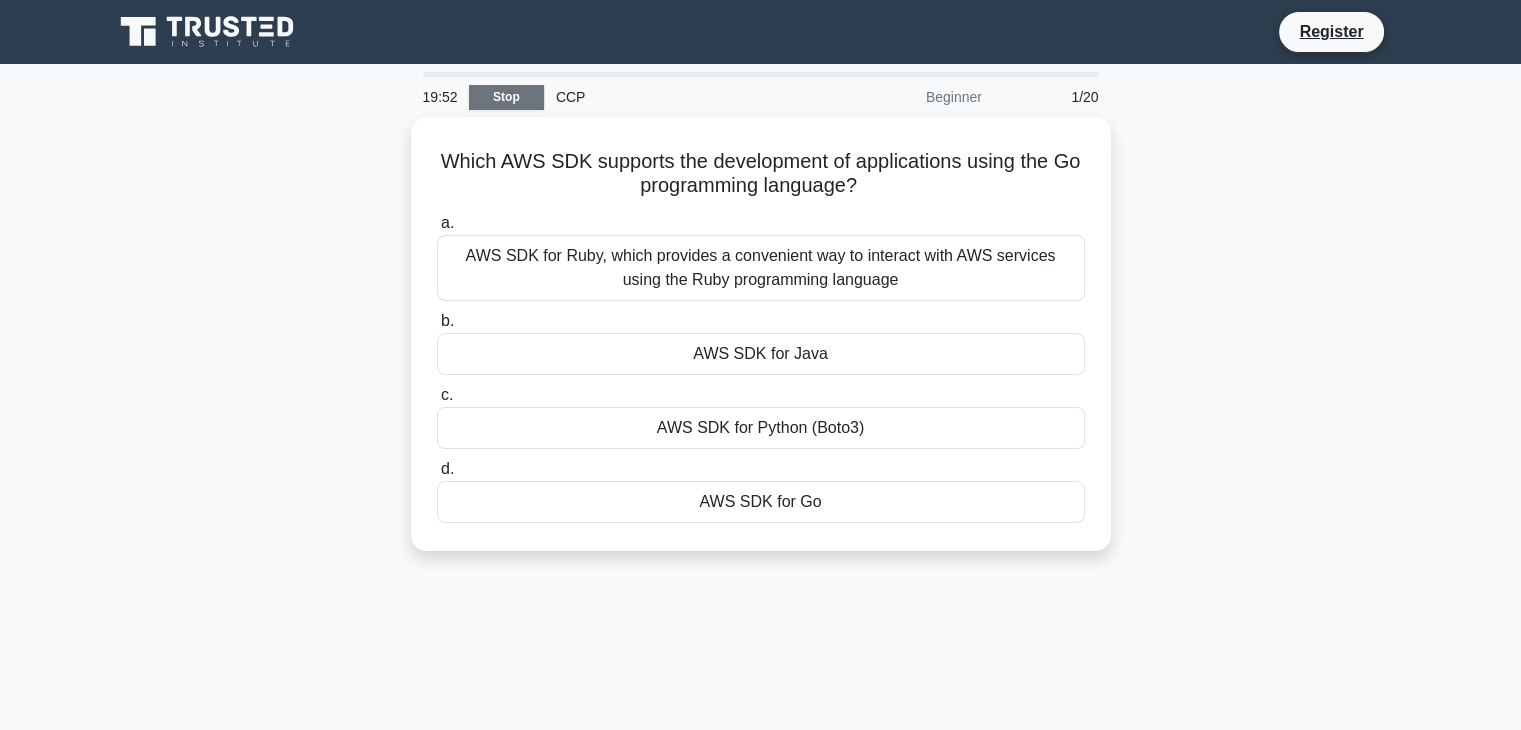 click on "Stop" at bounding box center (506, 97) 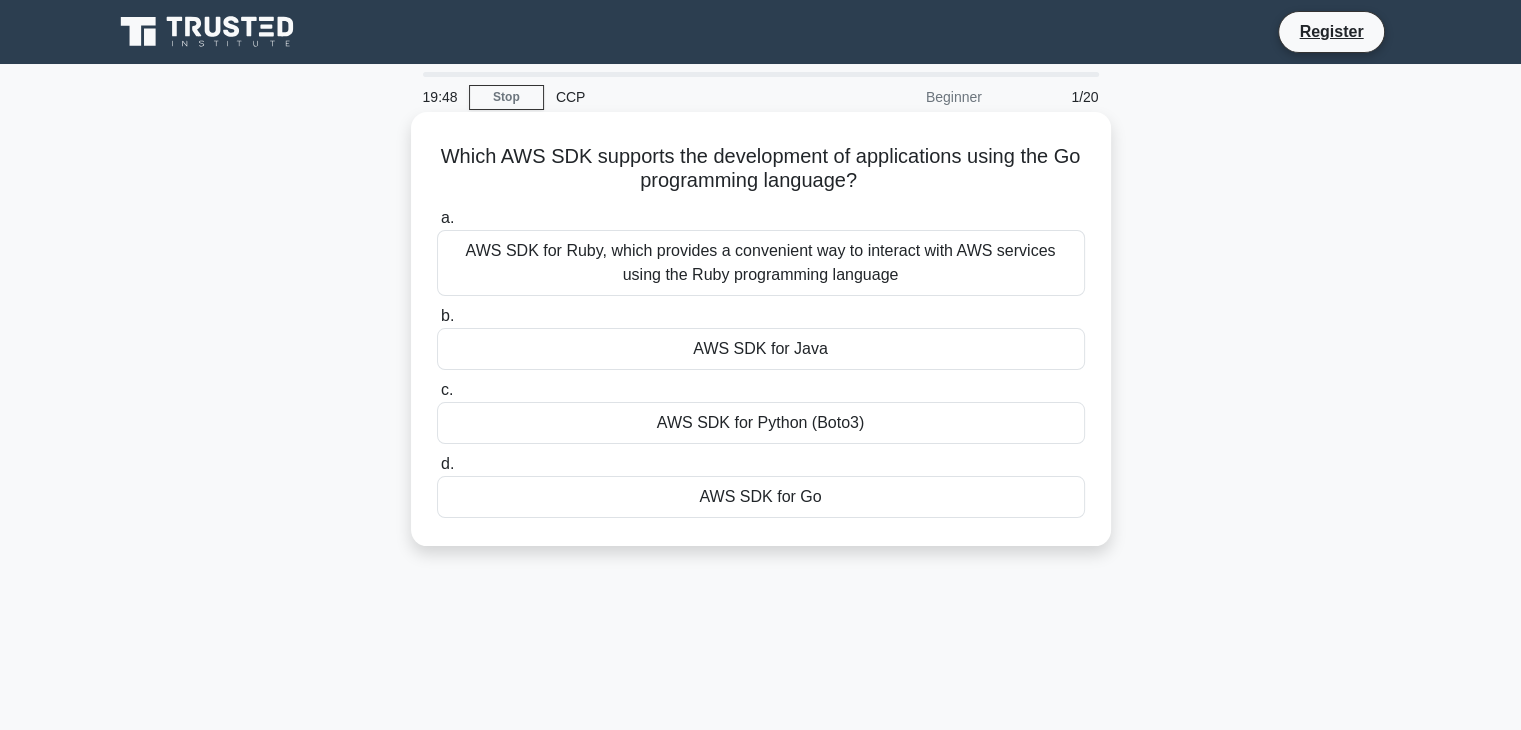 click on "AWS SDK for Java" at bounding box center [761, 349] 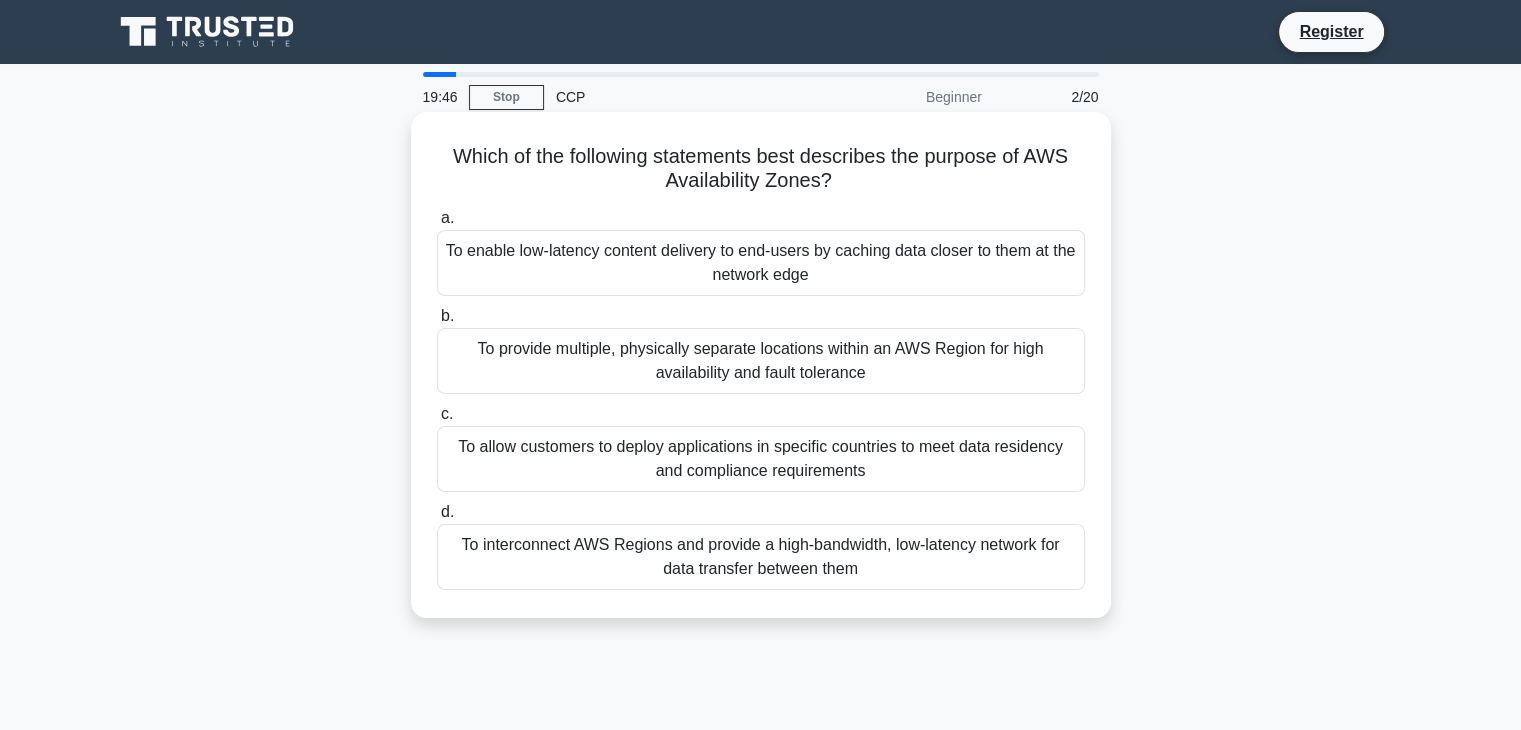 drag, startPoint x: 758, startPoint y: 355, endPoint x: 689, endPoint y: 260, distance: 117.413795 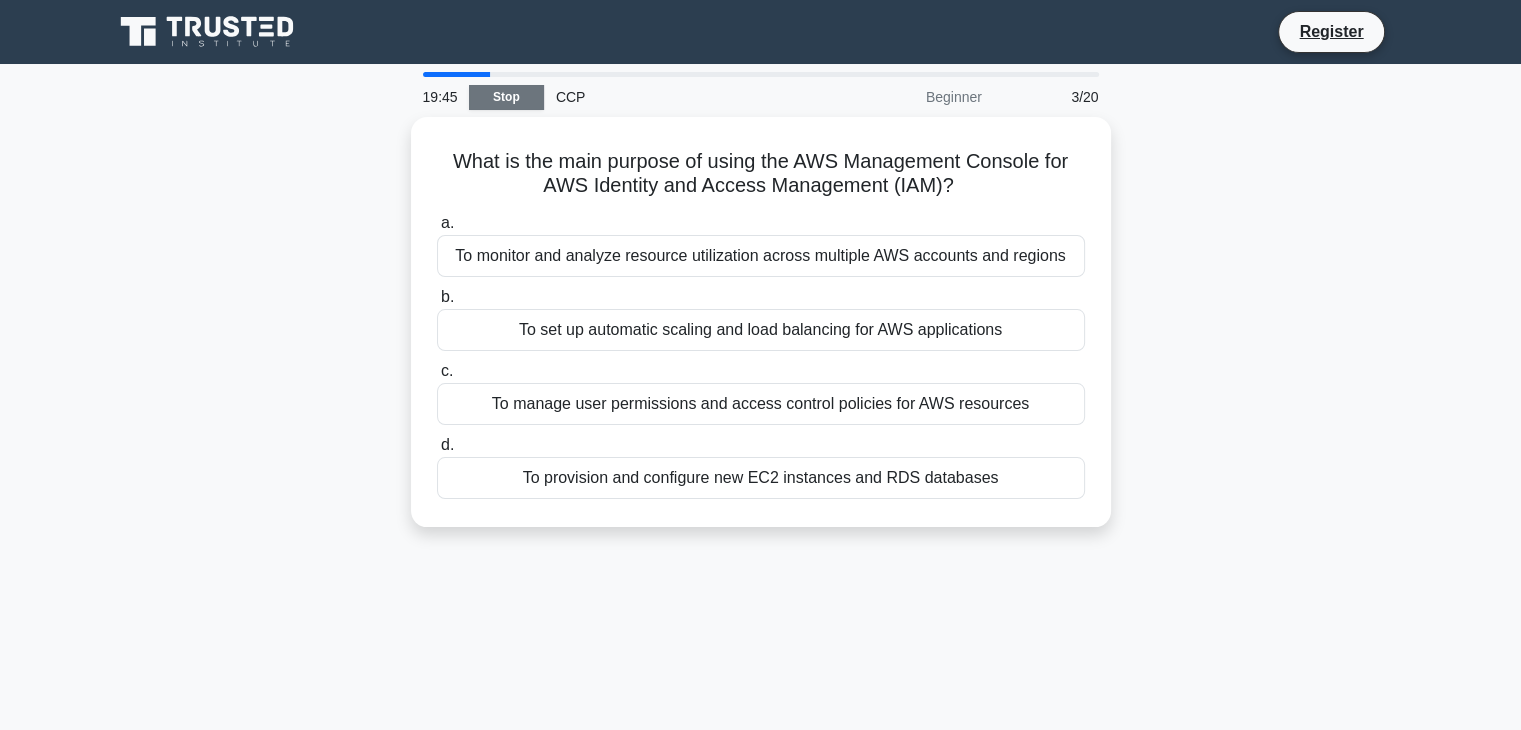 click on "Stop" at bounding box center (506, 97) 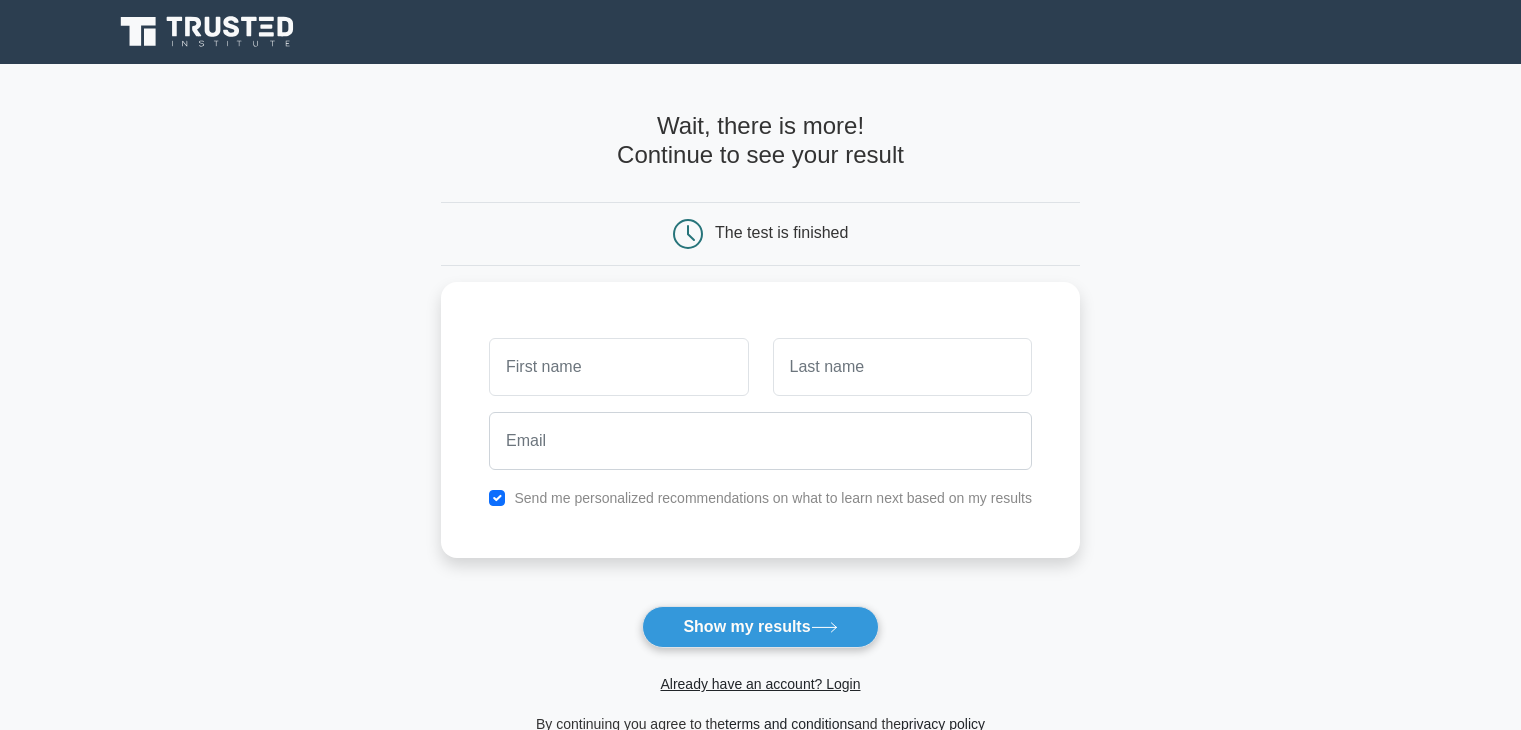 scroll, scrollTop: 0, scrollLeft: 0, axis: both 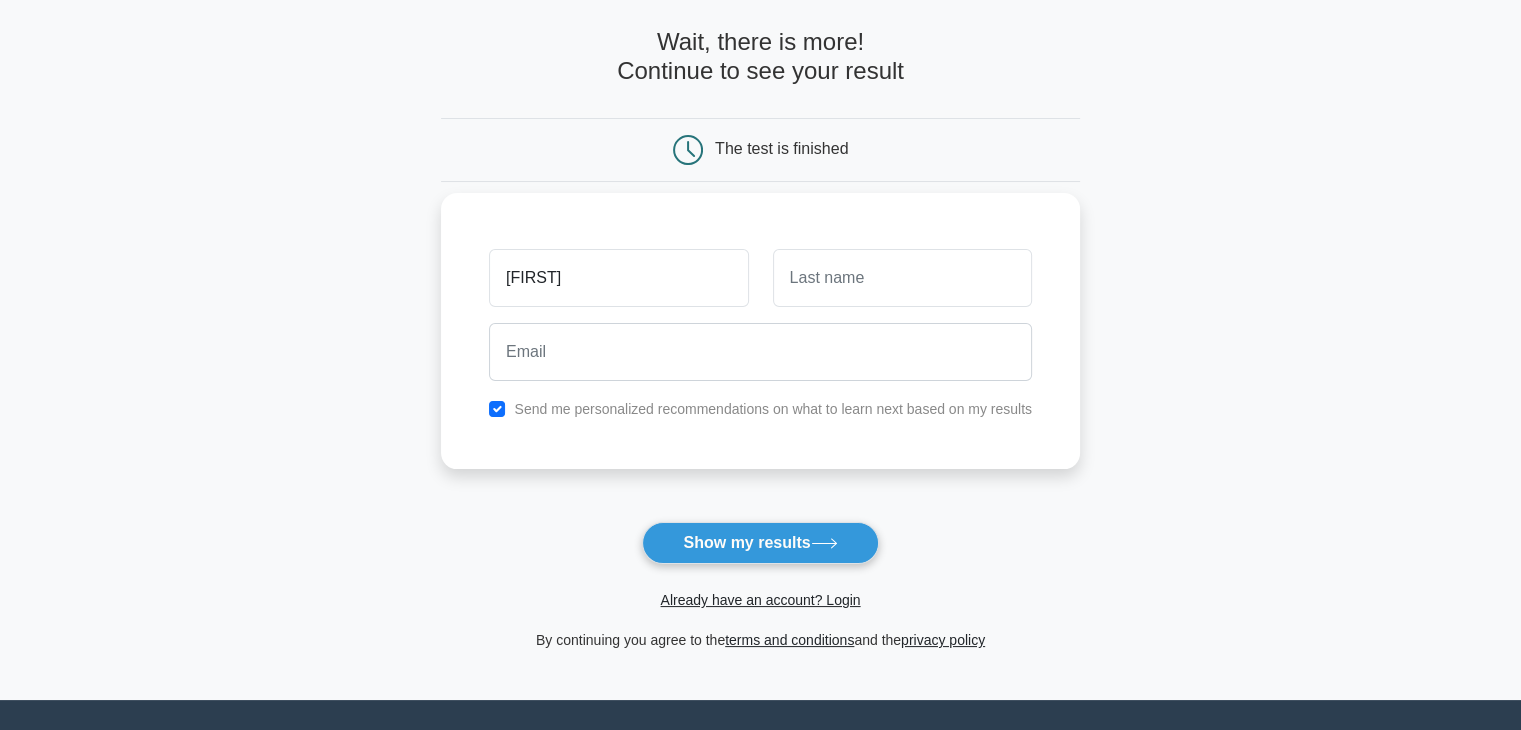 type on "[FIRST]" 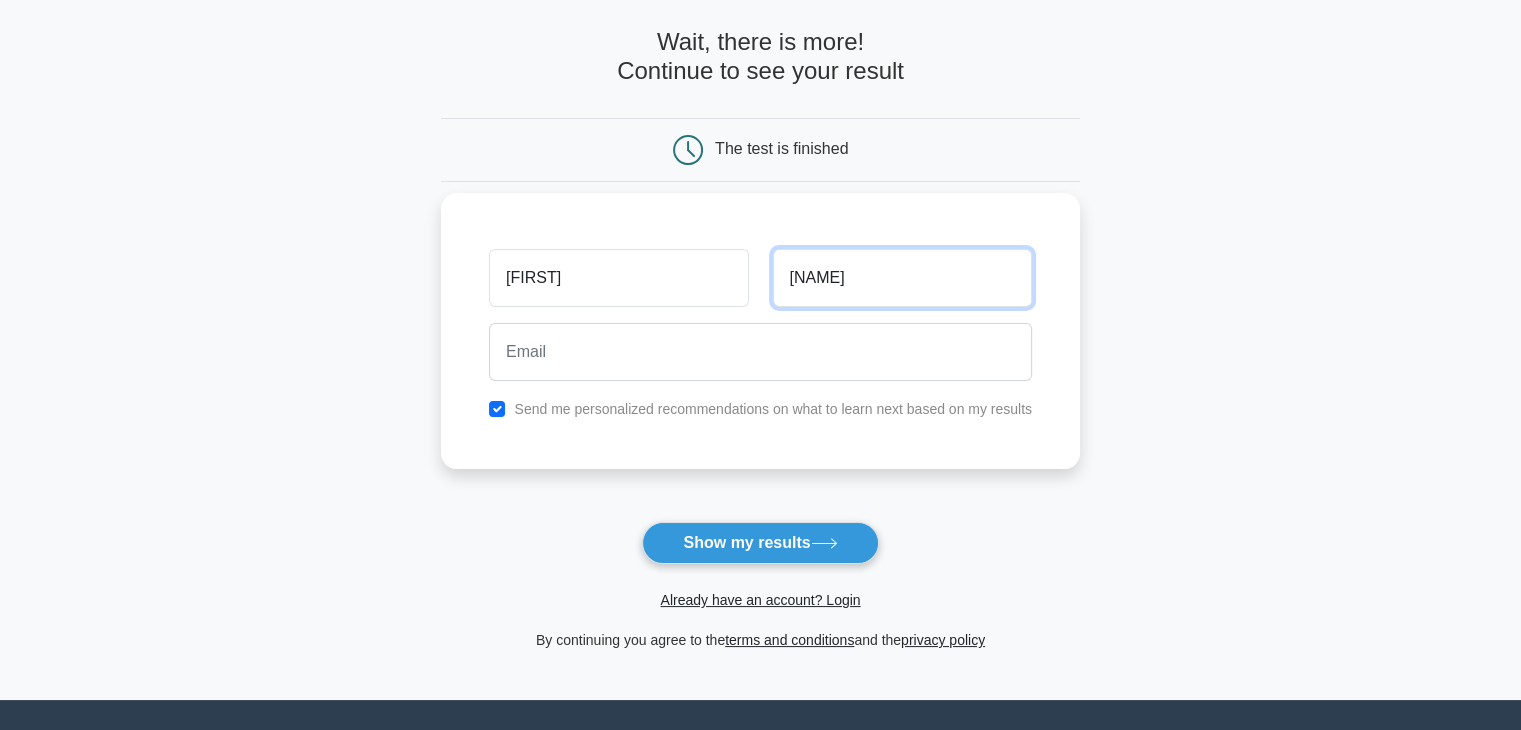 type on "Cena" 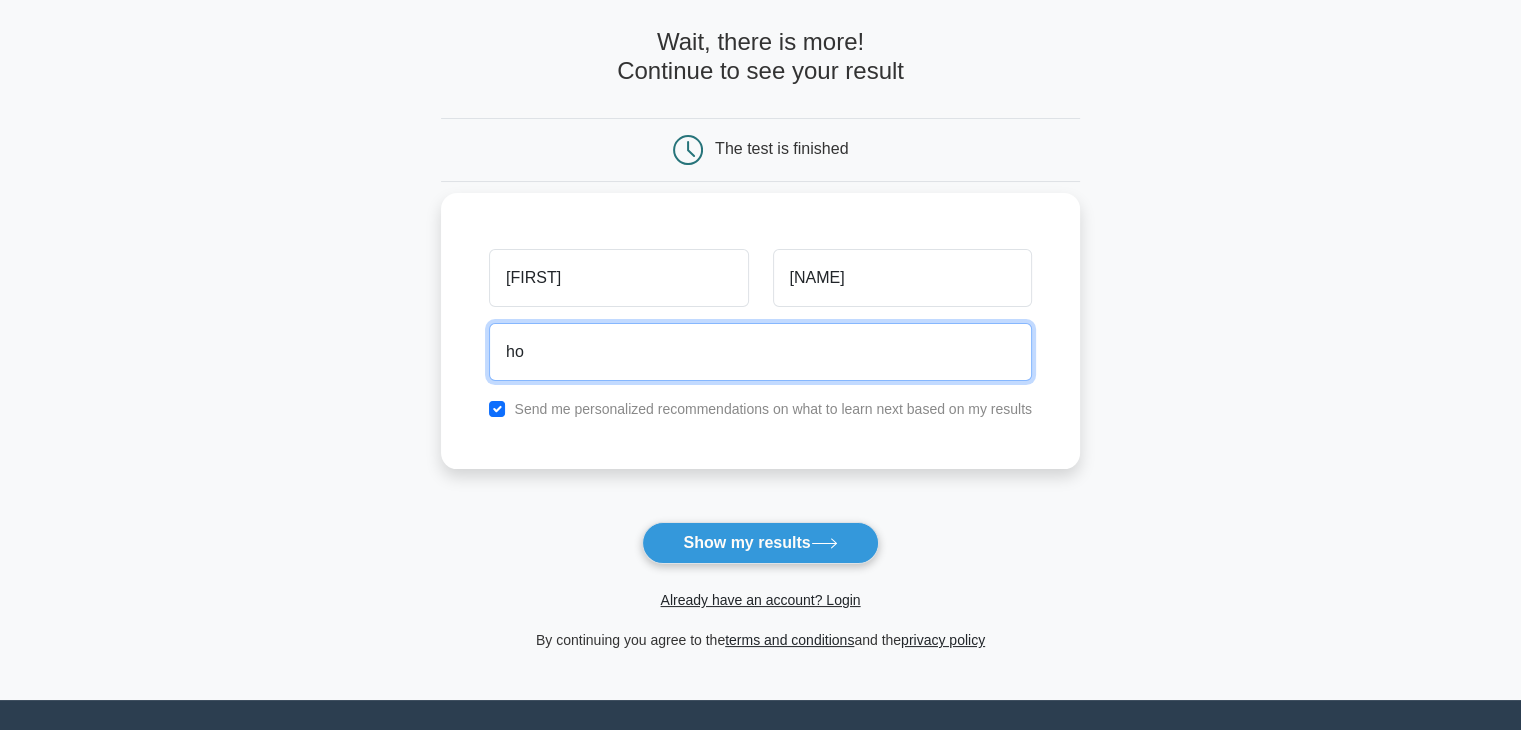 type on "h" 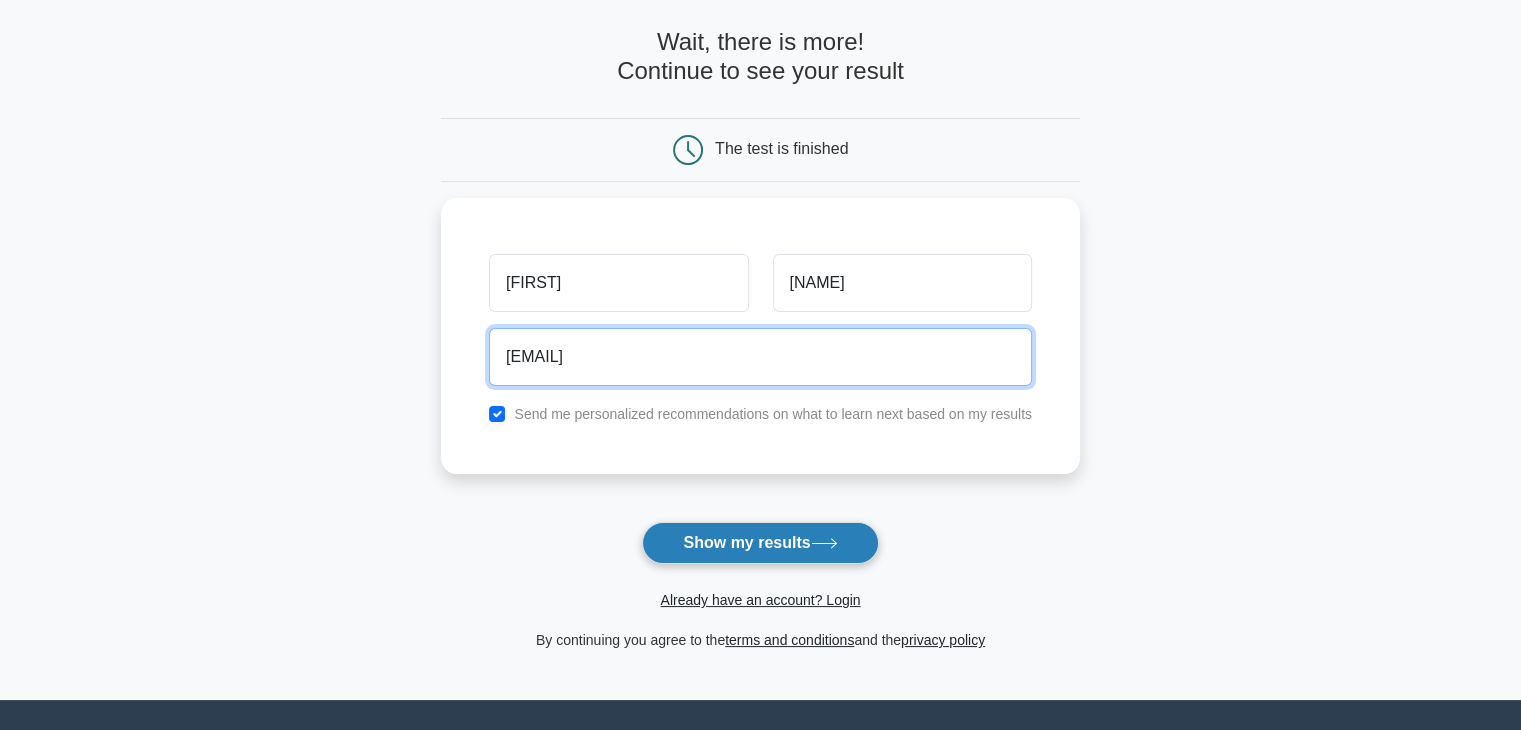 type on "johncena@mailinator.com" 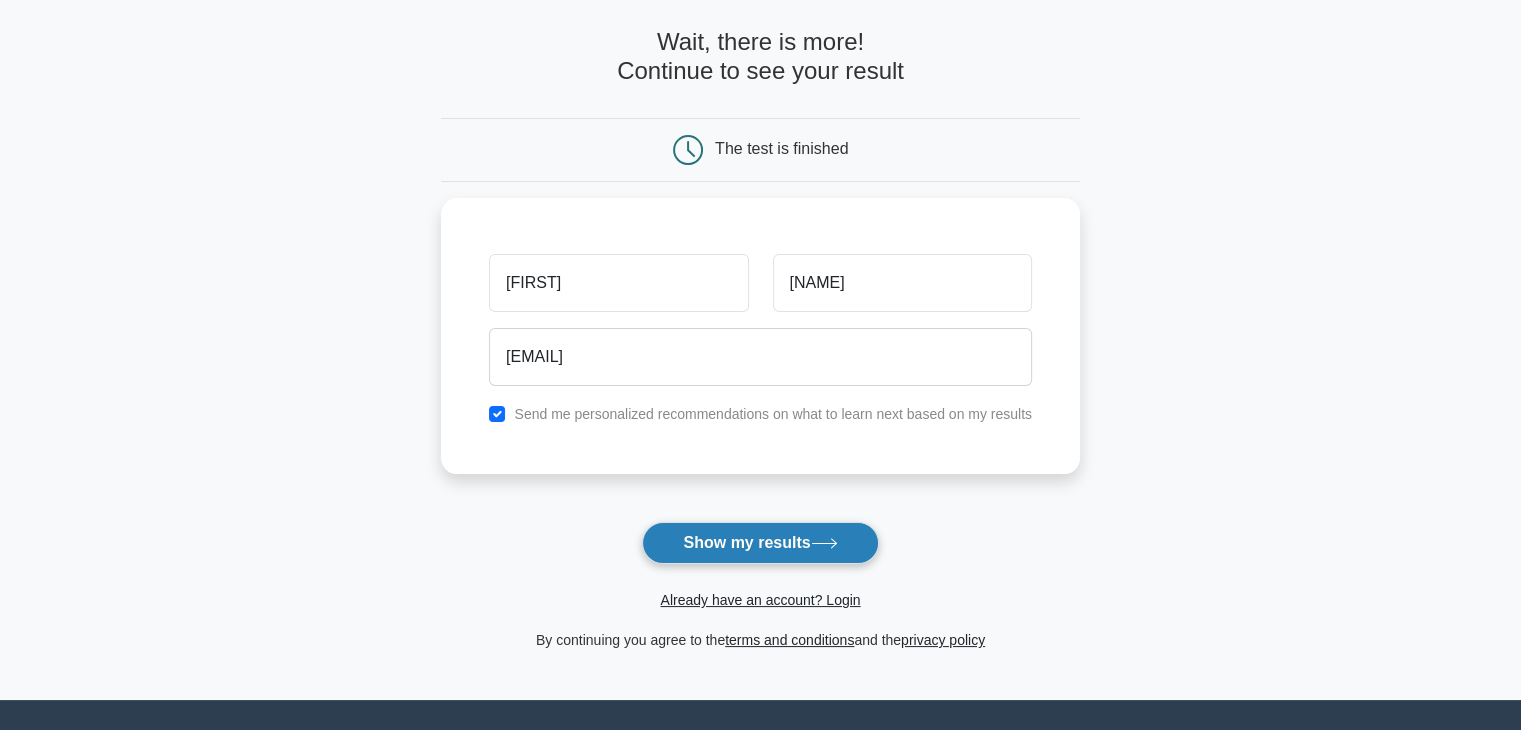 click on "Show my results" at bounding box center [760, 543] 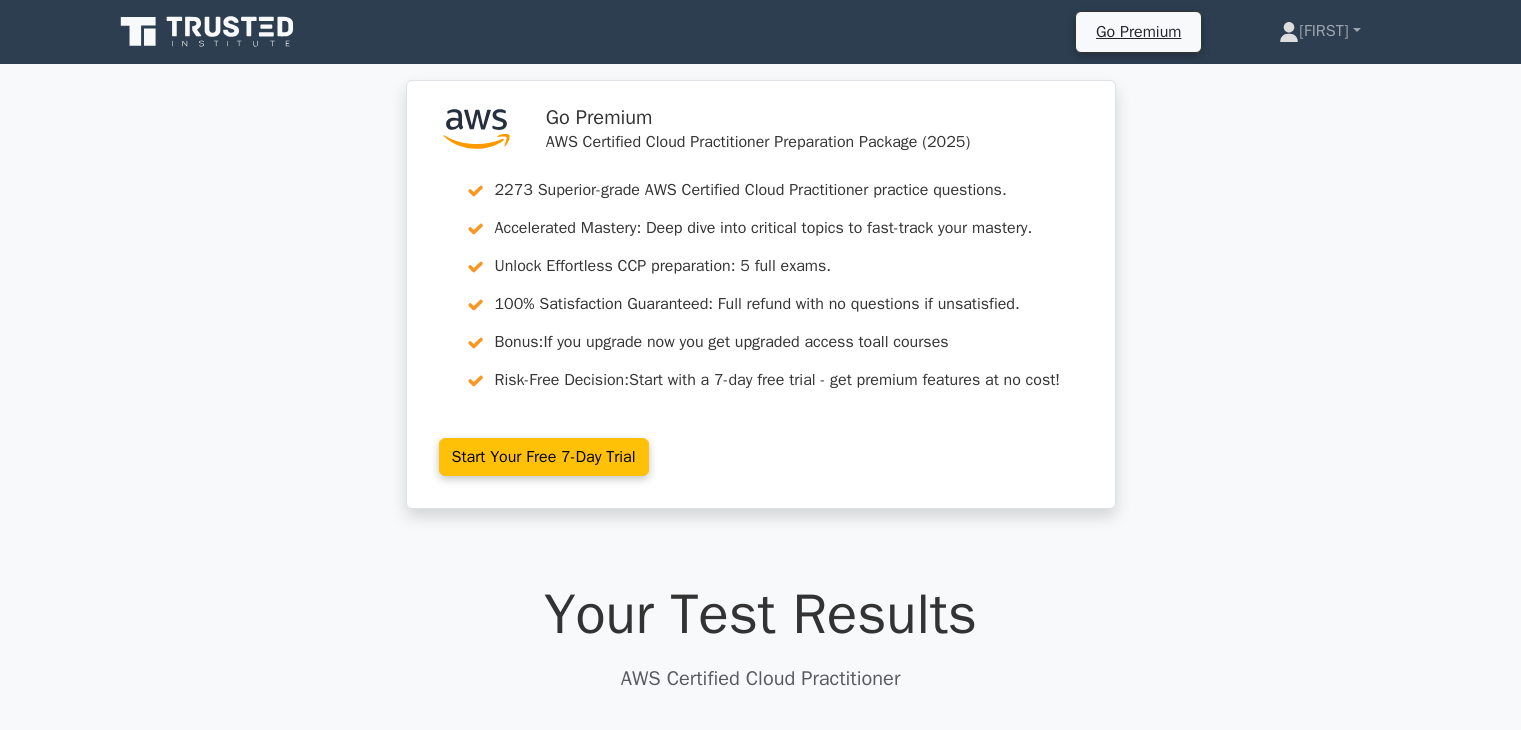scroll, scrollTop: 0, scrollLeft: 0, axis: both 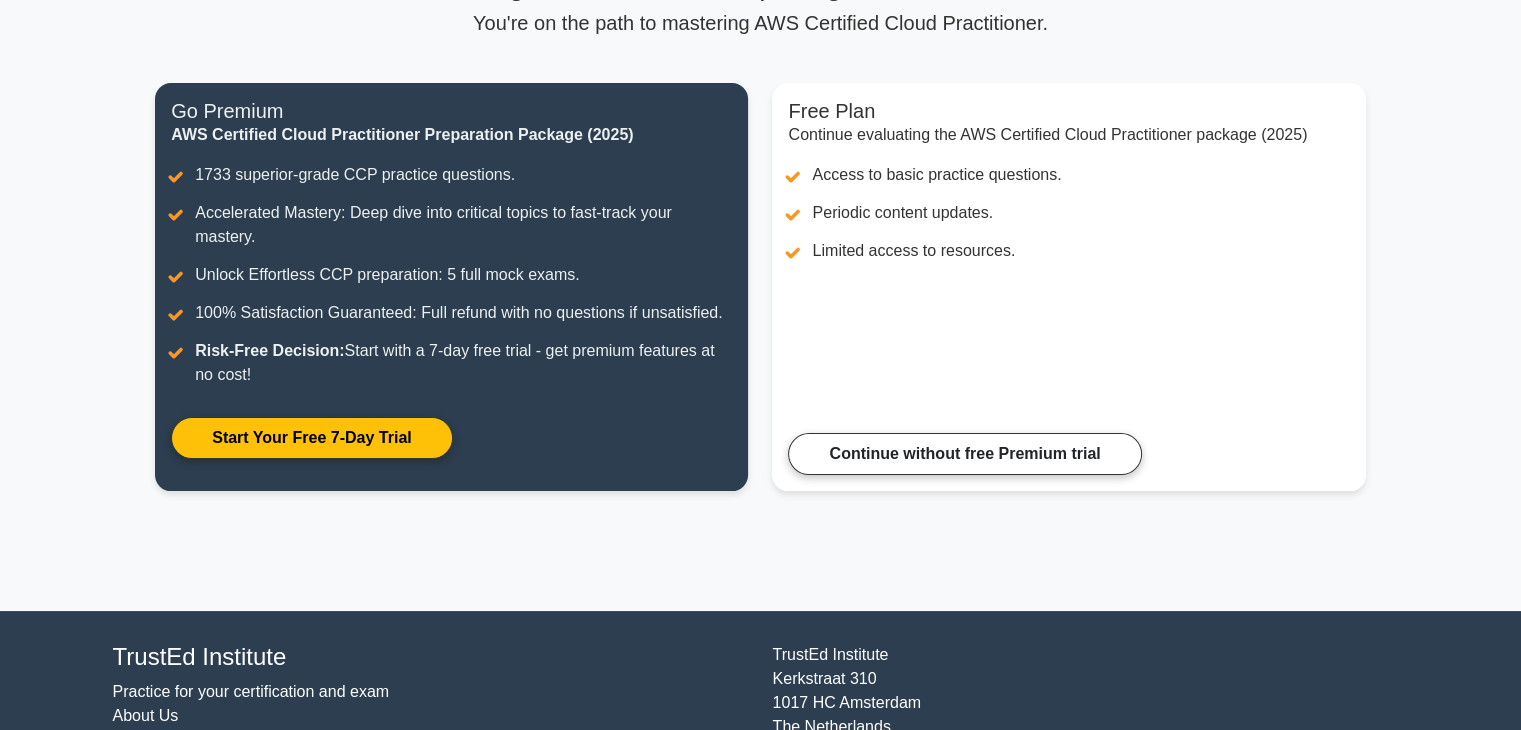 click on "Congratulations on Completing the Practice Test!
You're on the path to mastering AWS Certified Cloud Practitioner.
Free Plan
Continue evaluating the AWS Certified Cloud Practitioner package (2025)
Access to basic practice questions.
Periodic content updates.
Limited access to resources.
Continue without free Premium trial
Go Premium
AWS Certified Cloud Practitioner Preparation Package (2025) Risk-Free Decision:" at bounding box center [760, 242] 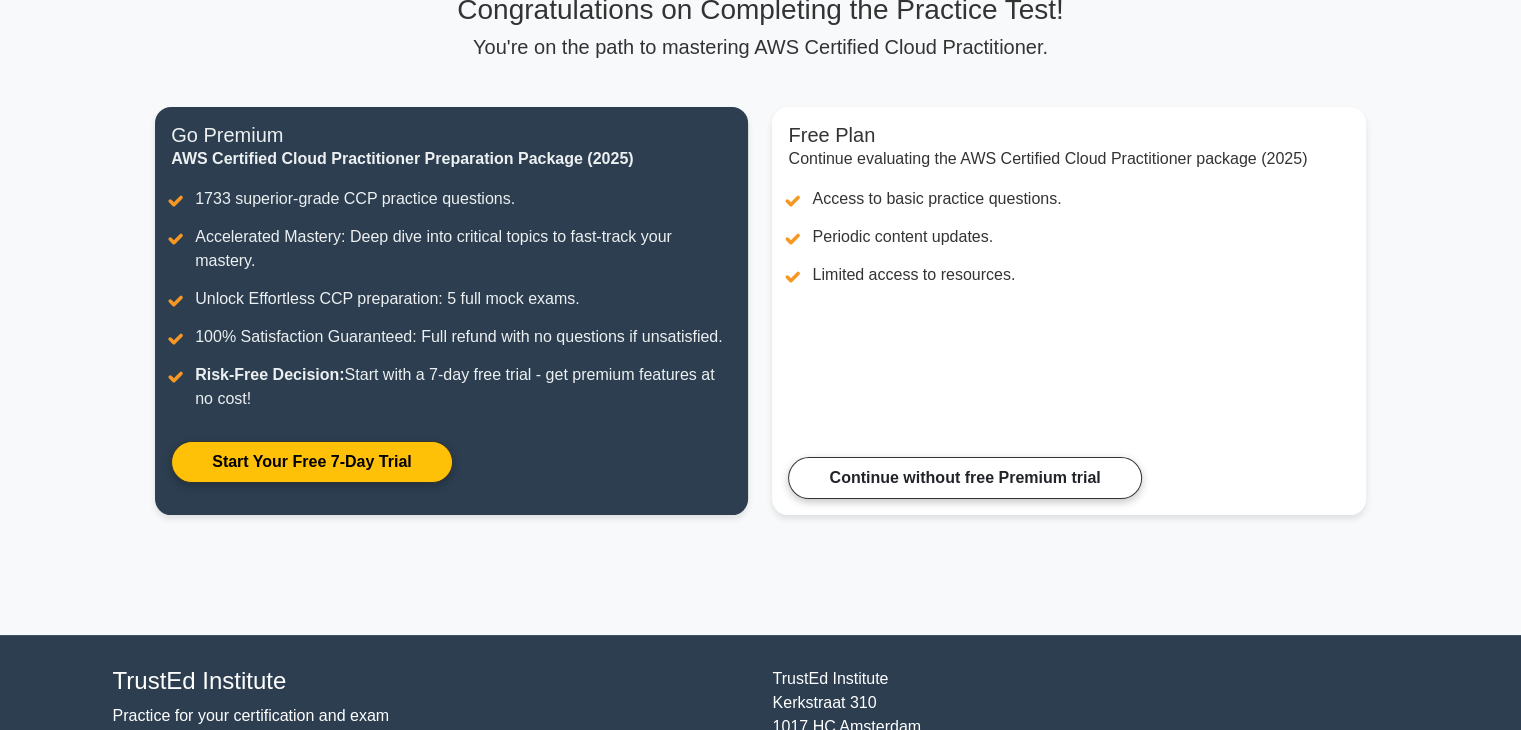 scroll, scrollTop: 166, scrollLeft: 0, axis: vertical 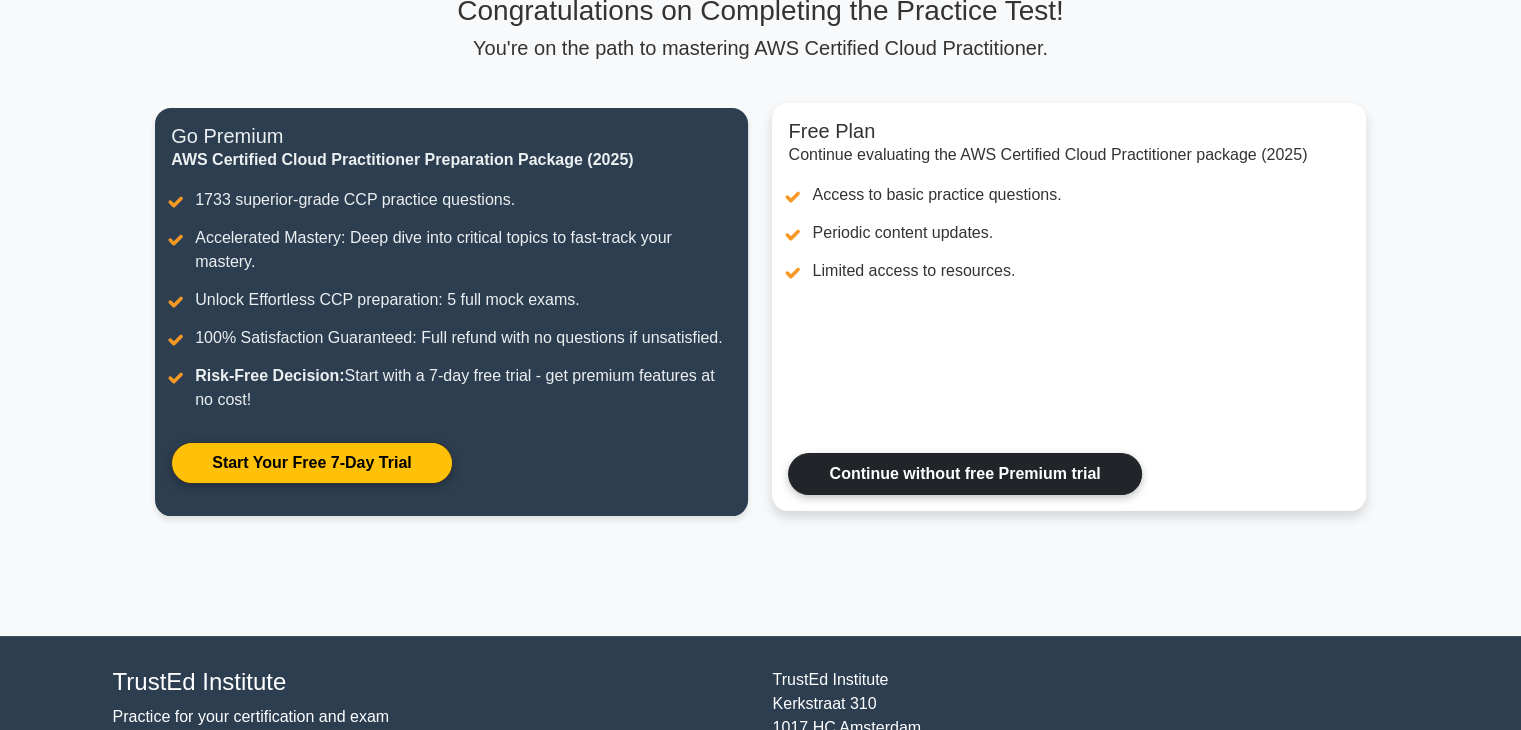 click on "Continue without free Premium trial" at bounding box center (964, 474) 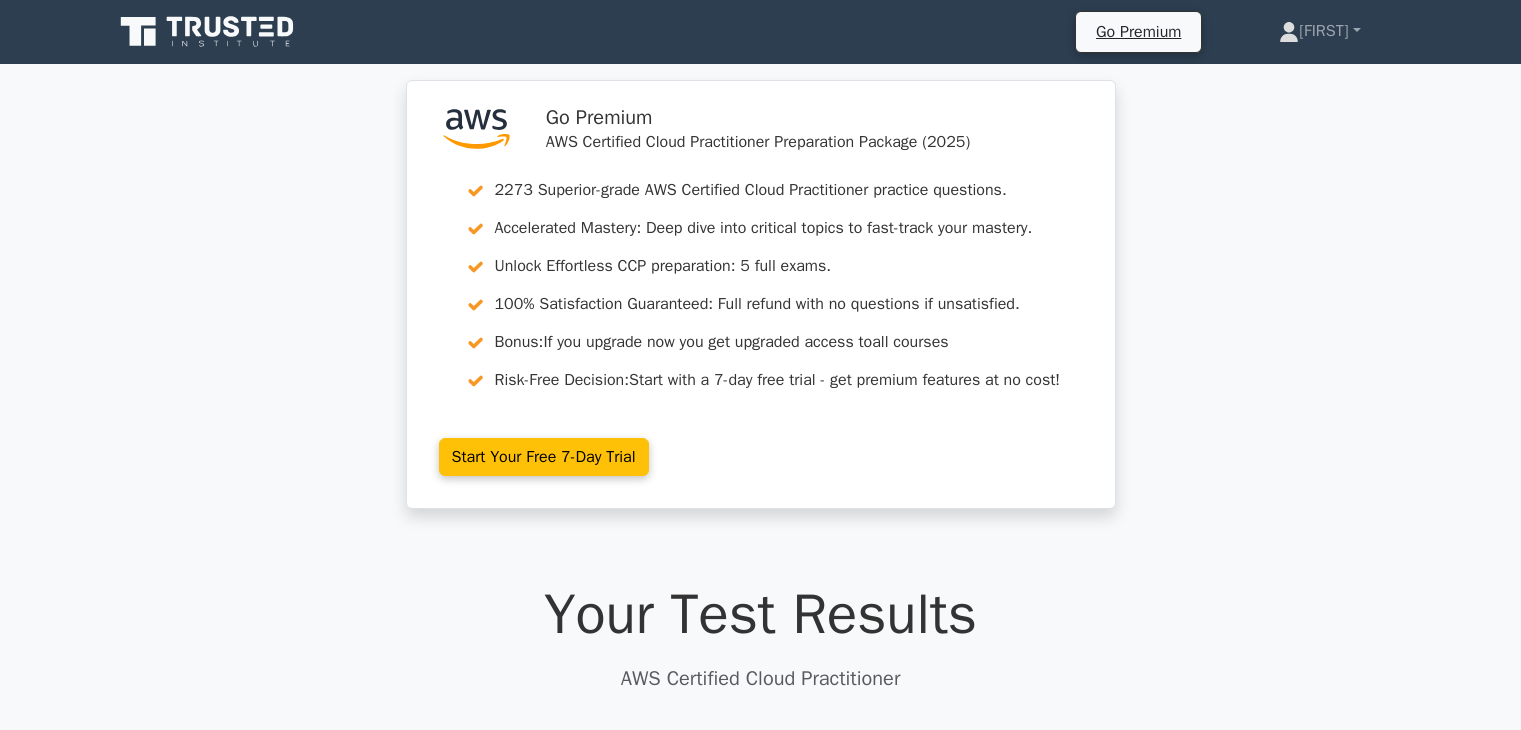 scroll, scrollTop: 0, scrollLeft: 0, axis: both 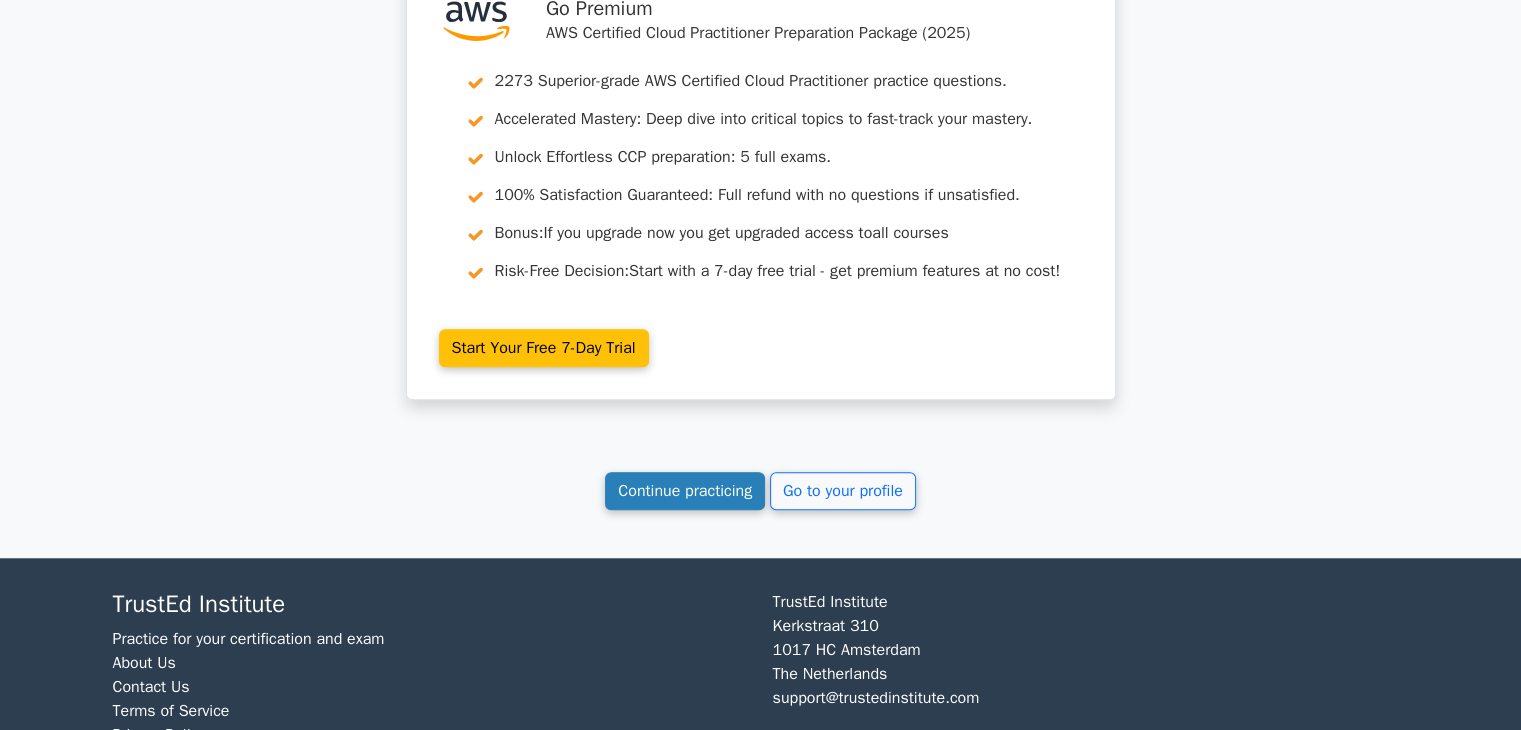 click on "Continue practicing" at bounding box center [685, 491] 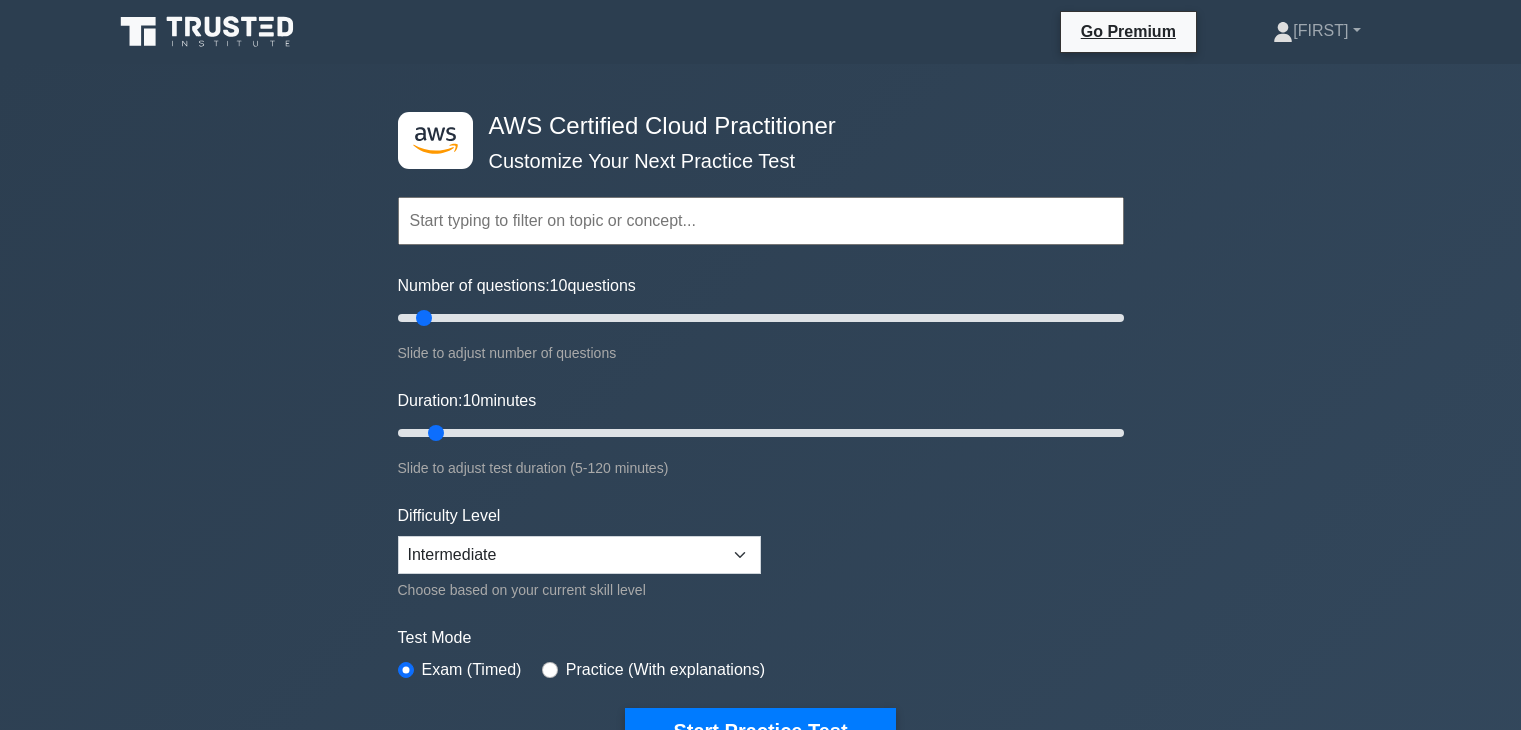 scroll, scrollTop: 0, scrollLeft: 0, axis: both 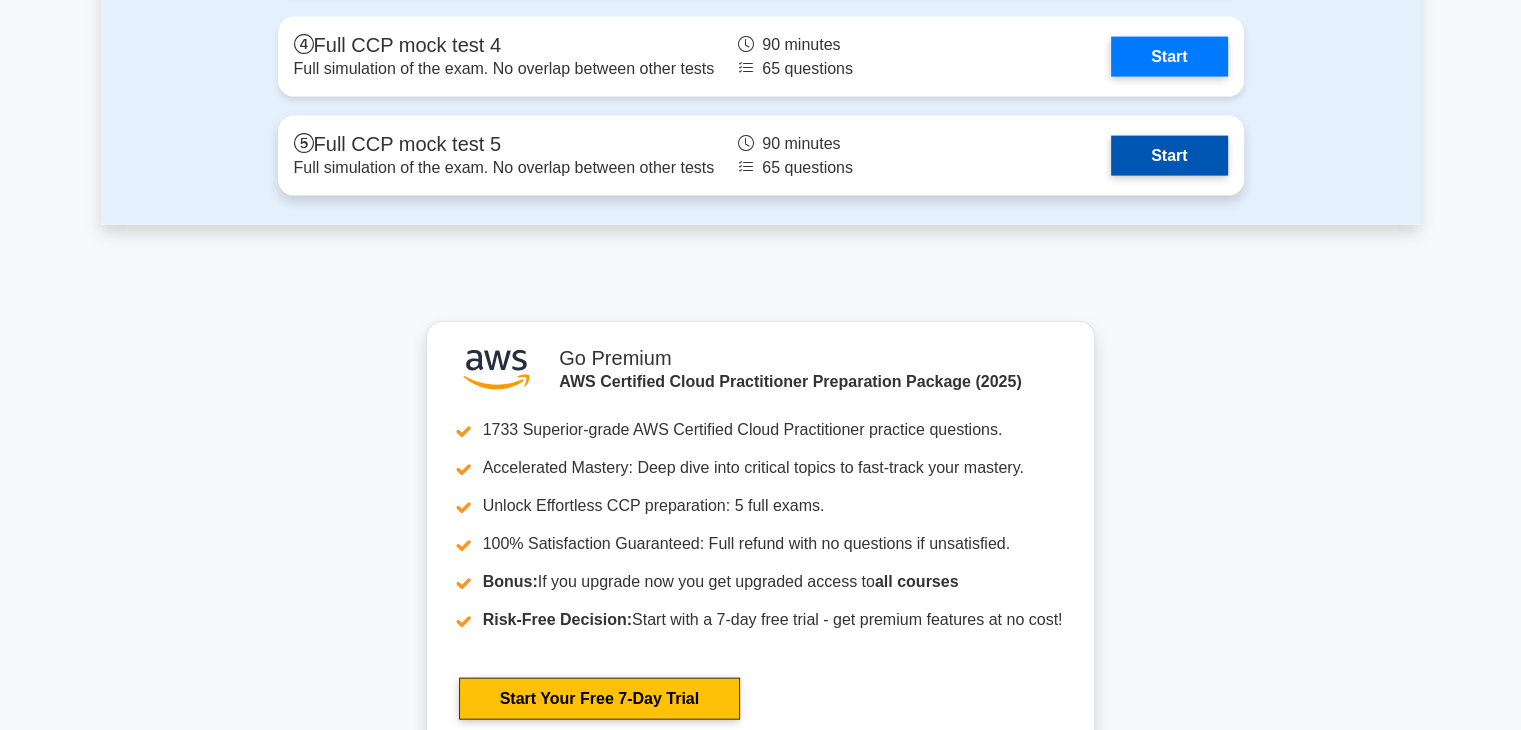 click on "Start" at bounding box center [1169, 156] 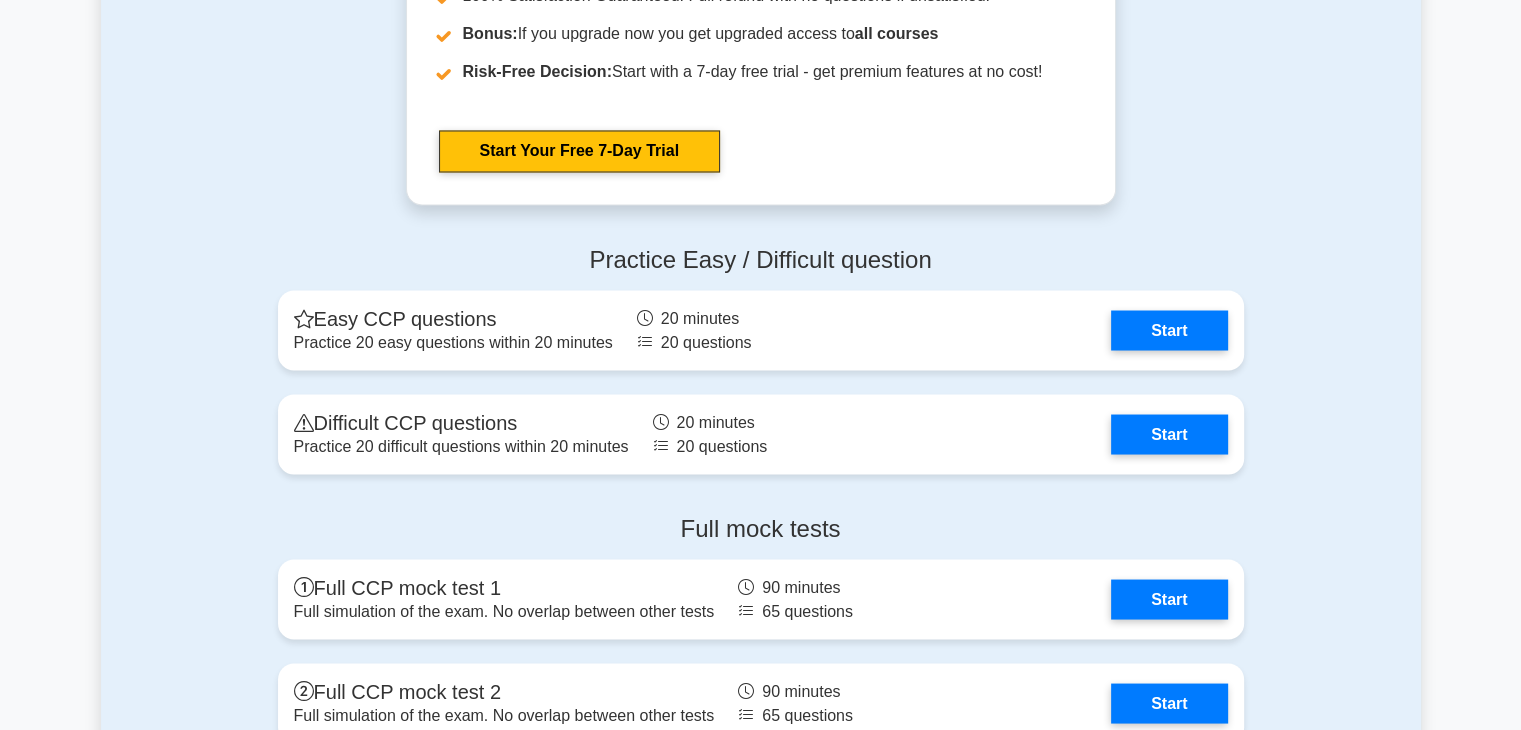 scroll, scrollTop: 3590, scrollLeft: 0, axis: vertical 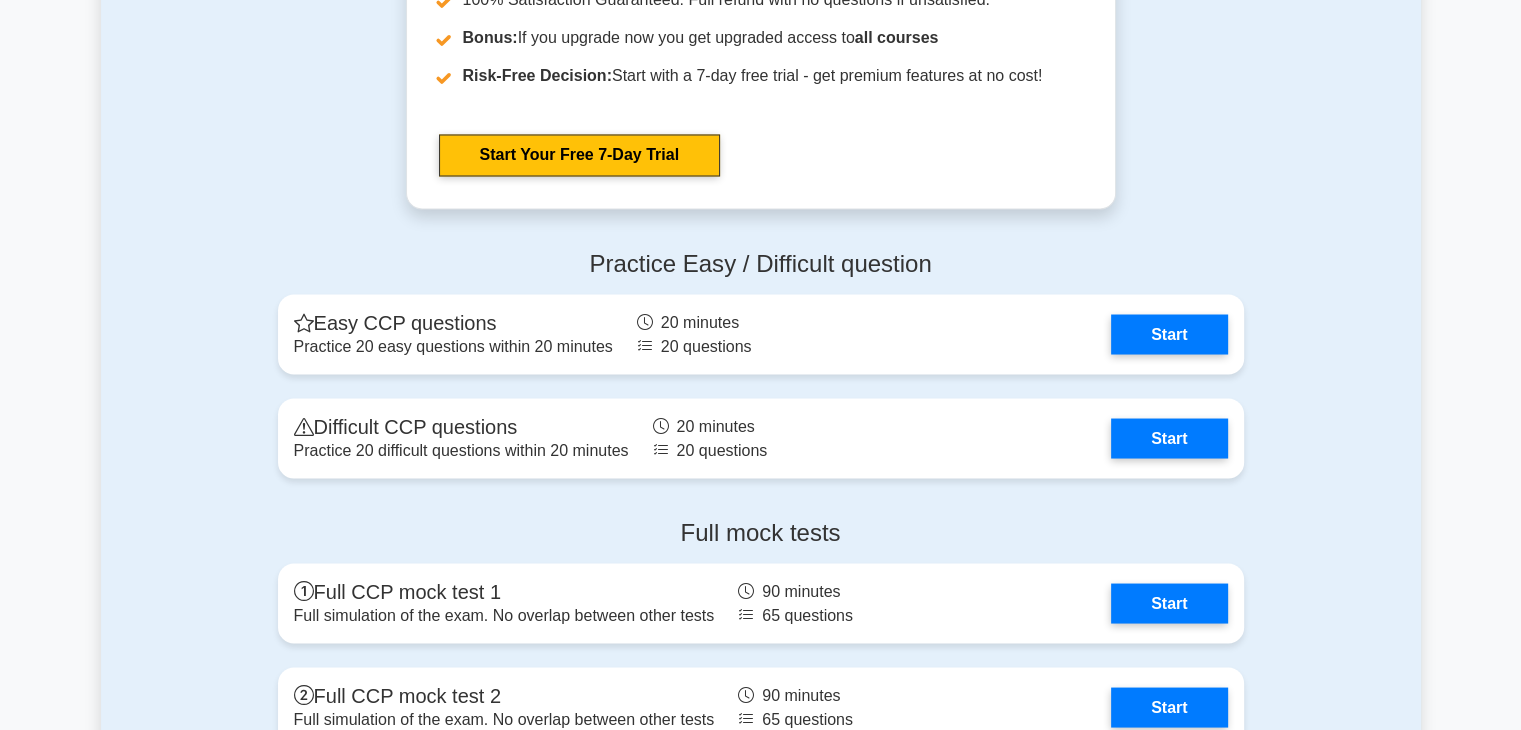 click on "Contents of the AWS Certified Cloud Practitioner package
1733 CCP questions grouped in 20 topics and 156 concepts
Technologies and concepts
435 questions
Go to topic
129 questions" at bounding box center (761, -601) 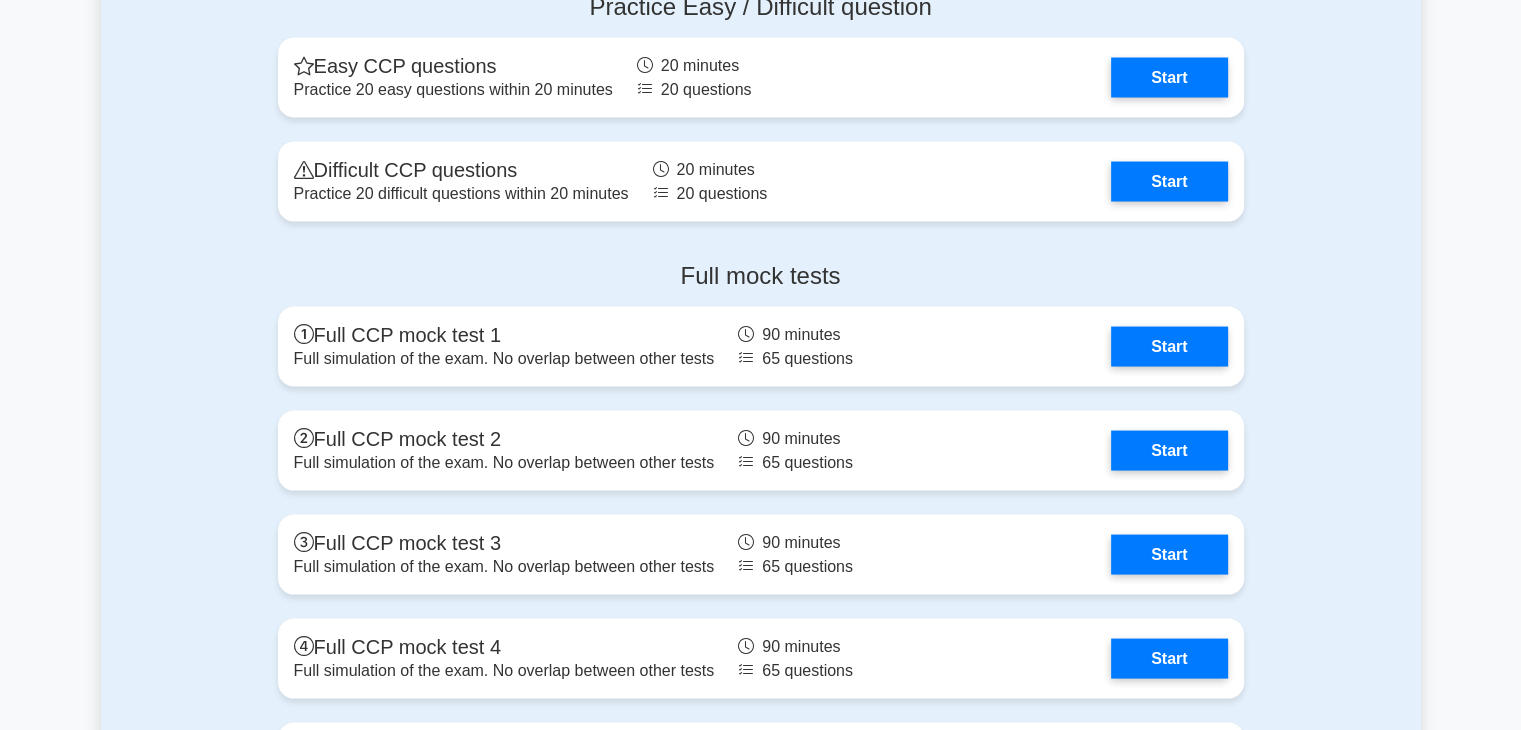 scroll, scrollTop: 3770, scrollLeft: 0, axis: vertical 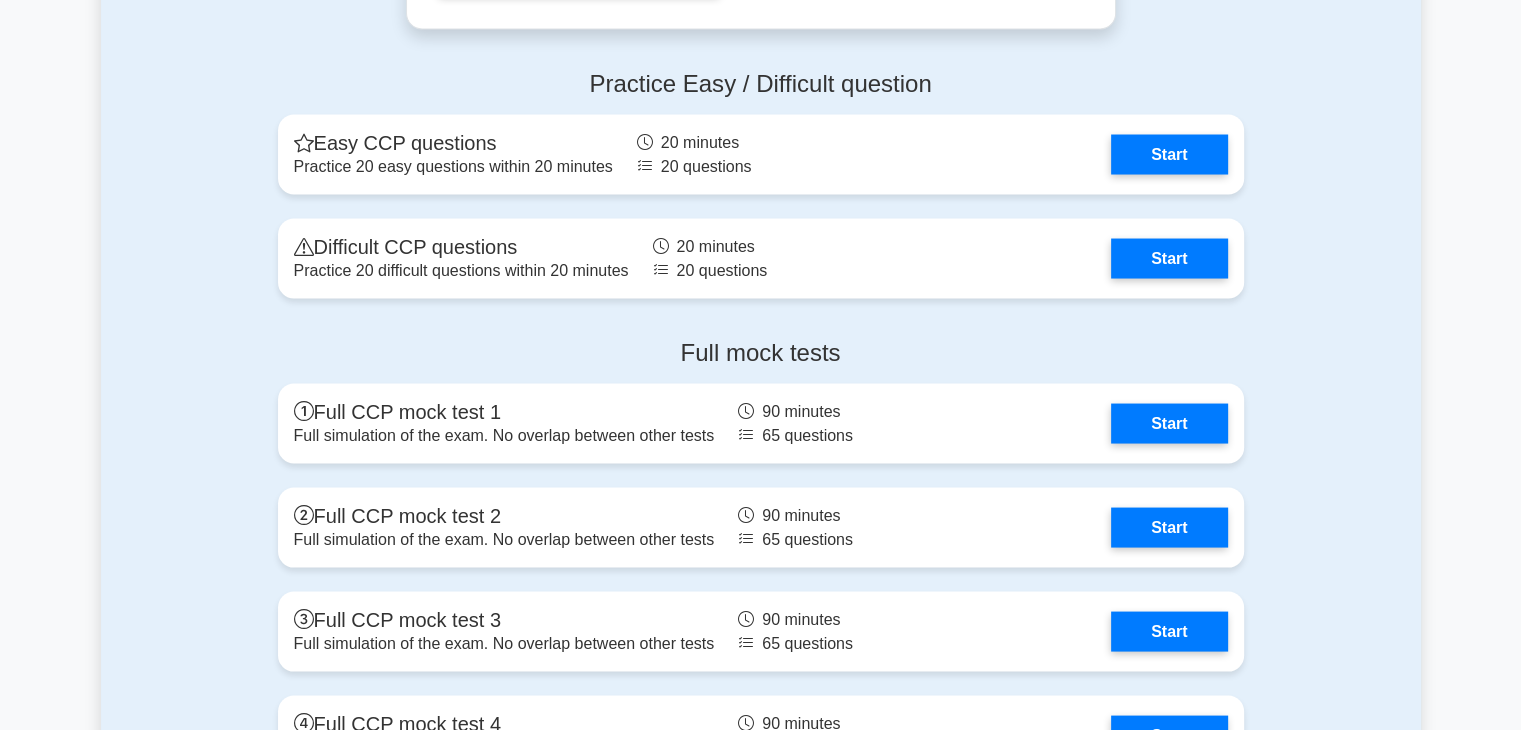 click on "Full mock tests
Full CCP mock test 1
Full simulation of the exam. No overlap between other tests
90 minutes
65 questions
Start
Full CCP mock test 2  90 minutes Start" at bounding box center (761, 612) 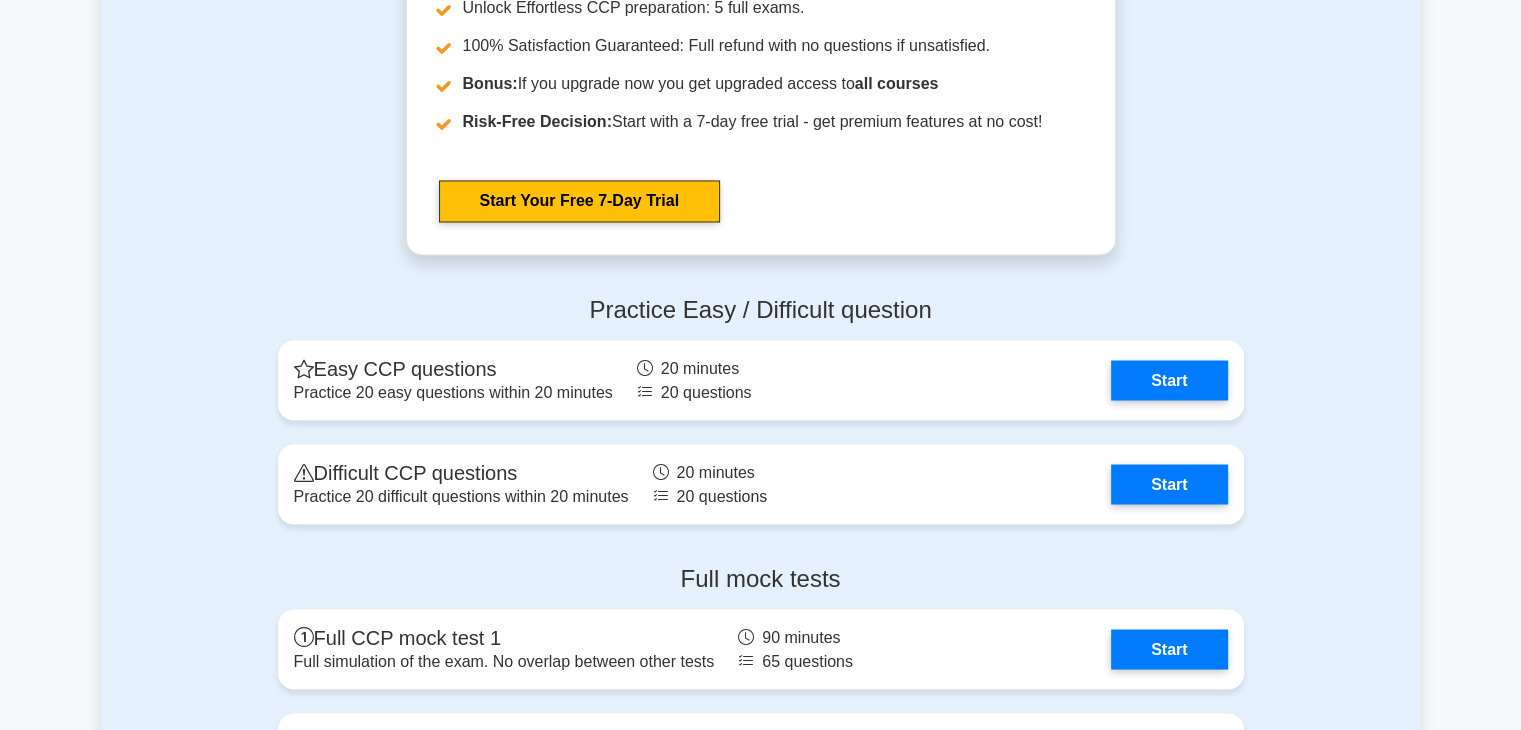 click on "Contents of the AWS Certified Cloud Practitioner package
1733 CCP questions grouped in 20 topics and 156 concepts
Technologies and concepts
435 questions
Go to topic
129 questions" at bounding box center [761, -555] 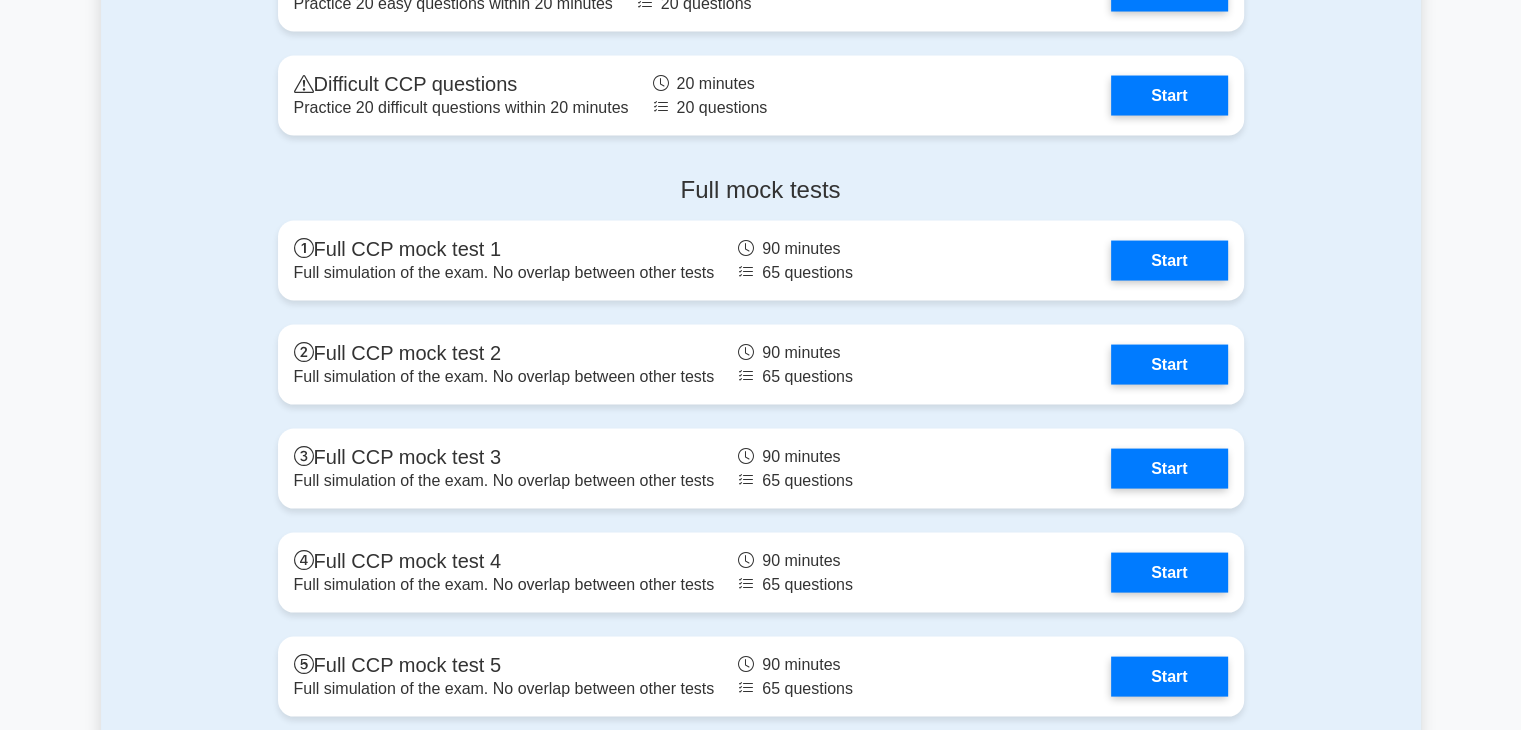 click on "Full mock tests
Full CCP mock test 1
Full simulation of the exam. No overlap between other tests
90 minutes
65 questions
Start
Full CCP mock test 2  90 minutes Start" at bounding box center (761, 450) 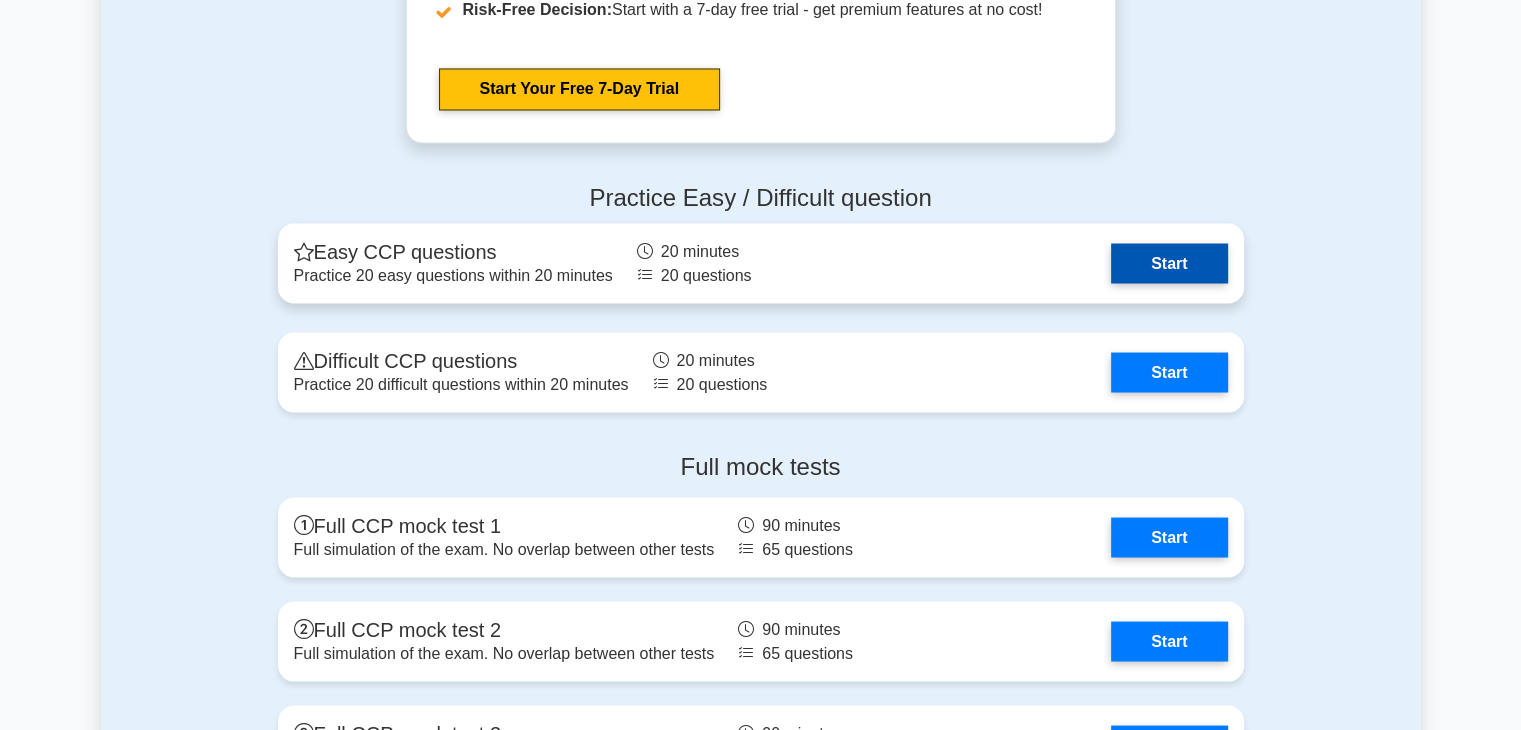 scroll, scrollTop: 3584, scrollLeft: 0, axis: vertical 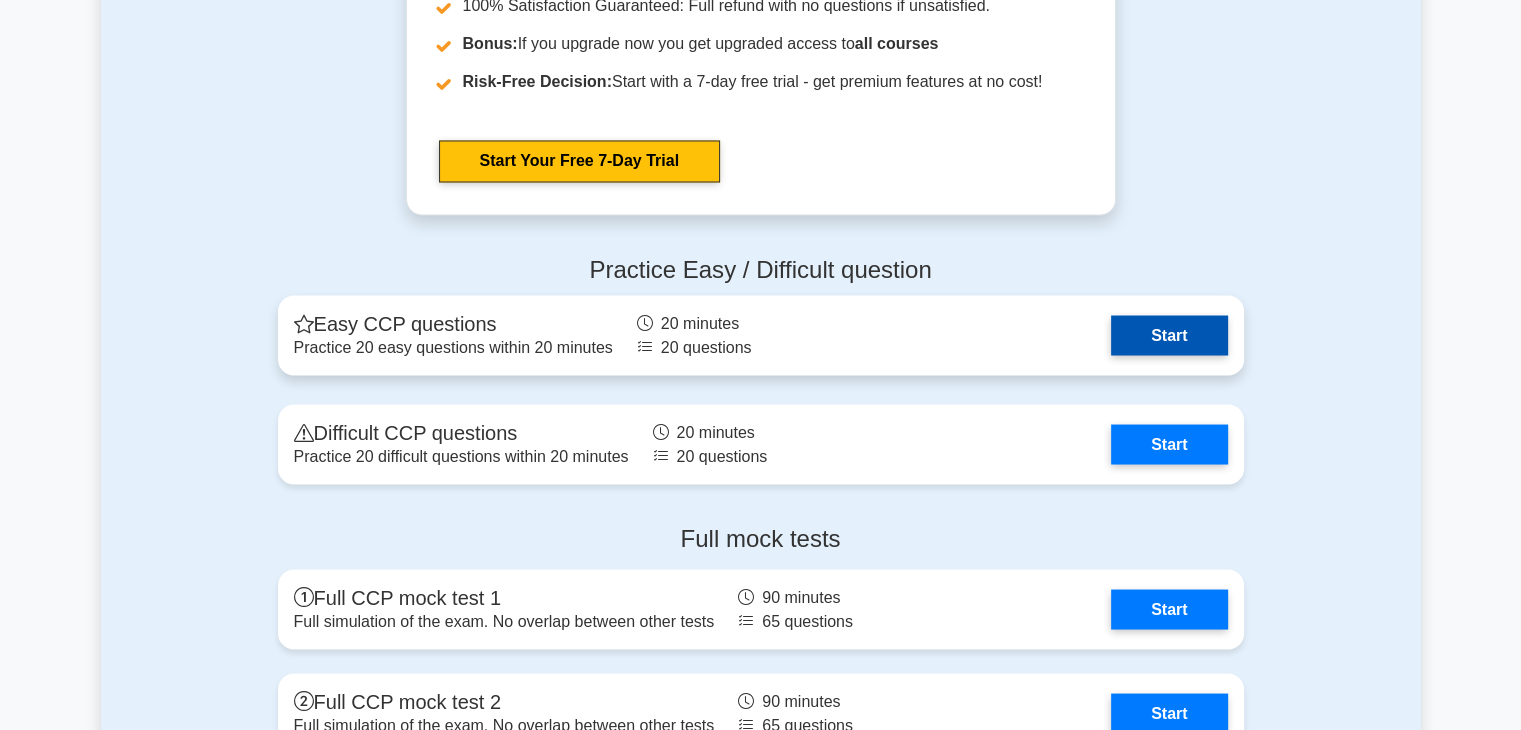 click on "Start" at bounding box center [1169, 335] 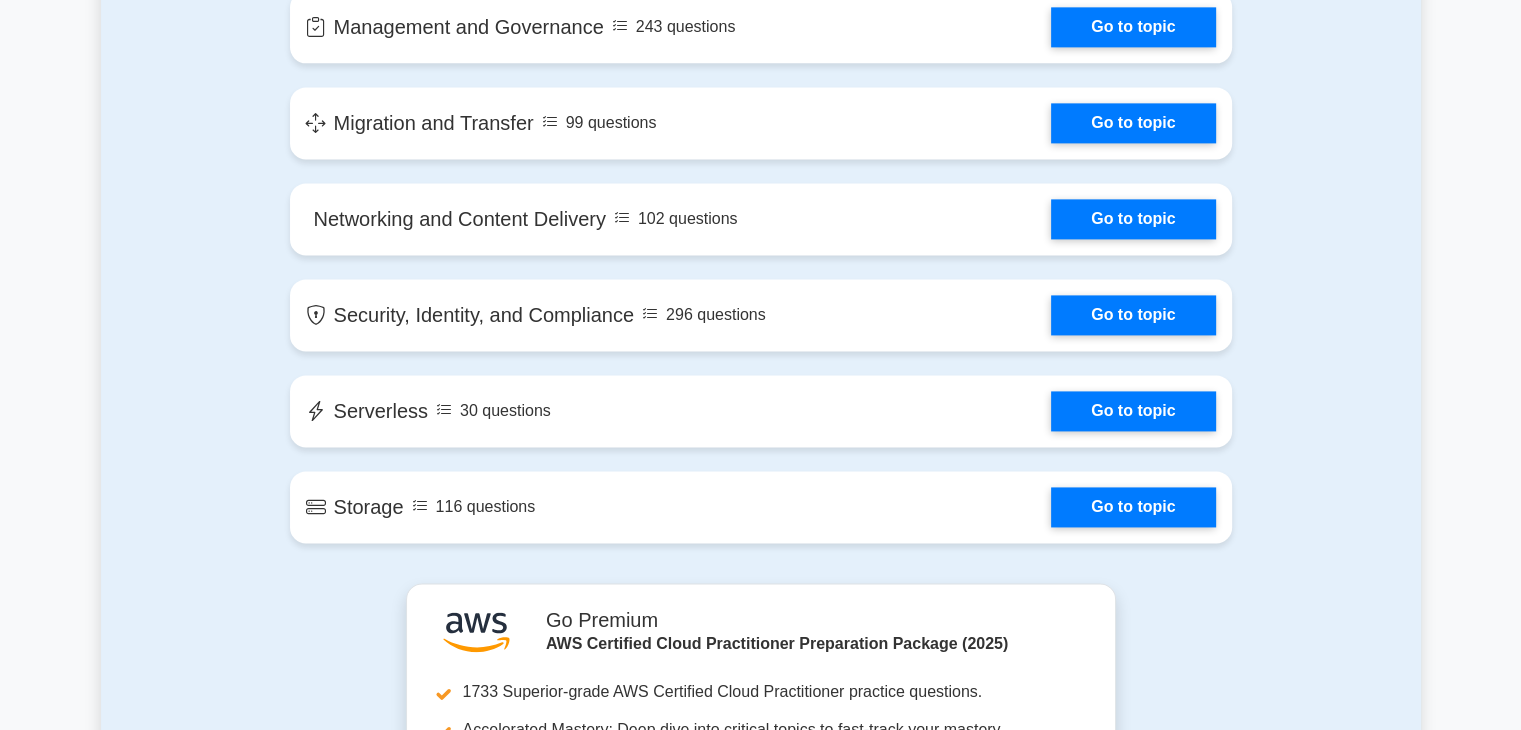 scroll, scrollTop: 3584, scrollLeft: 0, axis: vertical 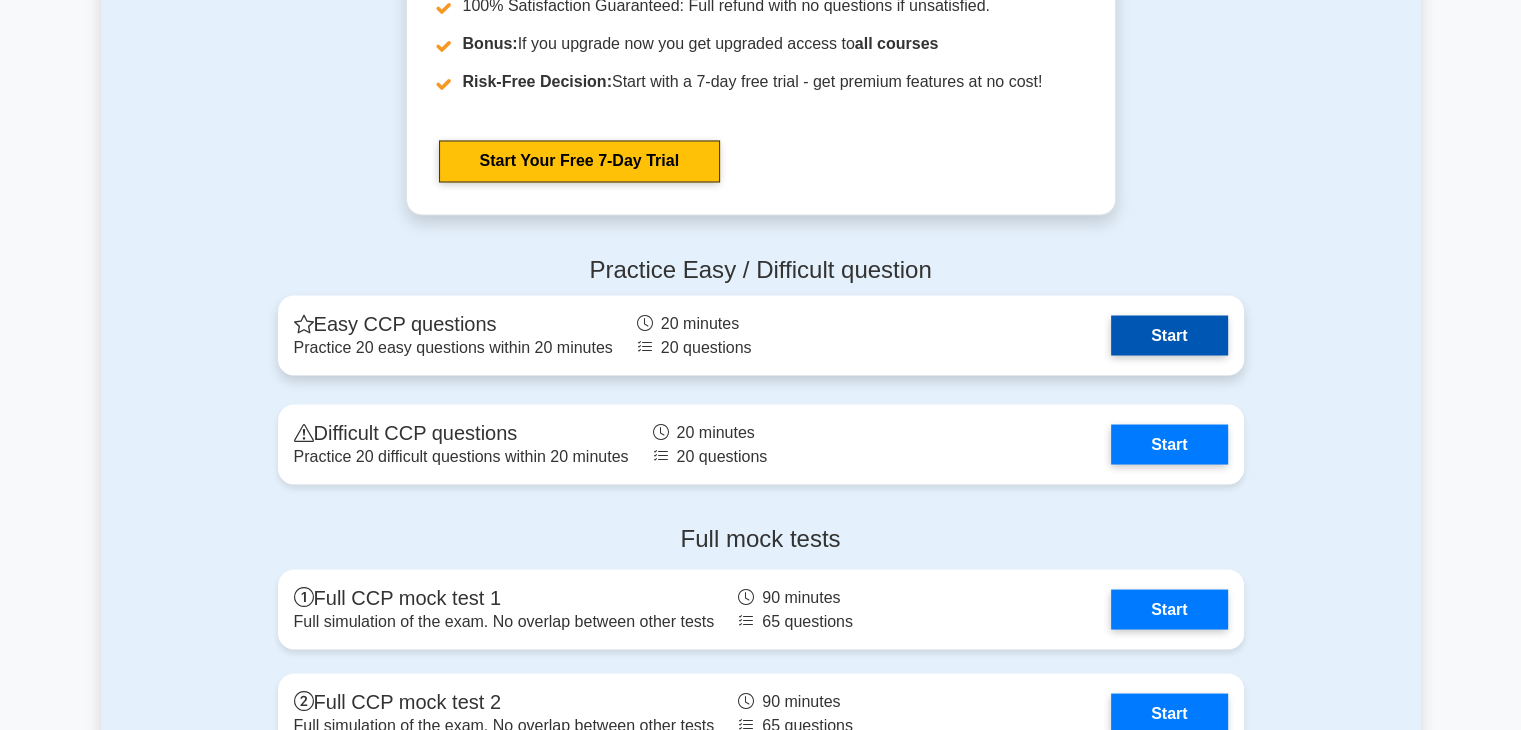 click on "Start" at bounding box center [1169, 335] 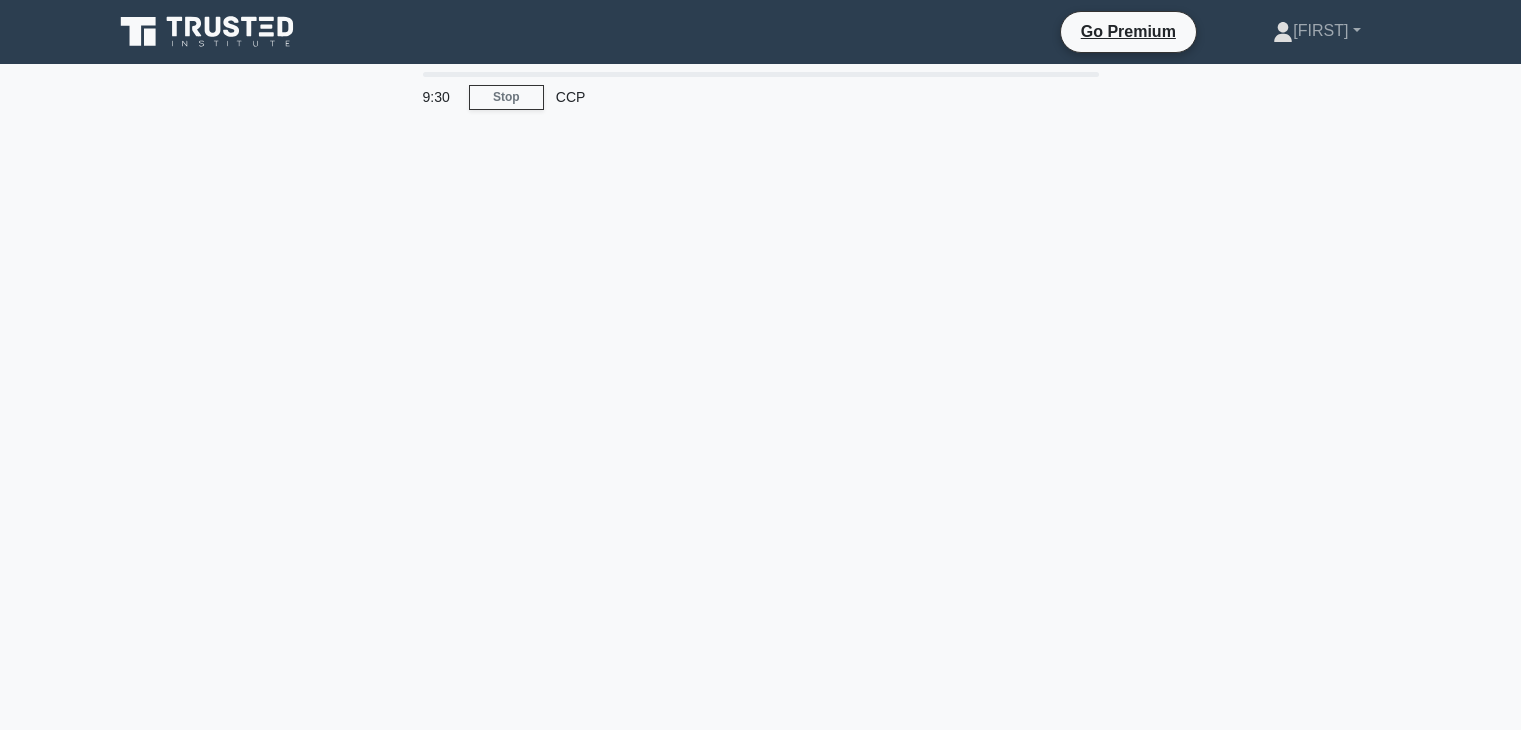 scroll, scrollTop: 0, scrollLeft: 0, axis: both 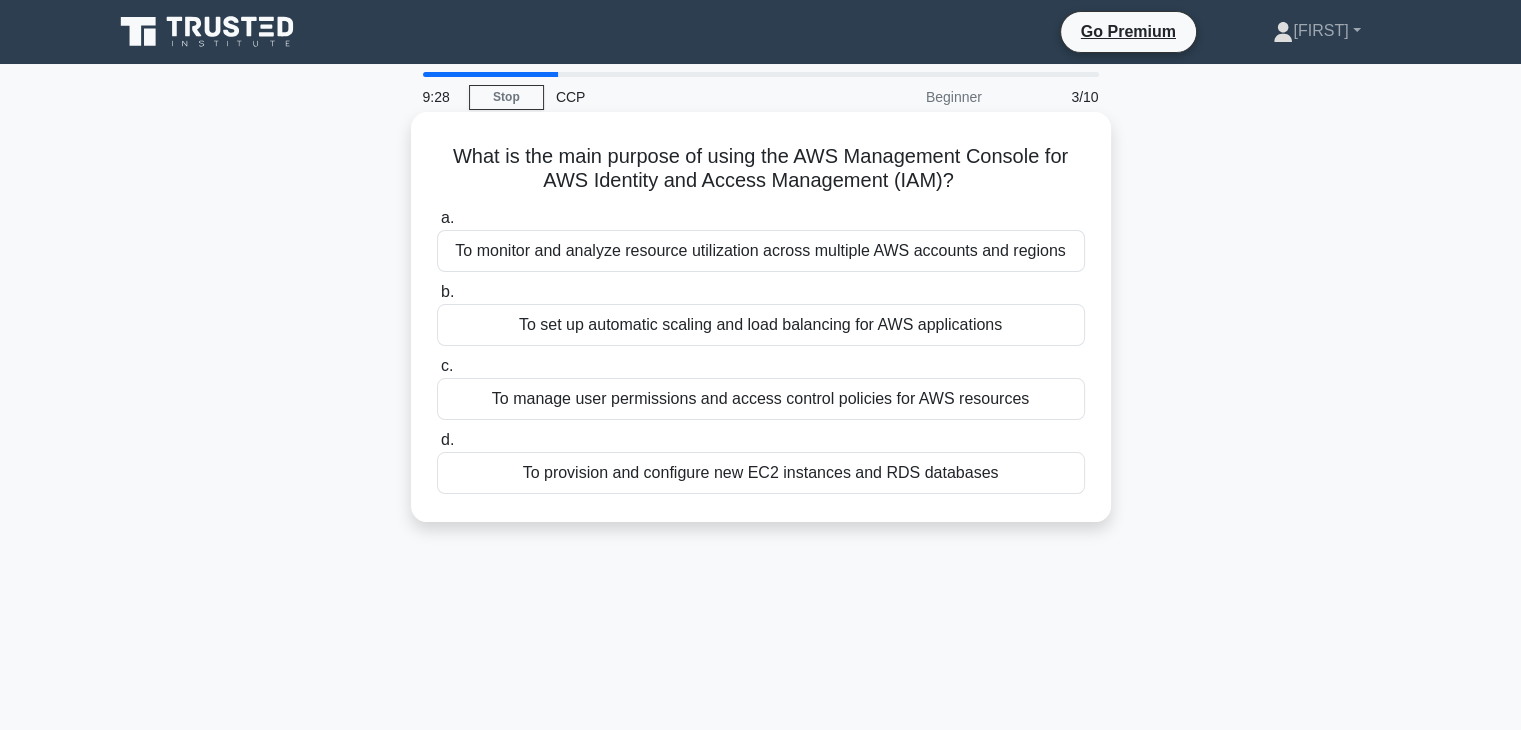 click on "To monitor and analyze resource utilization across multiple AWS accounts and regions" at bounding box center [761, 251] 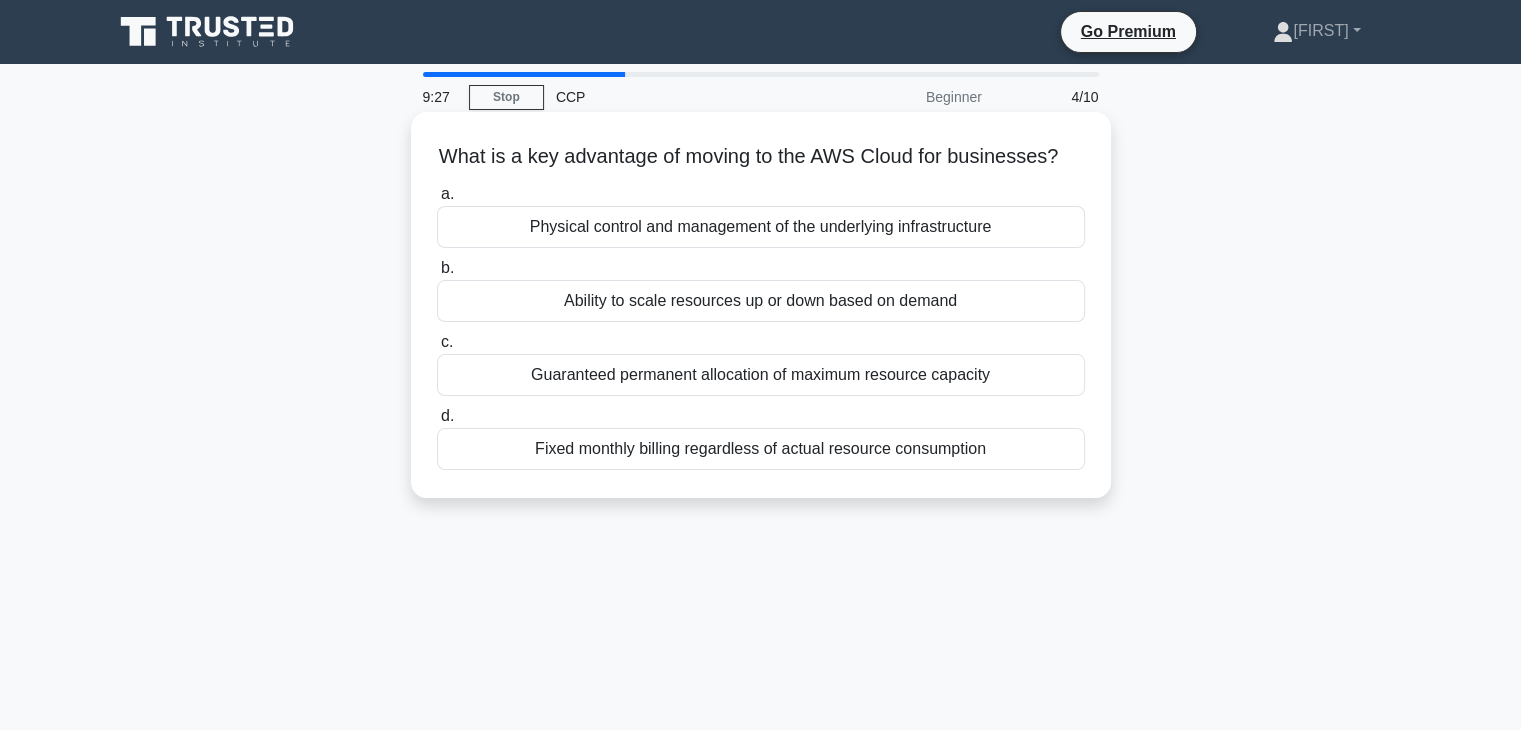click on "a.
Physical control and management of the underlying infrastructure
b.
Ability to scale resources up or down based on demand
c. d." at bounding box center [761, 326] 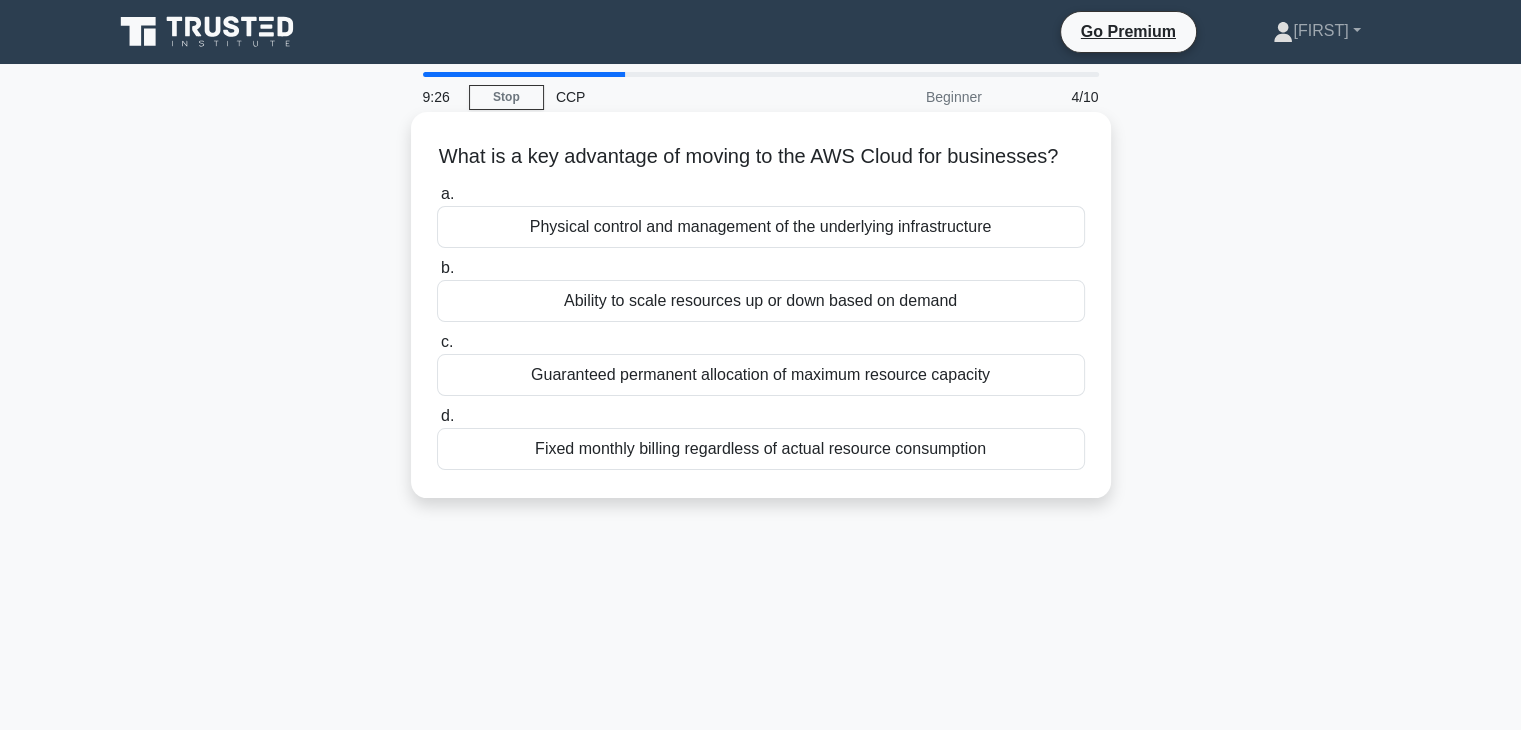 click on "Guaranteed permanent allocation of maximum resource capacity" at bounding box center [761, 375] 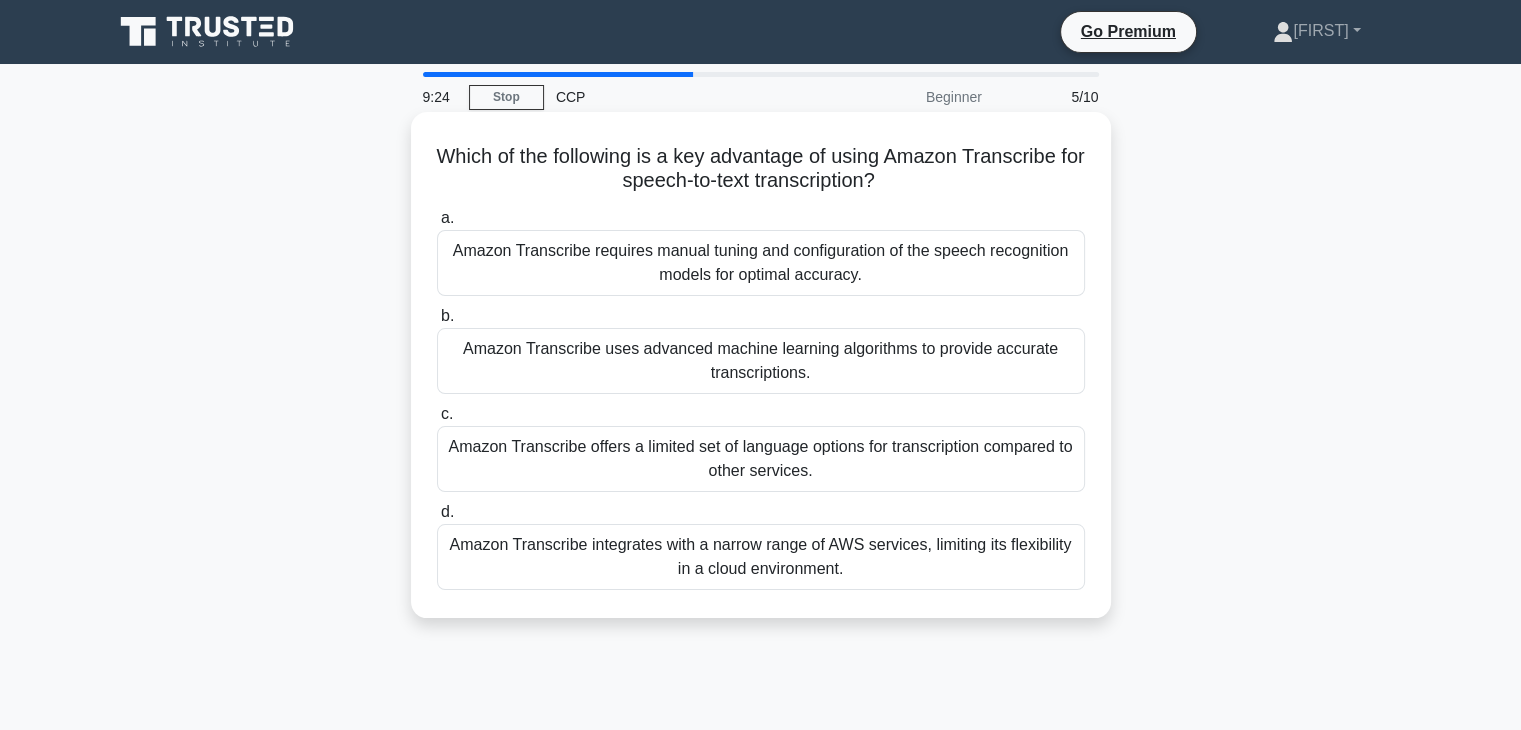 click on "Amazon Transcribe uses advanced machine learning algorithms to provide accurate transcriptions." at bounding box center [761, 361] 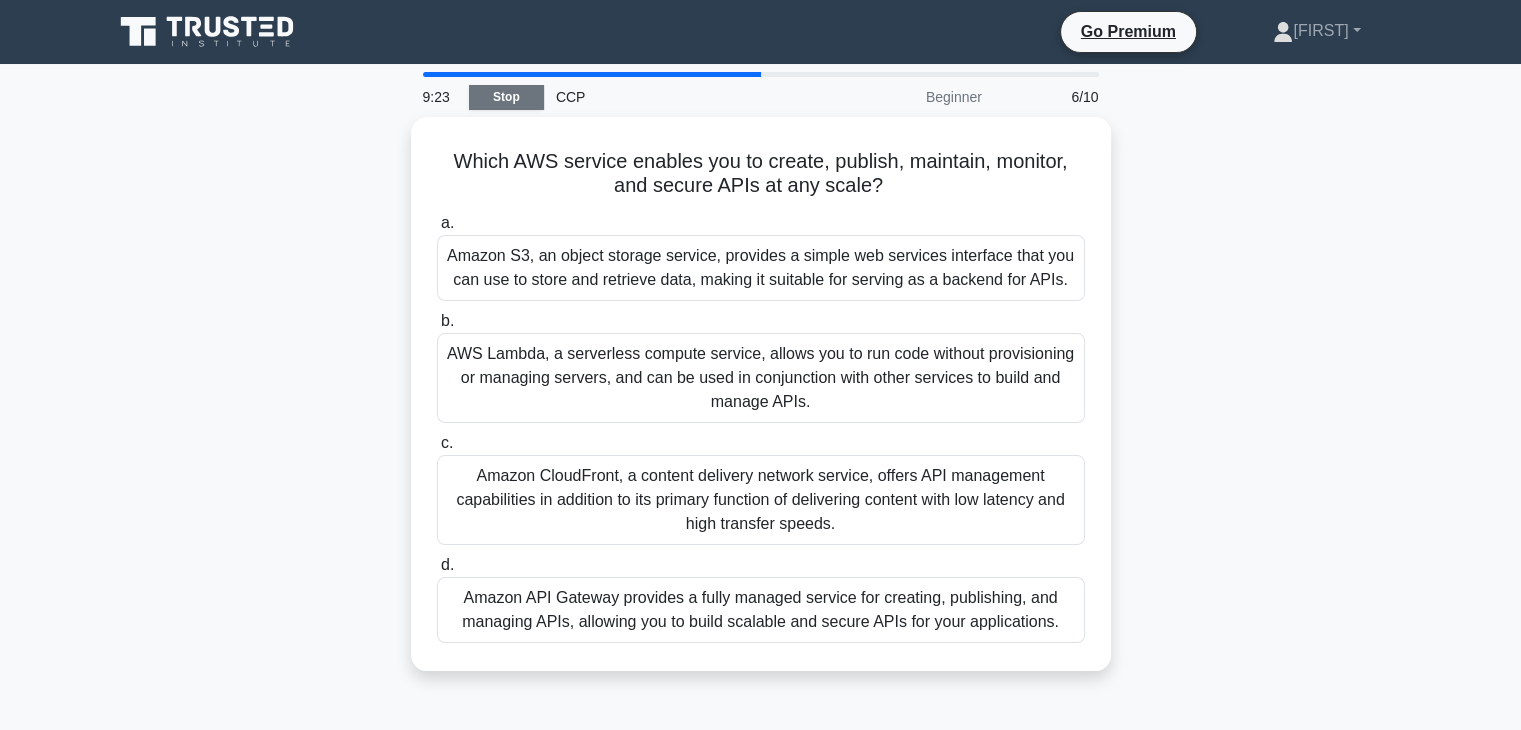 click on "Stop" at bounding box center (506, 97) 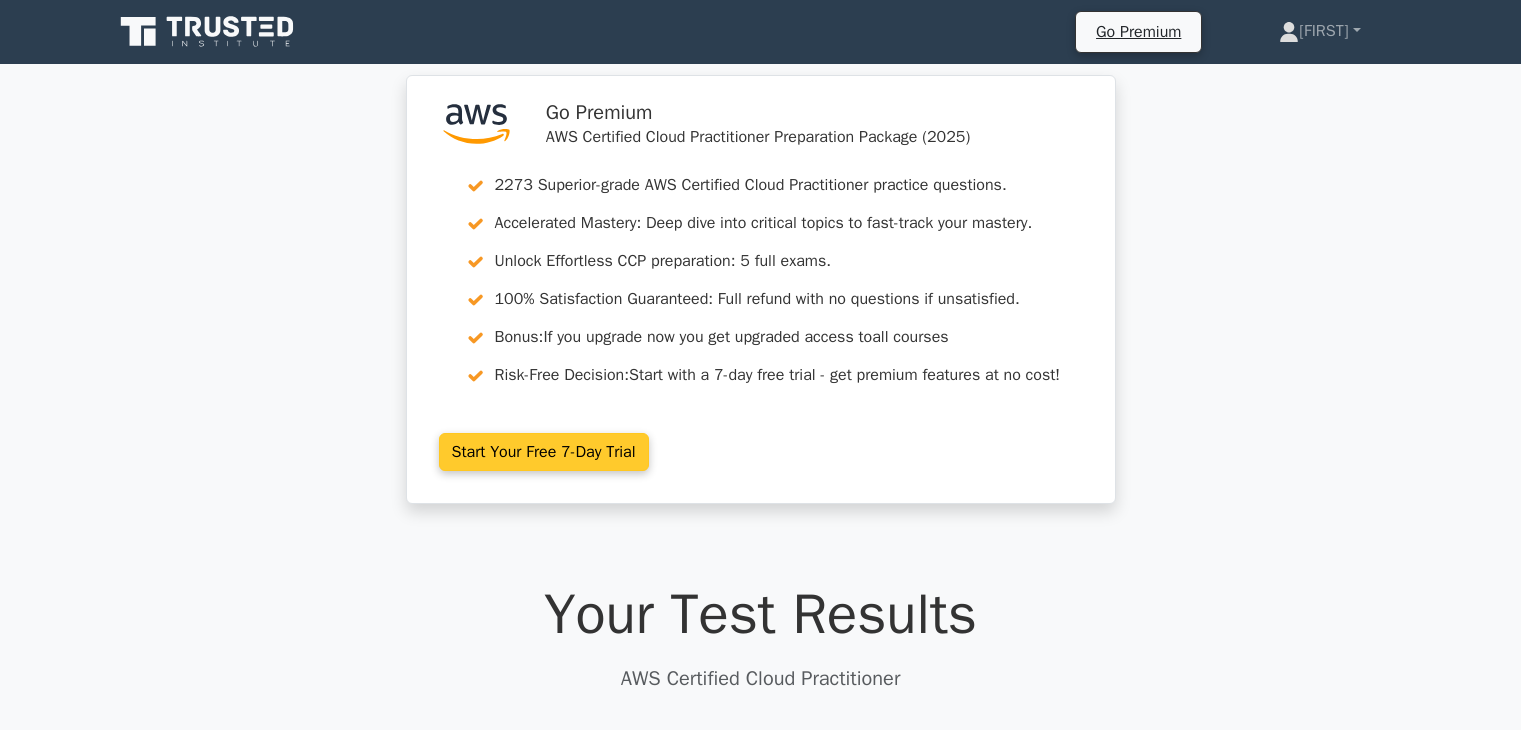 scroll, scrollTop: 0, scrollLeft: 0, axis: both 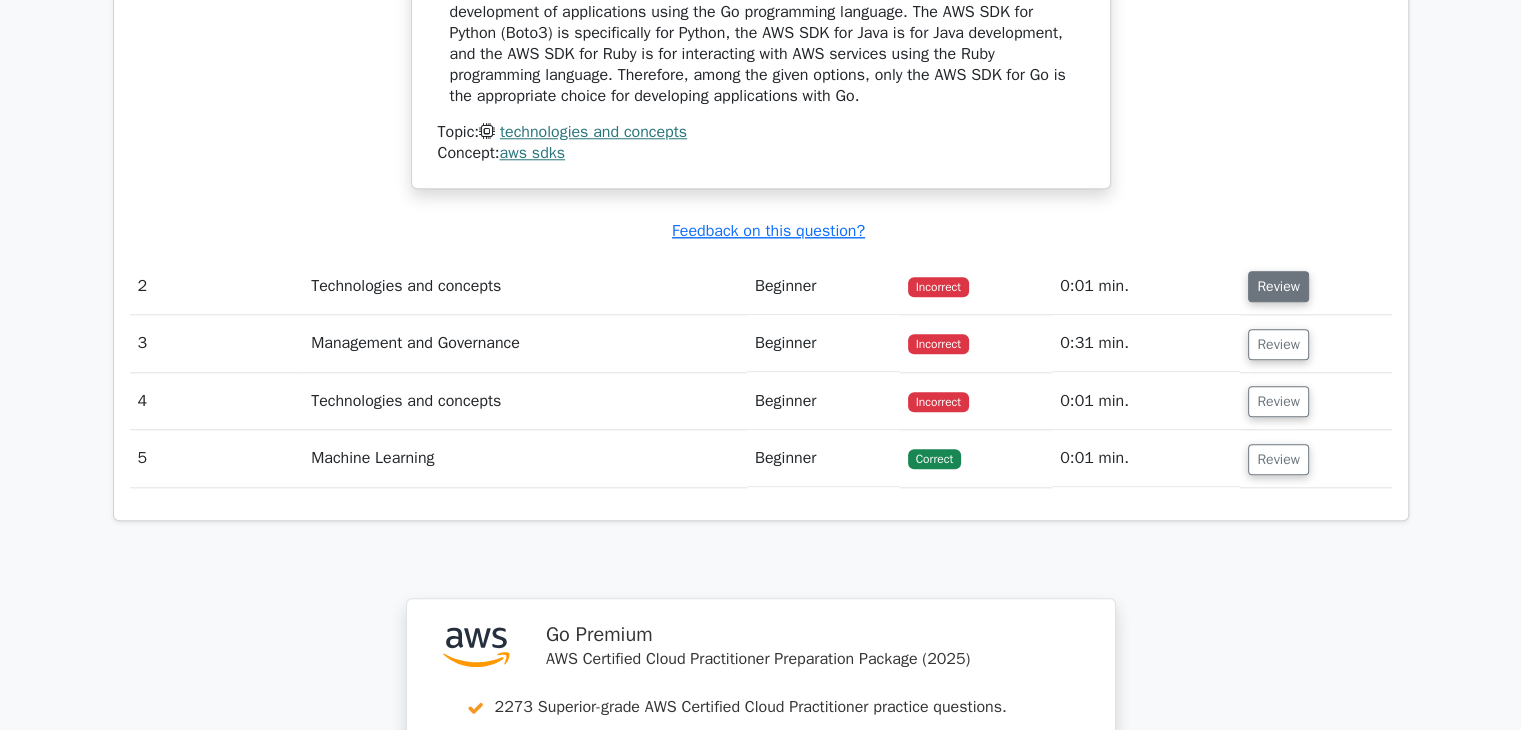 click on "Review" at bounding box center [1278, 286] 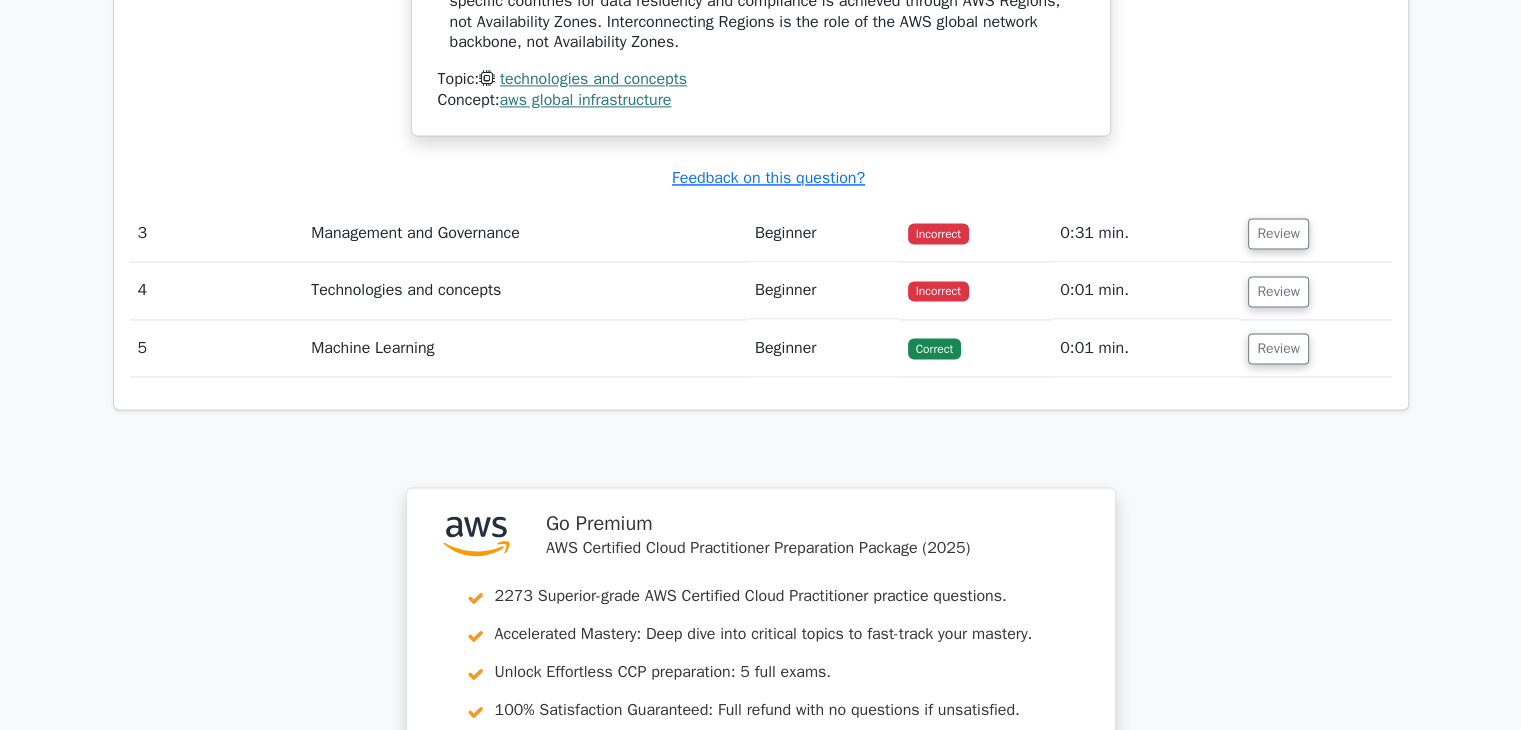 scroll, scrollTop: 3014, scrollLeft: 0, axis: vertical 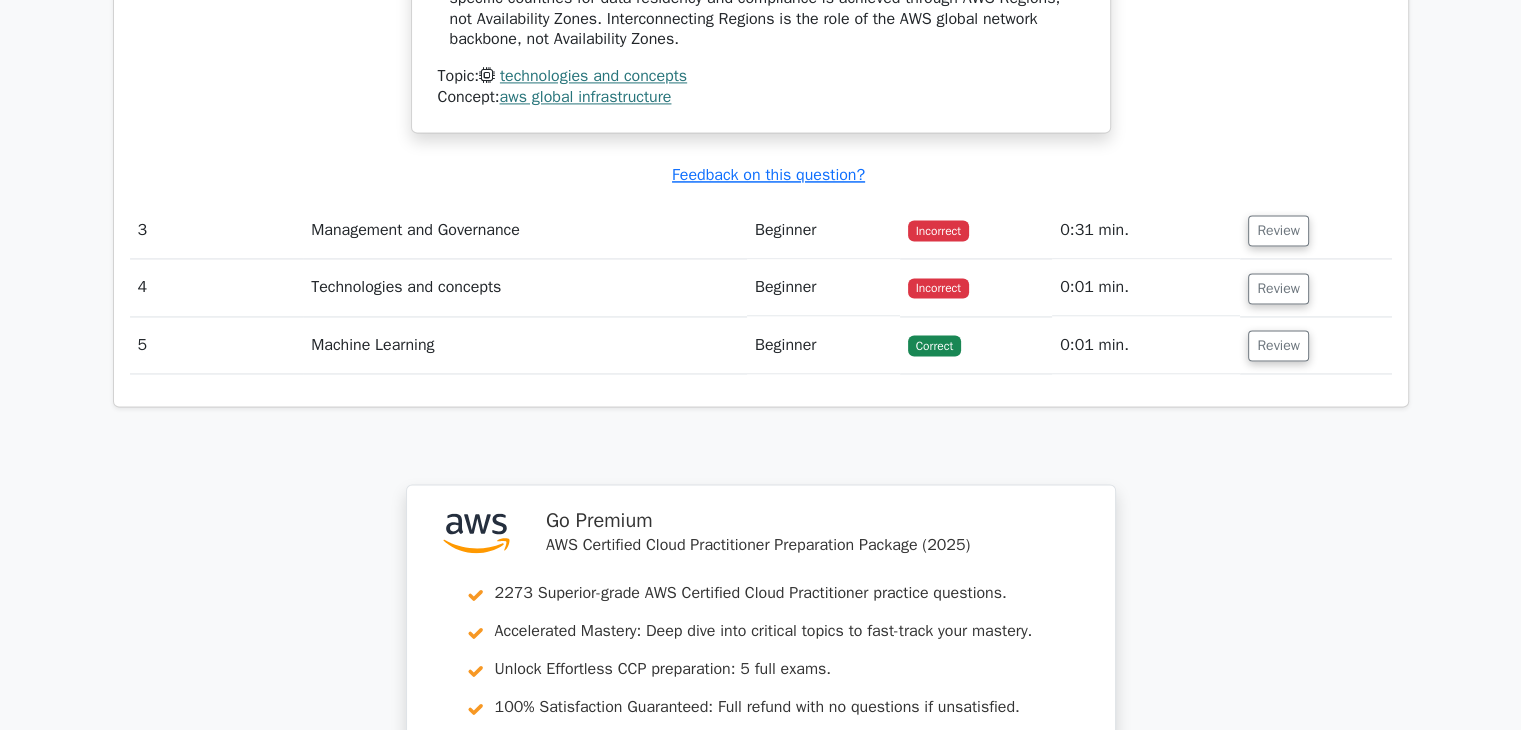 click on "Review" at bounding box center (1315, 230) 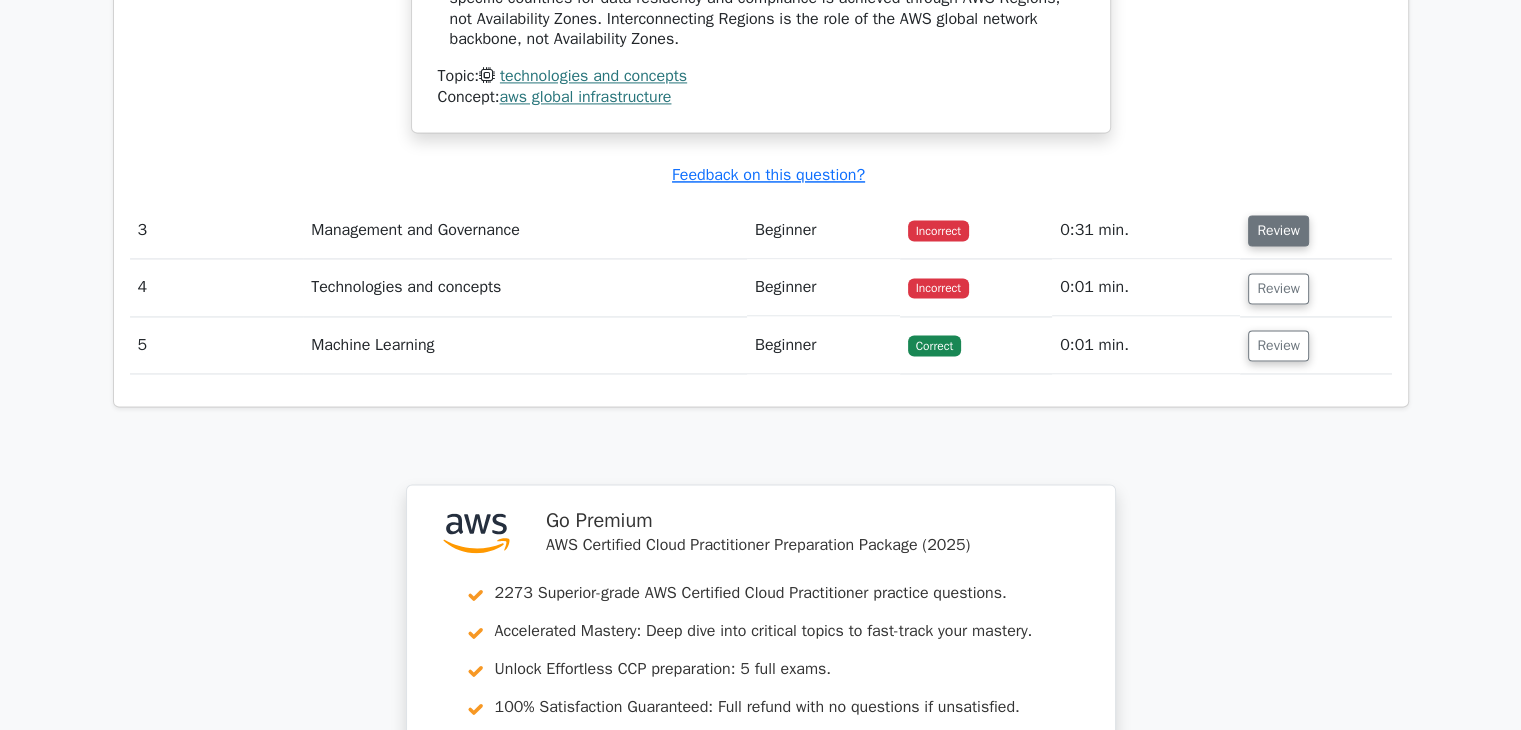 click on "Review" at bounding box center (1278, 230) 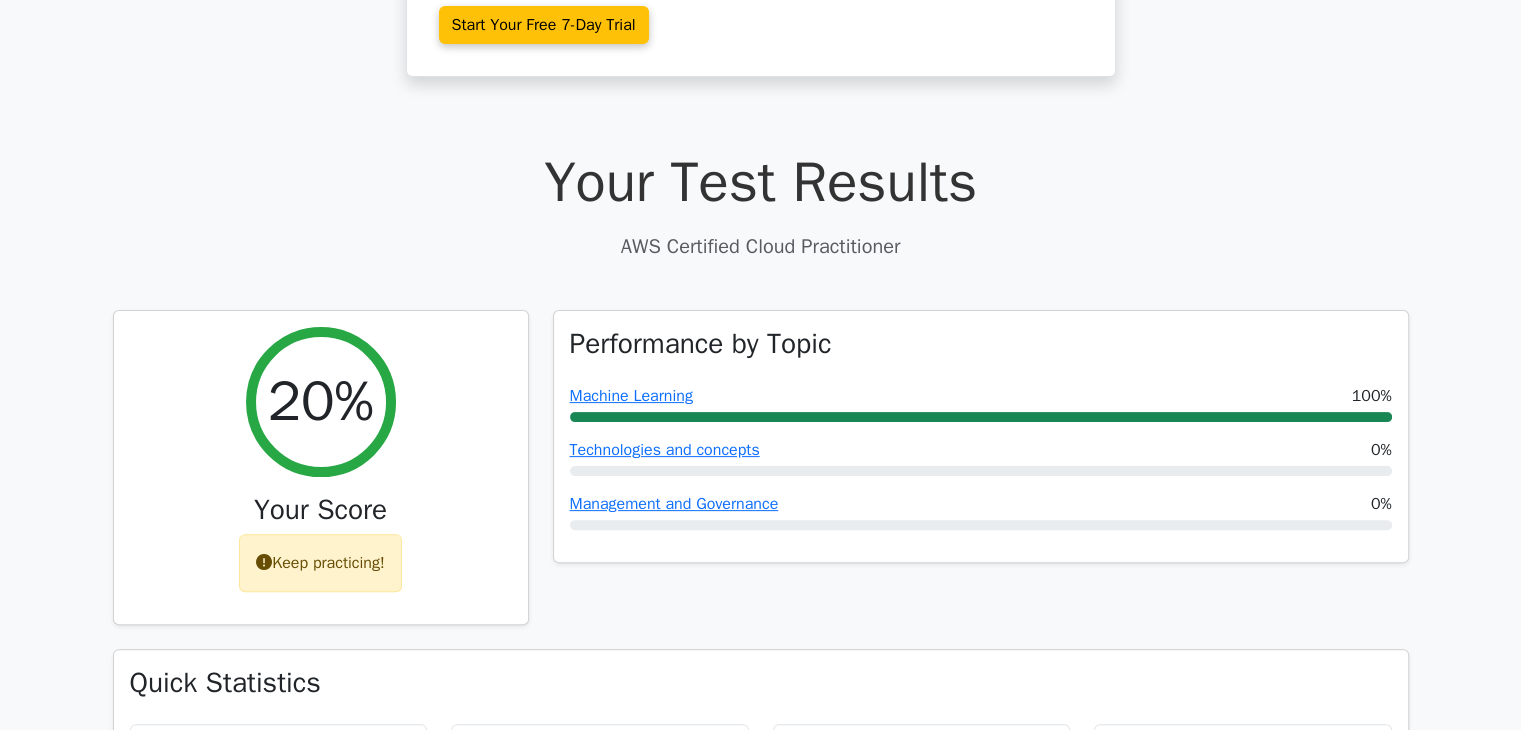 scroll, scrollTop: 0, scrollLeft: 0, axis: both 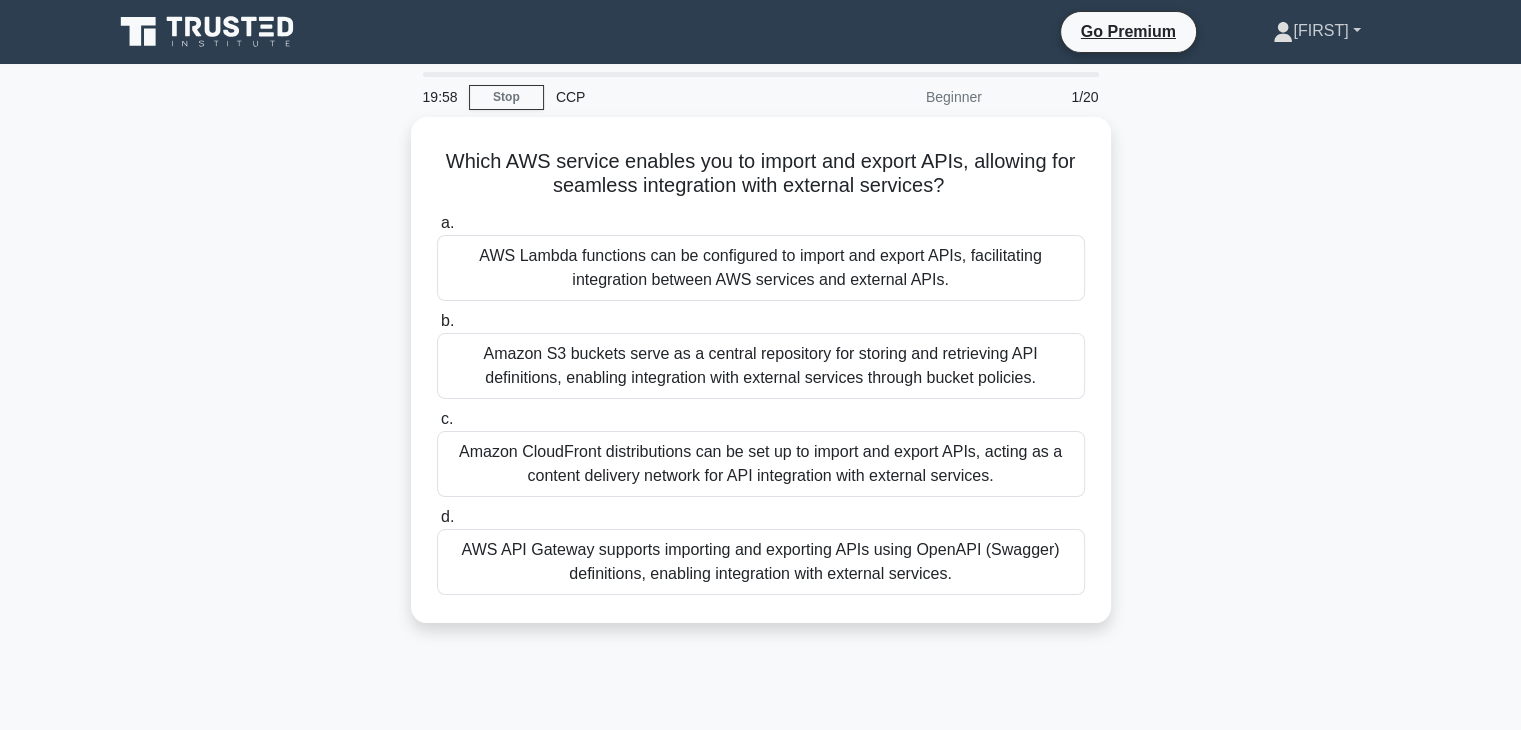 click on "[FIRST]" at bounding box center [1316, 31] 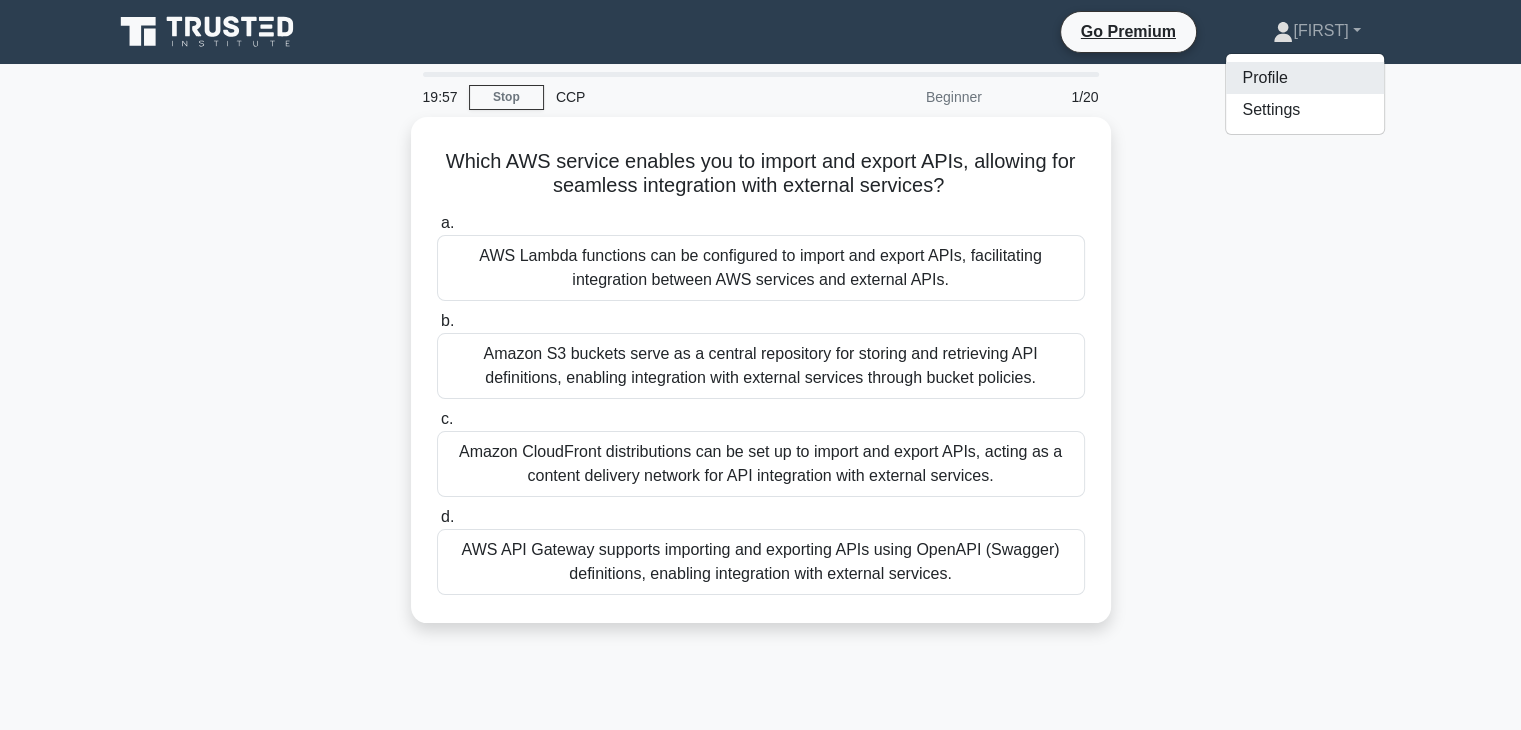 click on "Profile" at bounding box center [1305, 78] 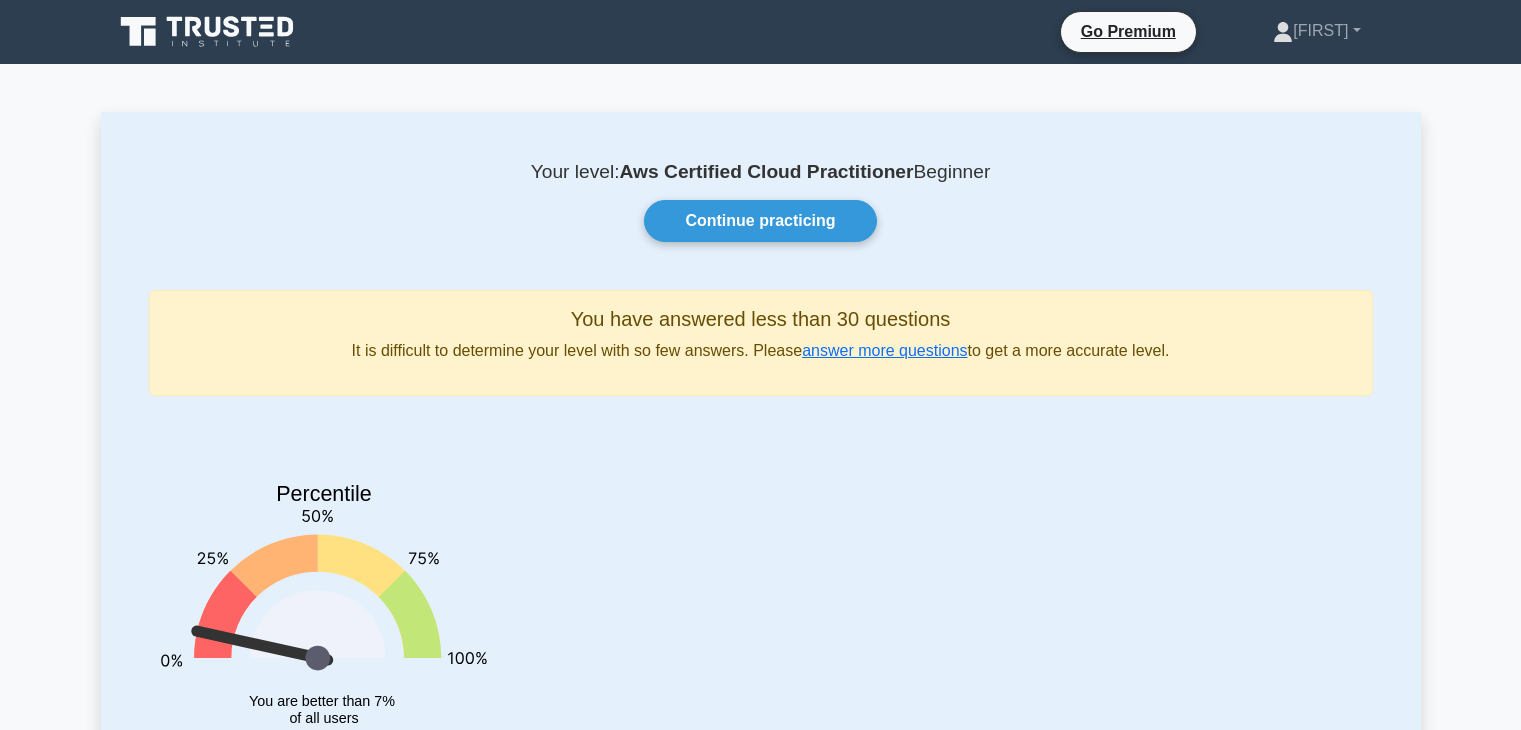scroll, scrollTop: 0, scrollLeft: 0, axis: both 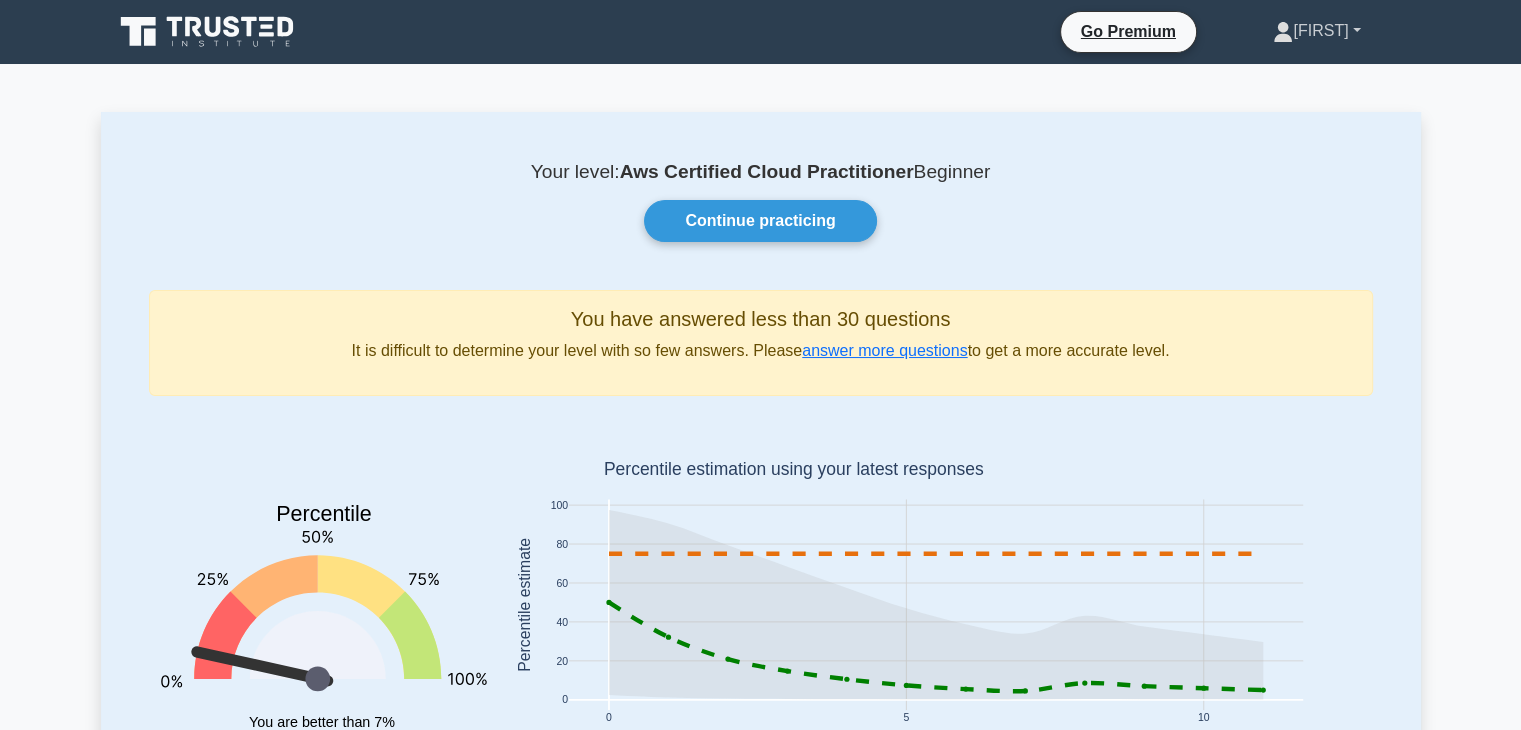 click on "[FIRST]" at bounding box center [1316, 31] 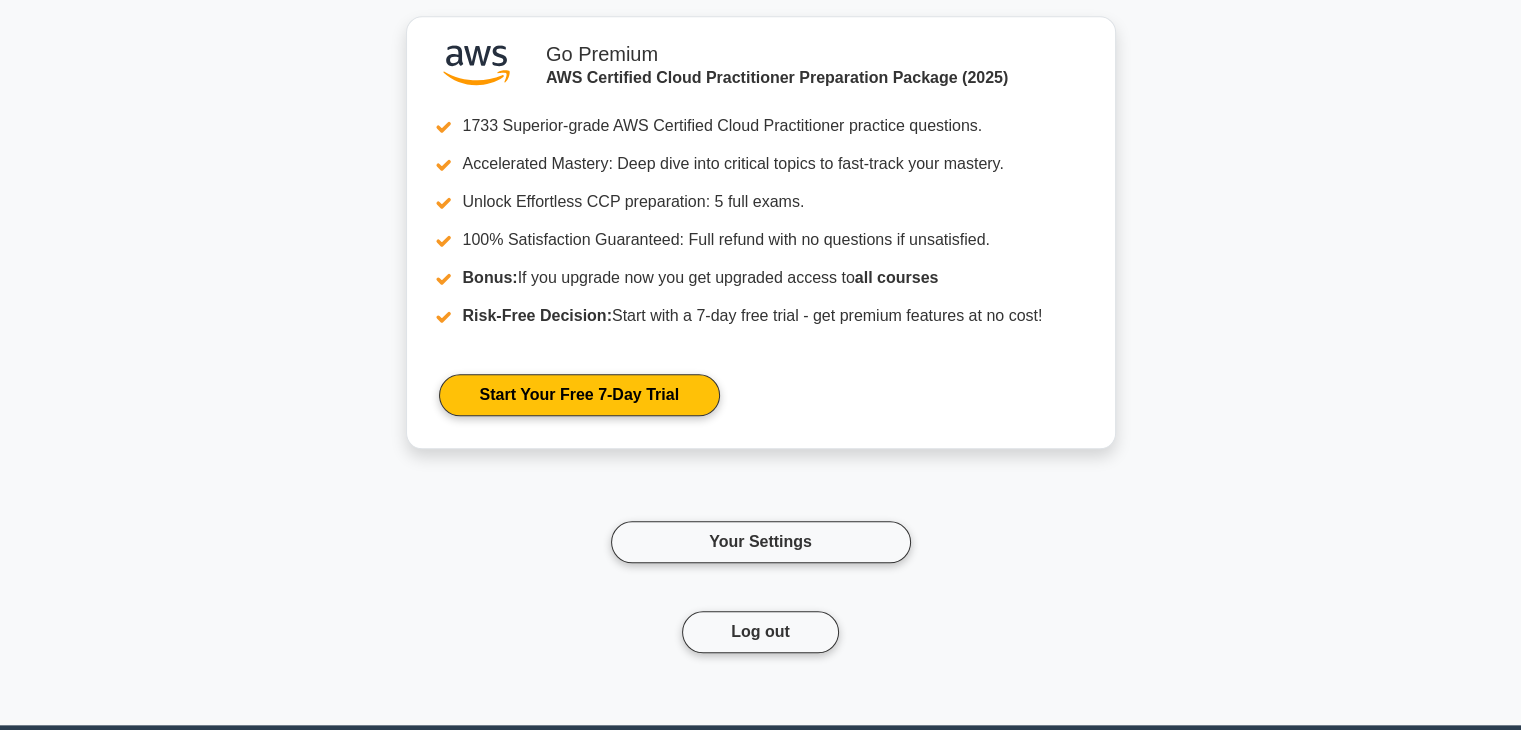 scroll, scrollTop: 2101, scrollLeft: 0, axis: vertical 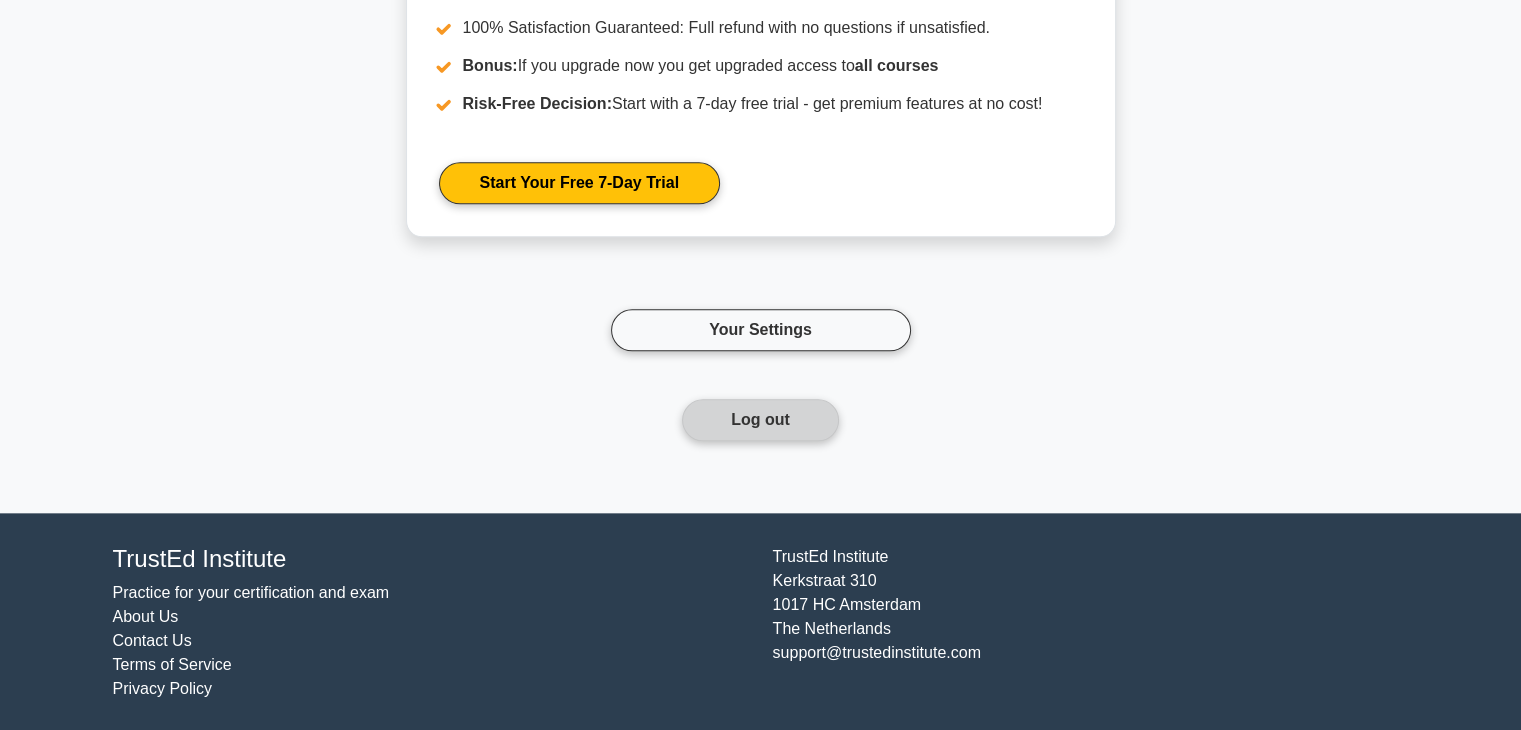 click on "Log out" at bounding box center [760, 420] 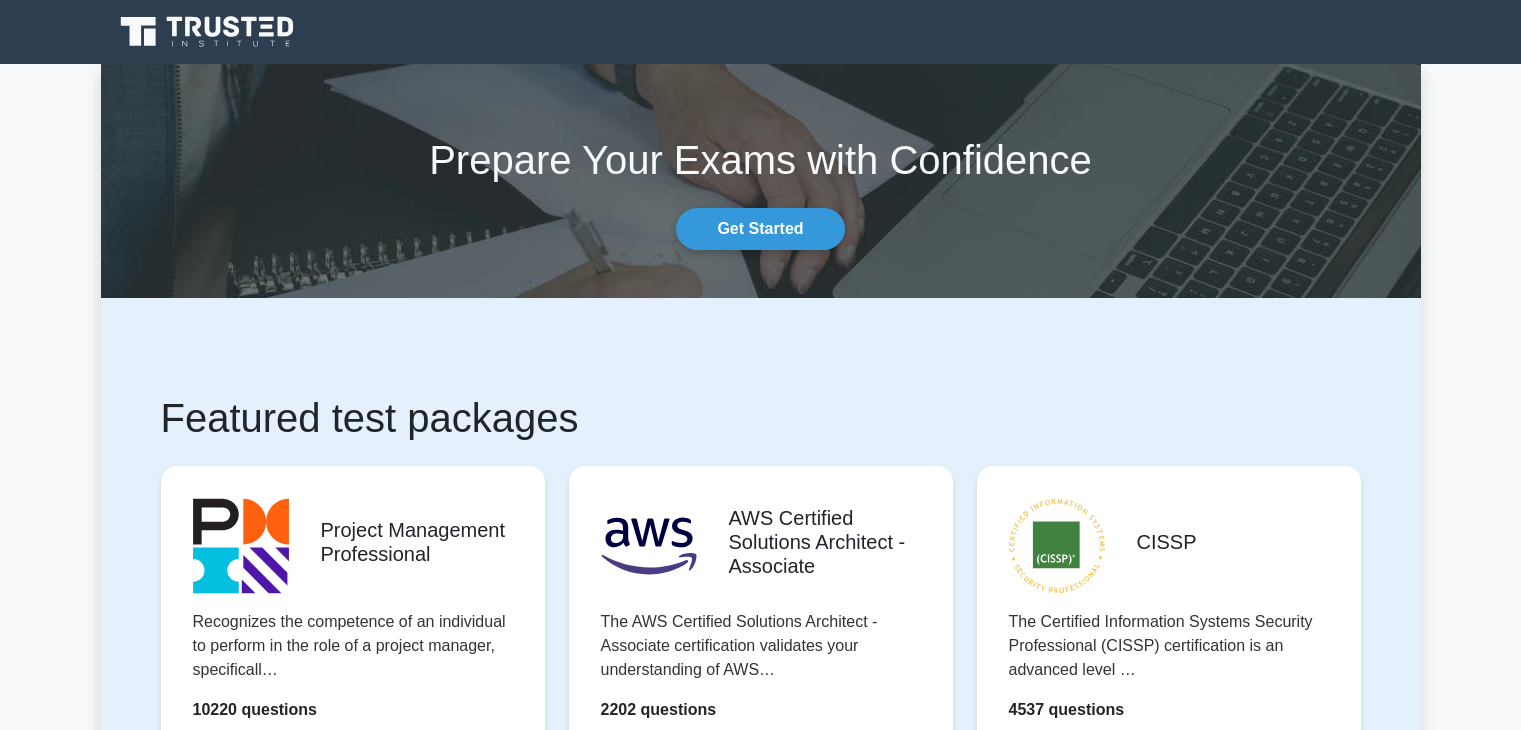 scroll, scrollTop: 0, scrollLeft: 0, axis: both 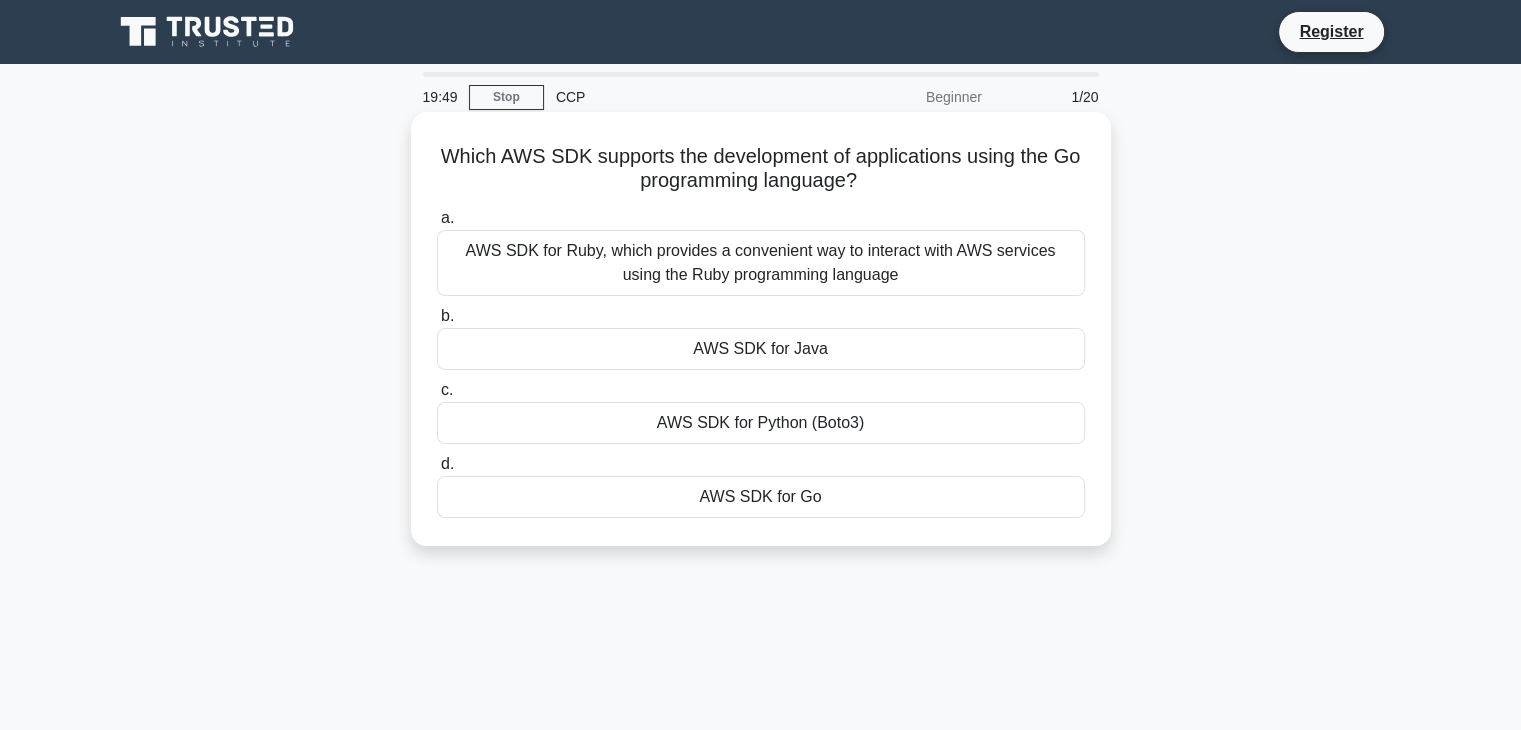 click on "AWS SDK for Go" at bounding box center (761, 497) 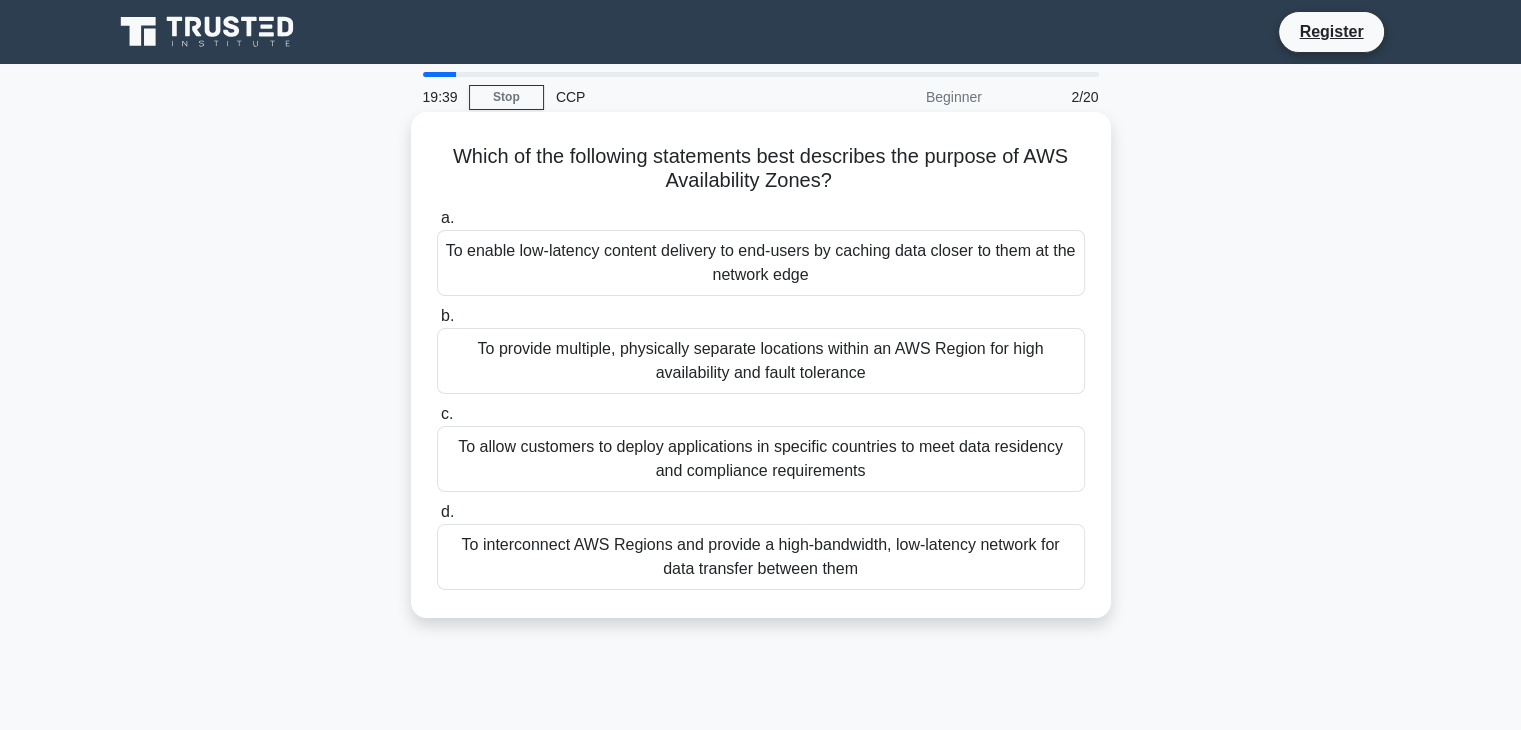 click on "To provide multiple, physically separate locations within an AWS Region for high availability and fault tolerance" at bounding box center (761, 361) 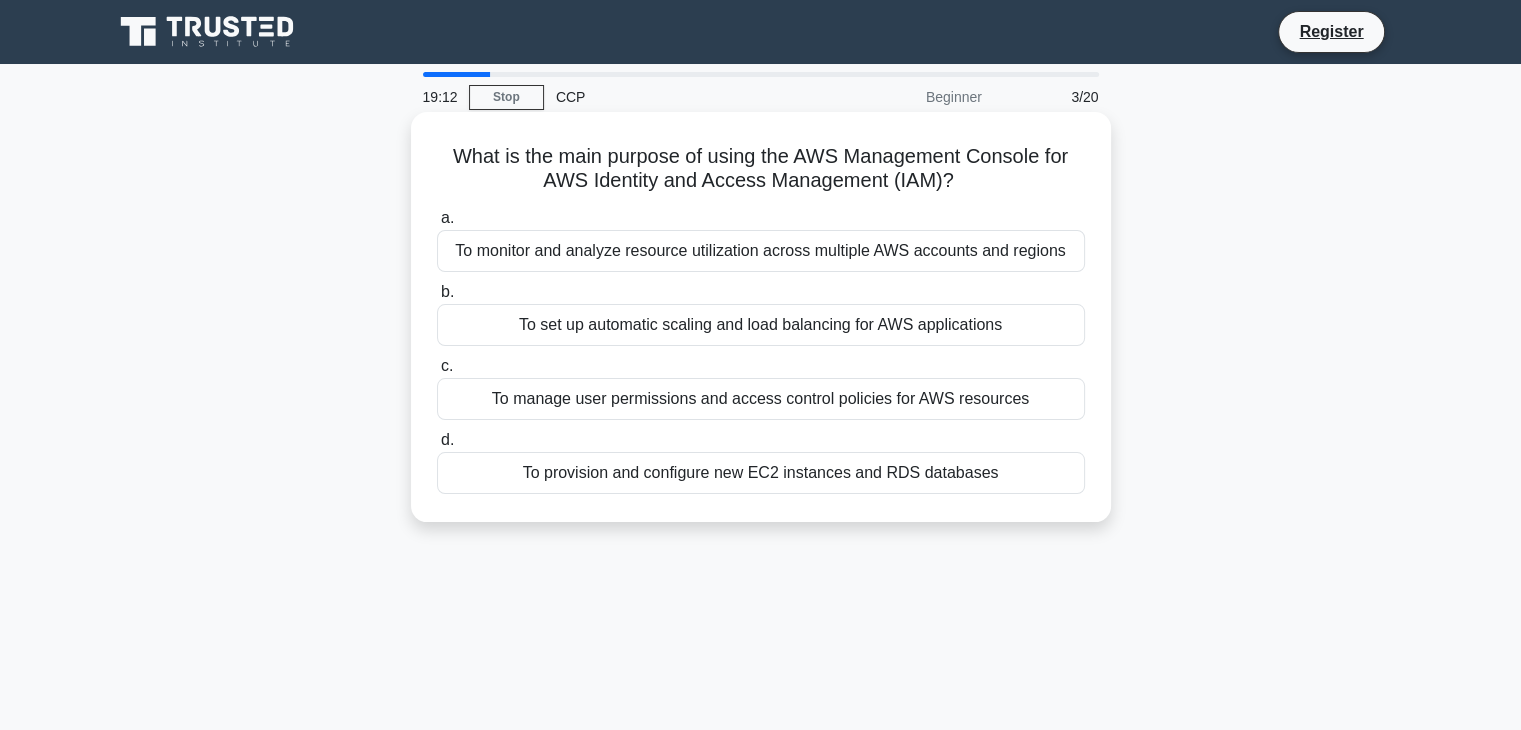 click on "To monitor and analyze resource utilization across multiple AWS accounts and regions" at bounding box center [761, 251] 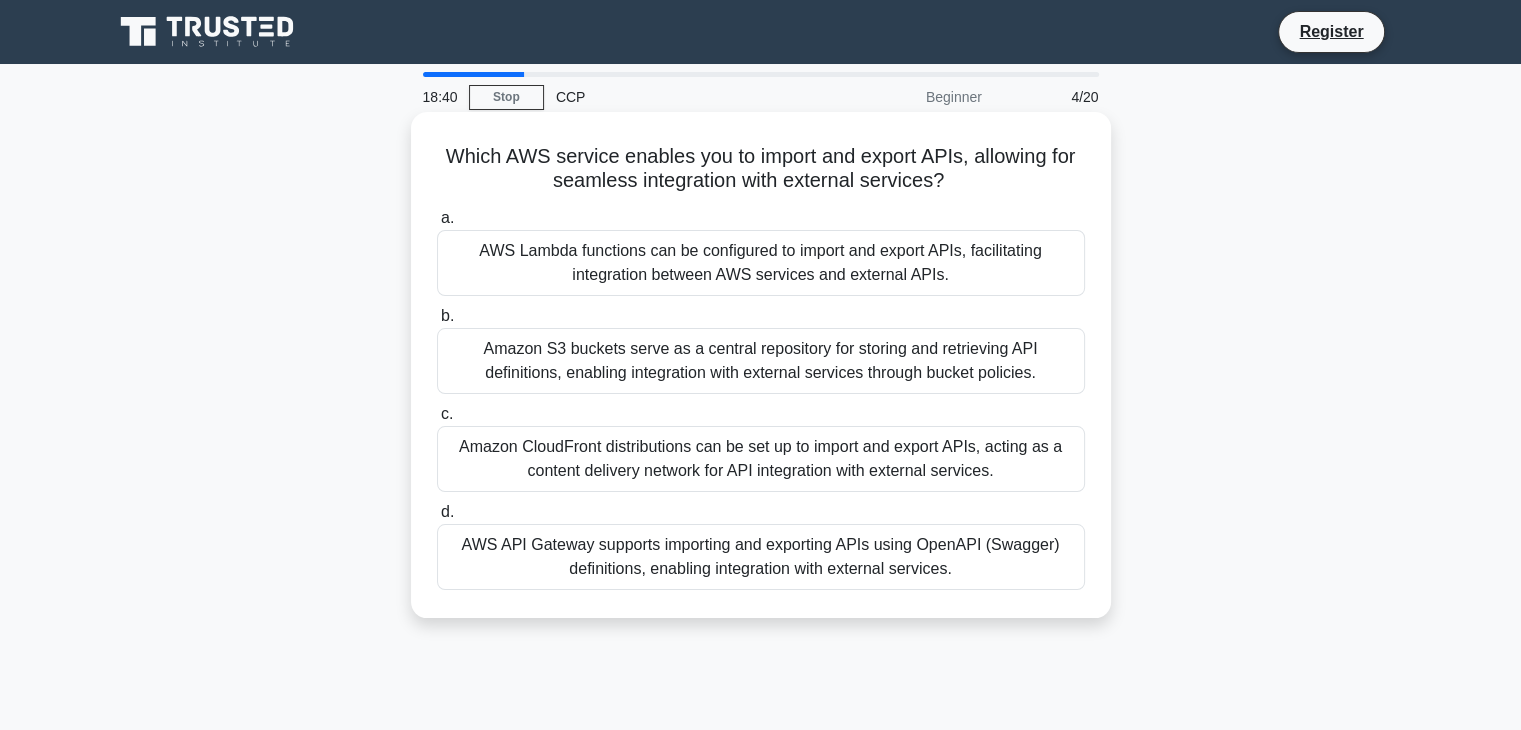 click on "AWS Lambda functions can be configured to import and export APIs, facilitating integration between AWS services and external APIs." at bounding box center [761, 263] 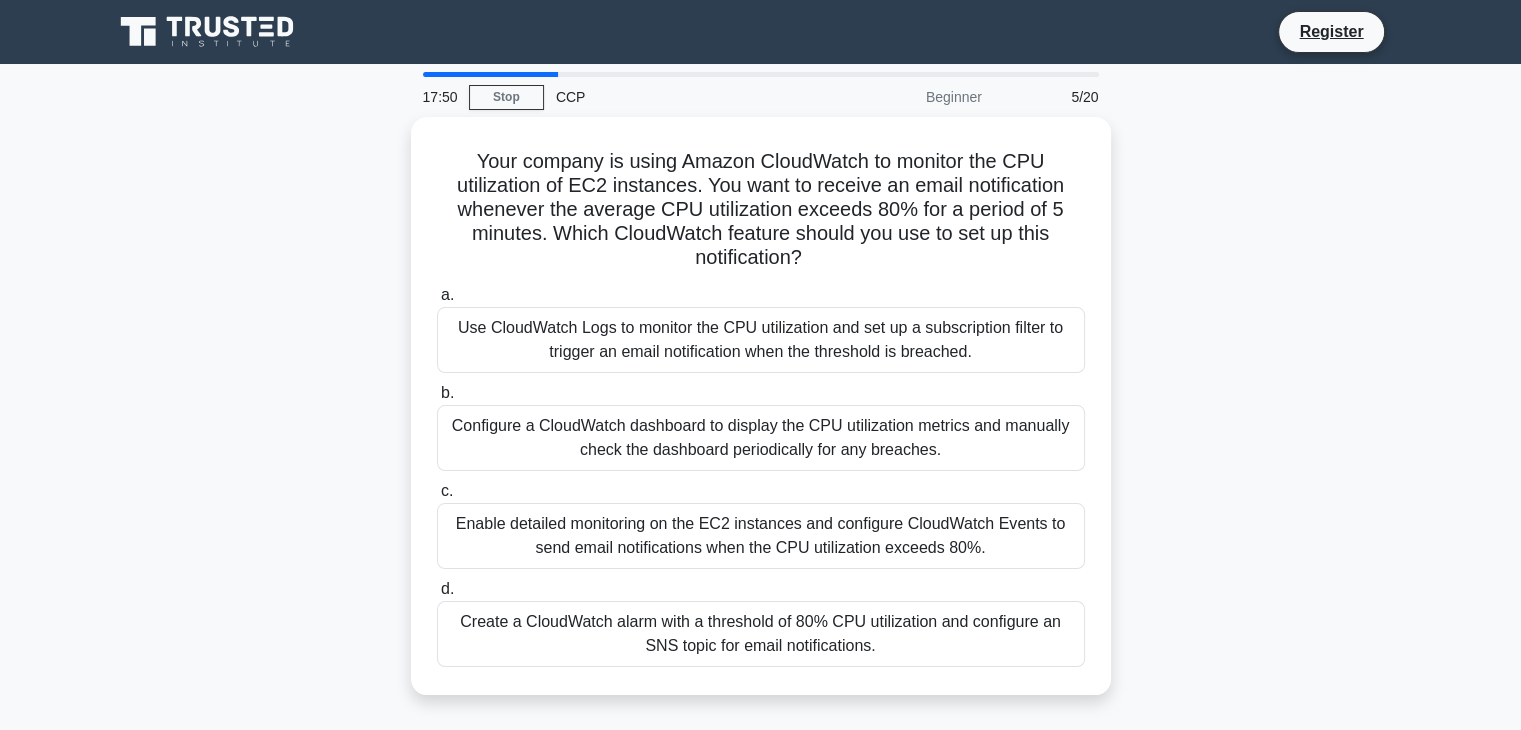 drag, startPoint x: 823, startPoint y: 631, endPoint x: 1324, endPoint y: 586, distance: 503.0169 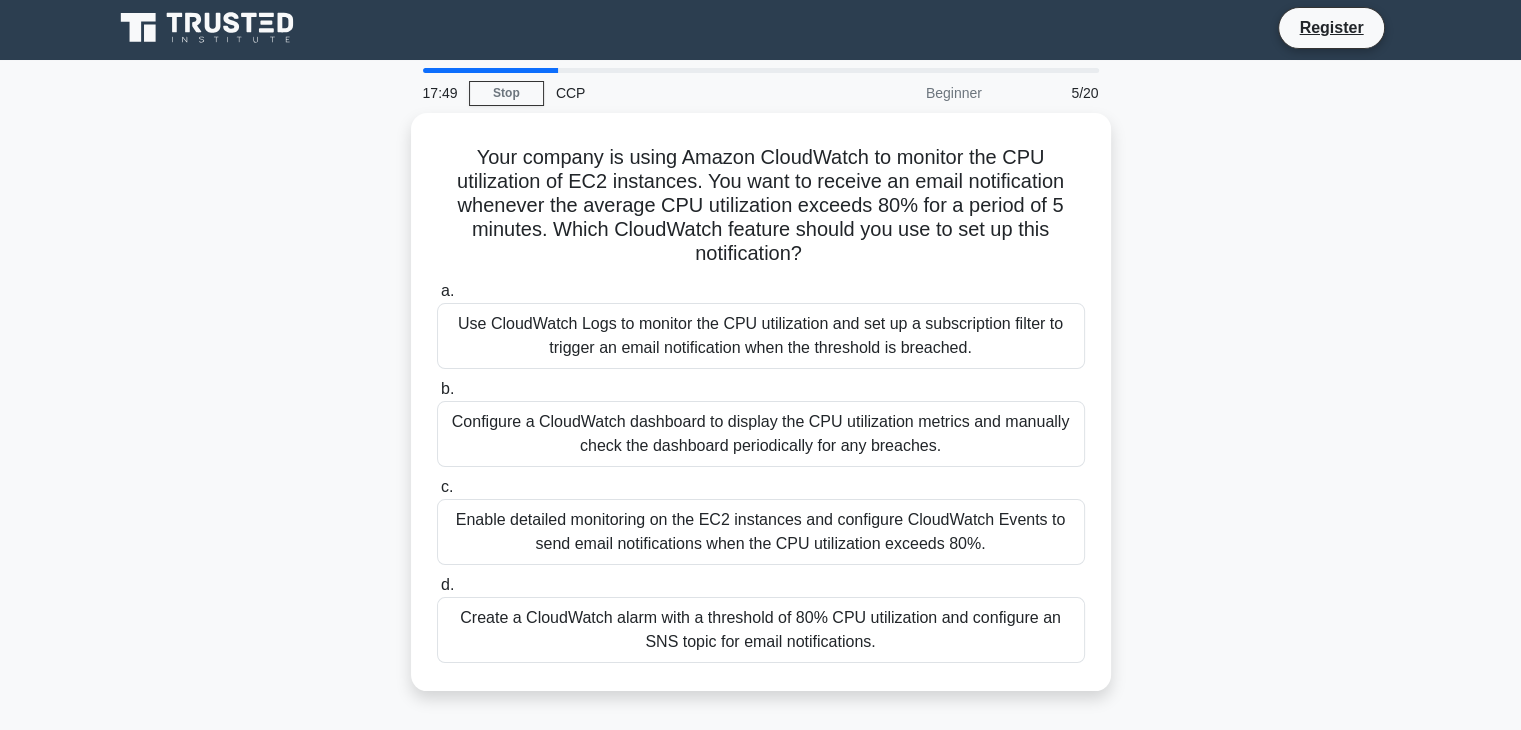 scroll, scrollTop: 0, scrollLeft: 0, axis: both 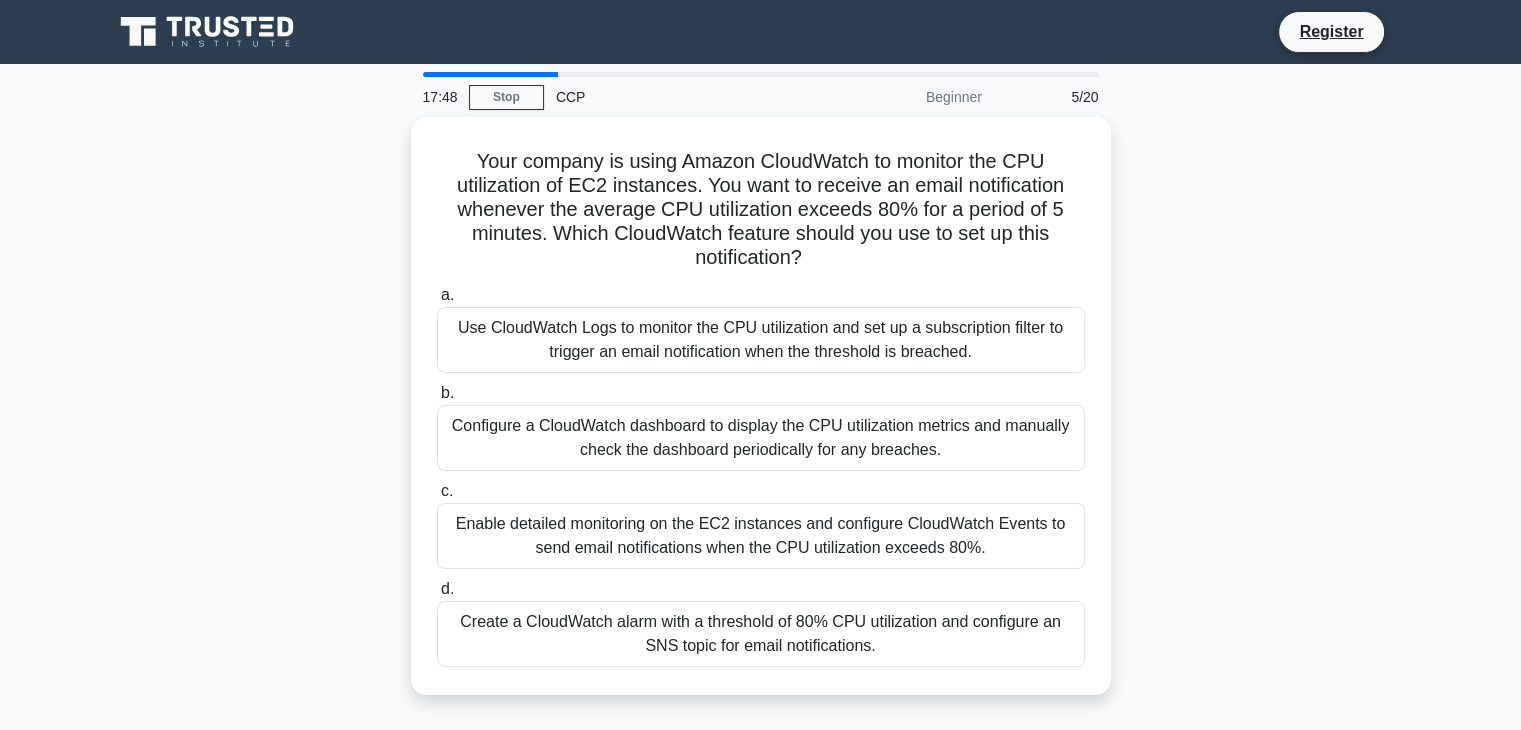 click on "Your company is using Amazon CloudWatch to monitor the CPU utilization of EC2 instances. You want to receive an email notification whenever the average CPU utilization exceeds 80% for a period of 5 minutes. Which CloudWatch feature should you use to set up this notification?
.spinner_0XTQ{transform-origin:center;animation:spinner_y6GP .75s linear infinite}@keyframes spinner_y6GP{100%{transform:rotate(360deg)}}
a.
b. c. d." at bounding box center [761, 418] 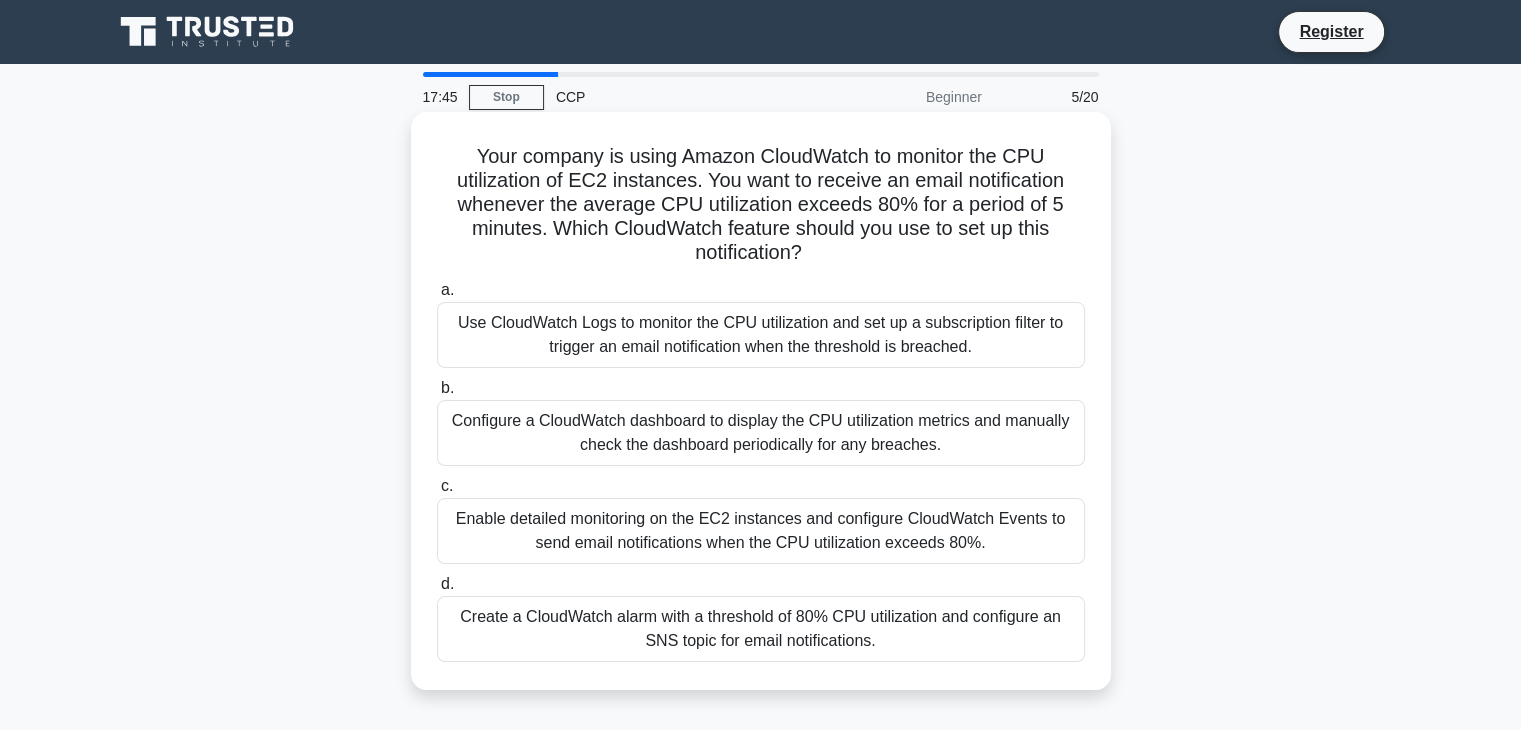 click on "Create a CloudWatch alarm with a threshold of 80% CPU utilization and configure an SNS topic for email notifications." at bounding box center [761, 629] 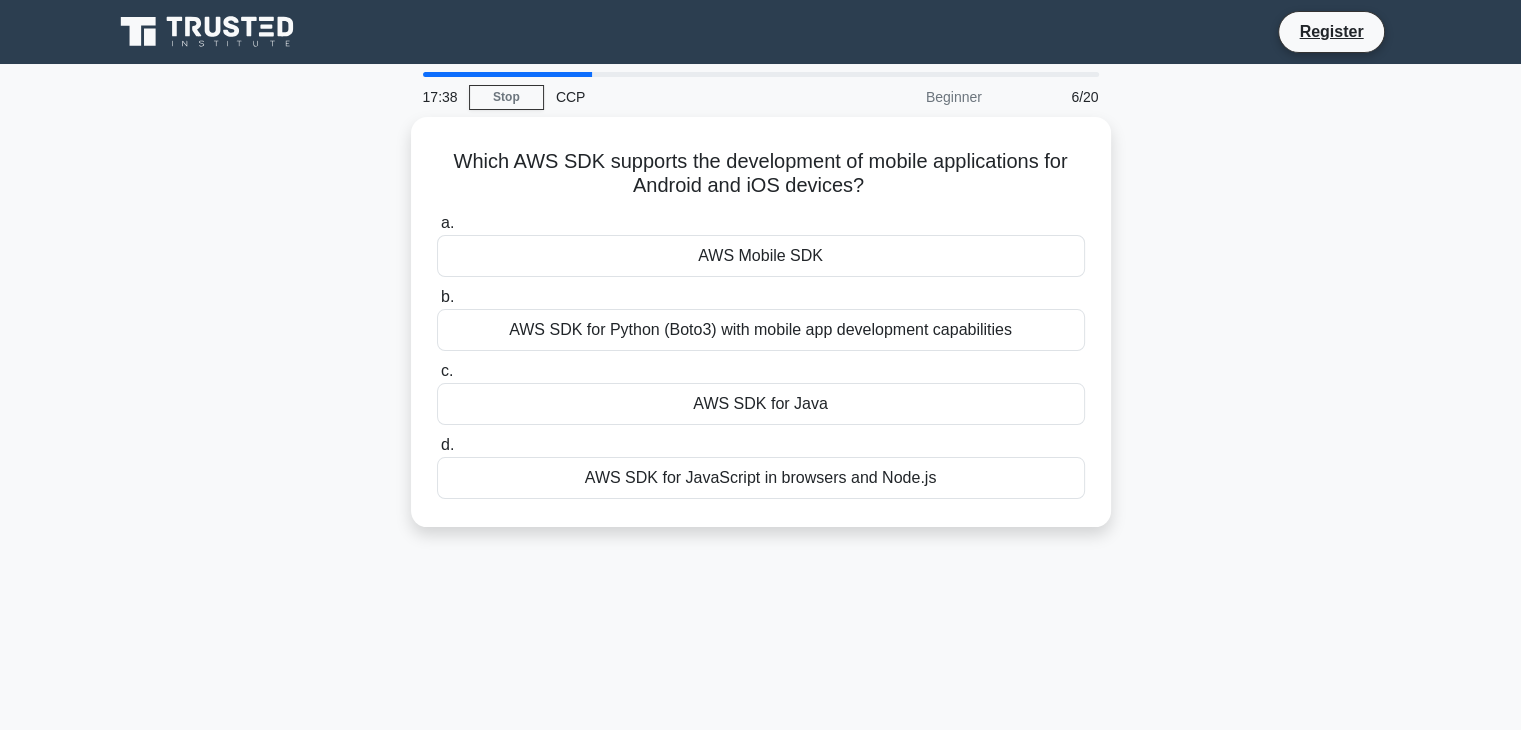 click on "Which AWS SDK supports the development of mobile applications for Android and iOS devices?
.spinner_0XTQ{transform-origin:center;animation:spinner_y6GP .75s linear infinite}@keyframes spinner_y6GP{100%{transform:rotate(360deg)}}
a.
AWS Mobile SDK
b. c. d." at bounding box center (761, 334) 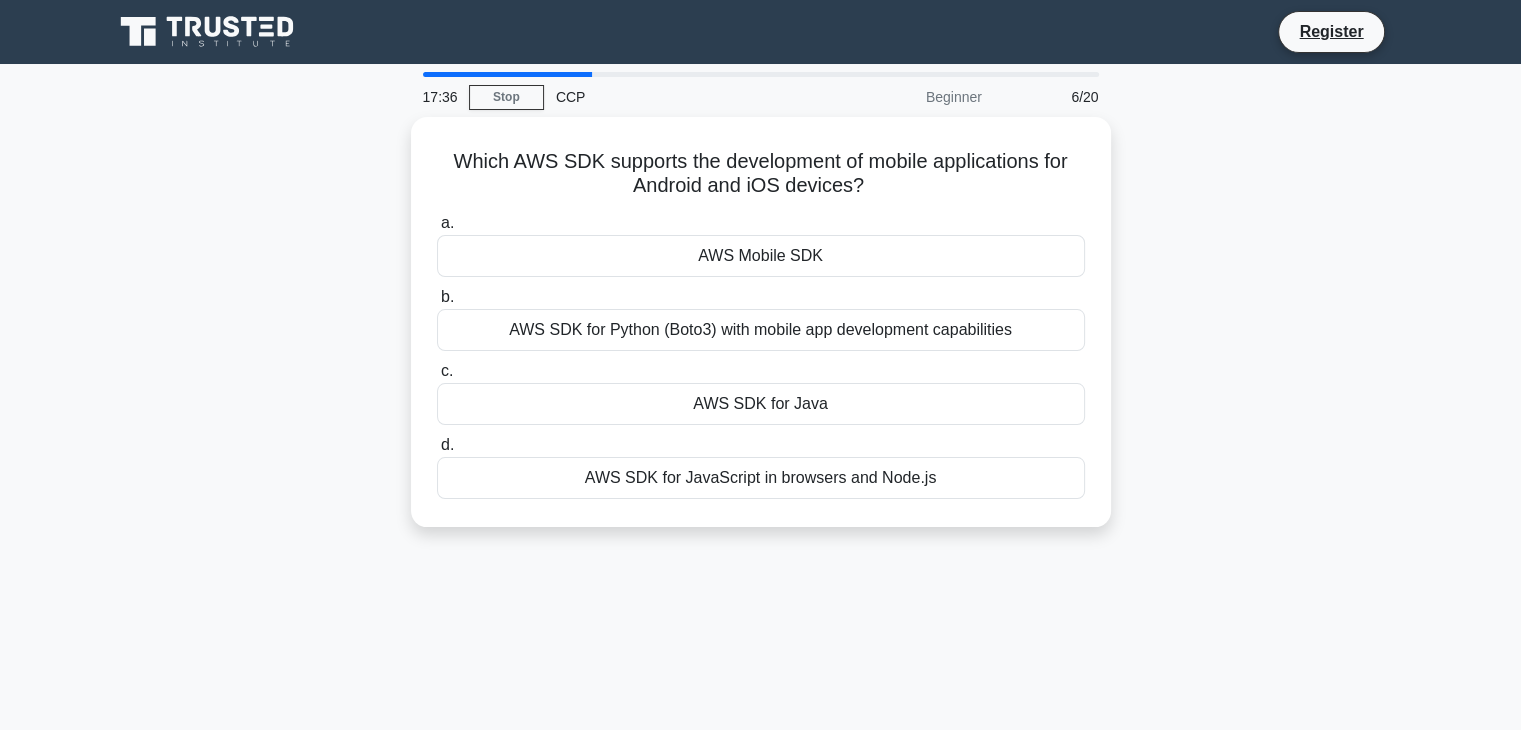 click on "Which AWS SDK supports the development of mobile applications for Android and iOS devices?
.spinner_0XTQ{transform-origin:center;animation:spinner_y6GP .75s linear infinite}@keyframes spinner_y6GP{100%{transform:rotate(360deg)}}
a.
AWS Mobile SDK
b. c. d." at bounding box center [761, 334] 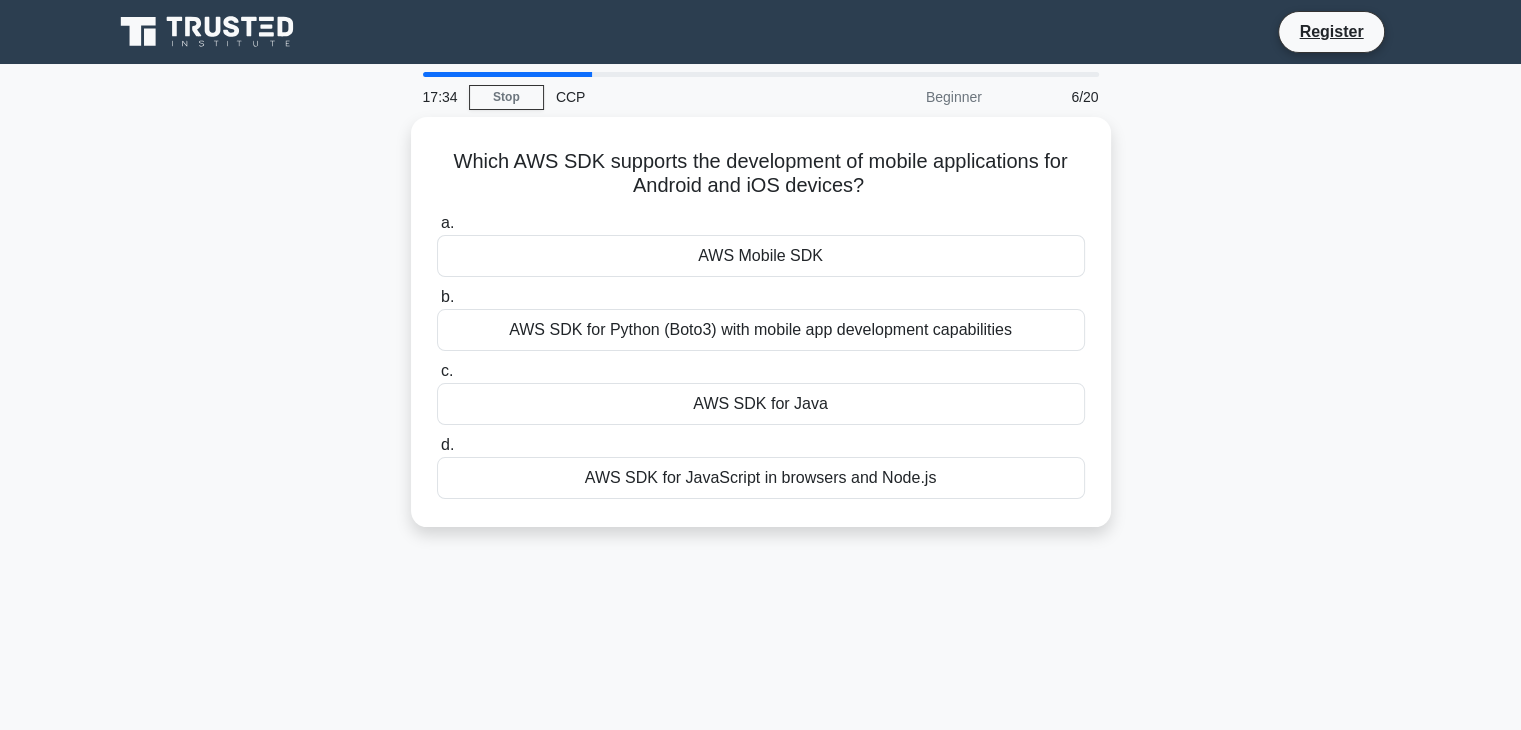 click on "Which AWS SDK supports the development of mobile applications for Android and iOS devices?
.spinner_0XTQ{transform-origin:center;animation:spinner_y6GP .75s linear infinite}@keyframes spinner_y6GP{100%{transform:rotate(360deg)}}
a.
AWS Mobile SDK
b. c. d." at bounding box center (761, 334) 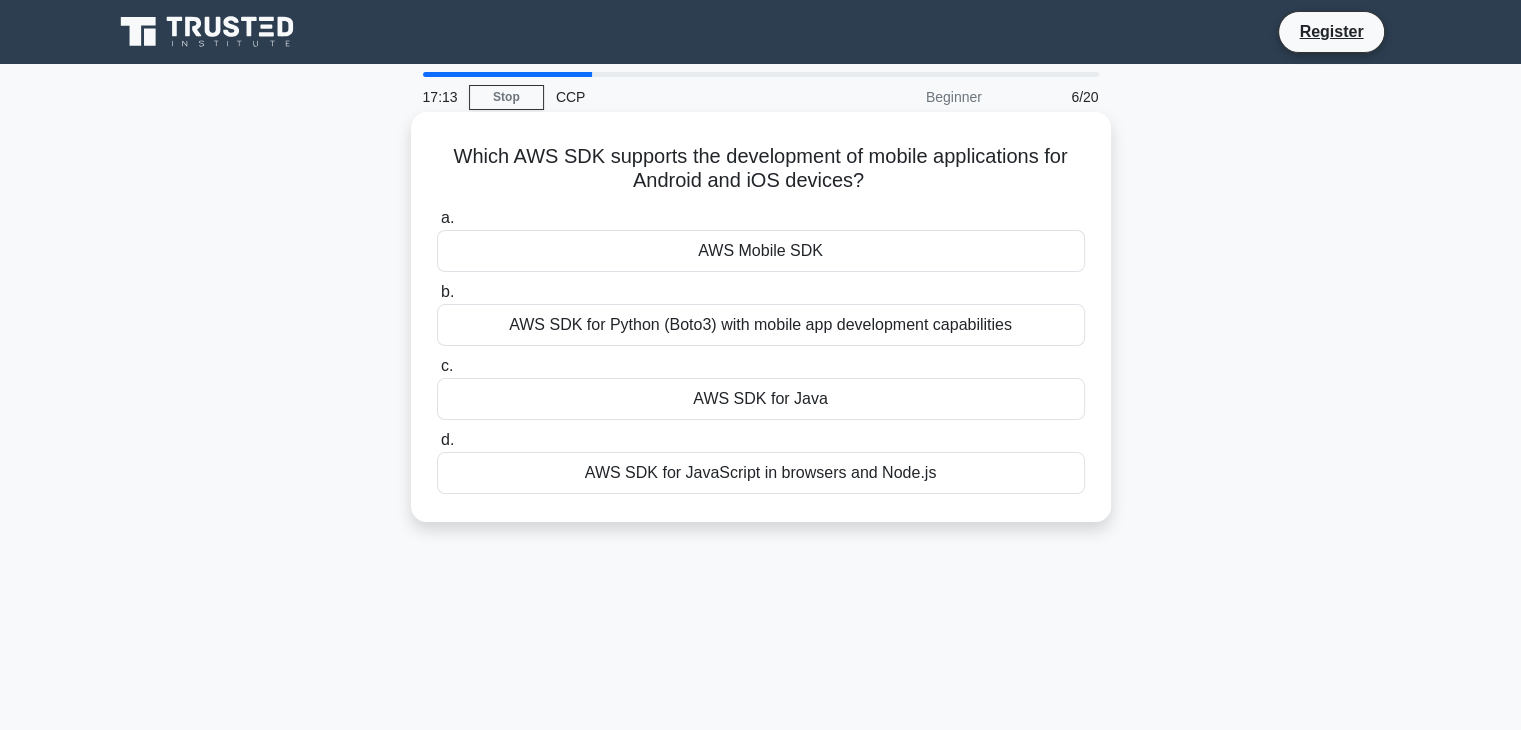 click on "AWS Mobile SDK" at bounding box center (761, 251) 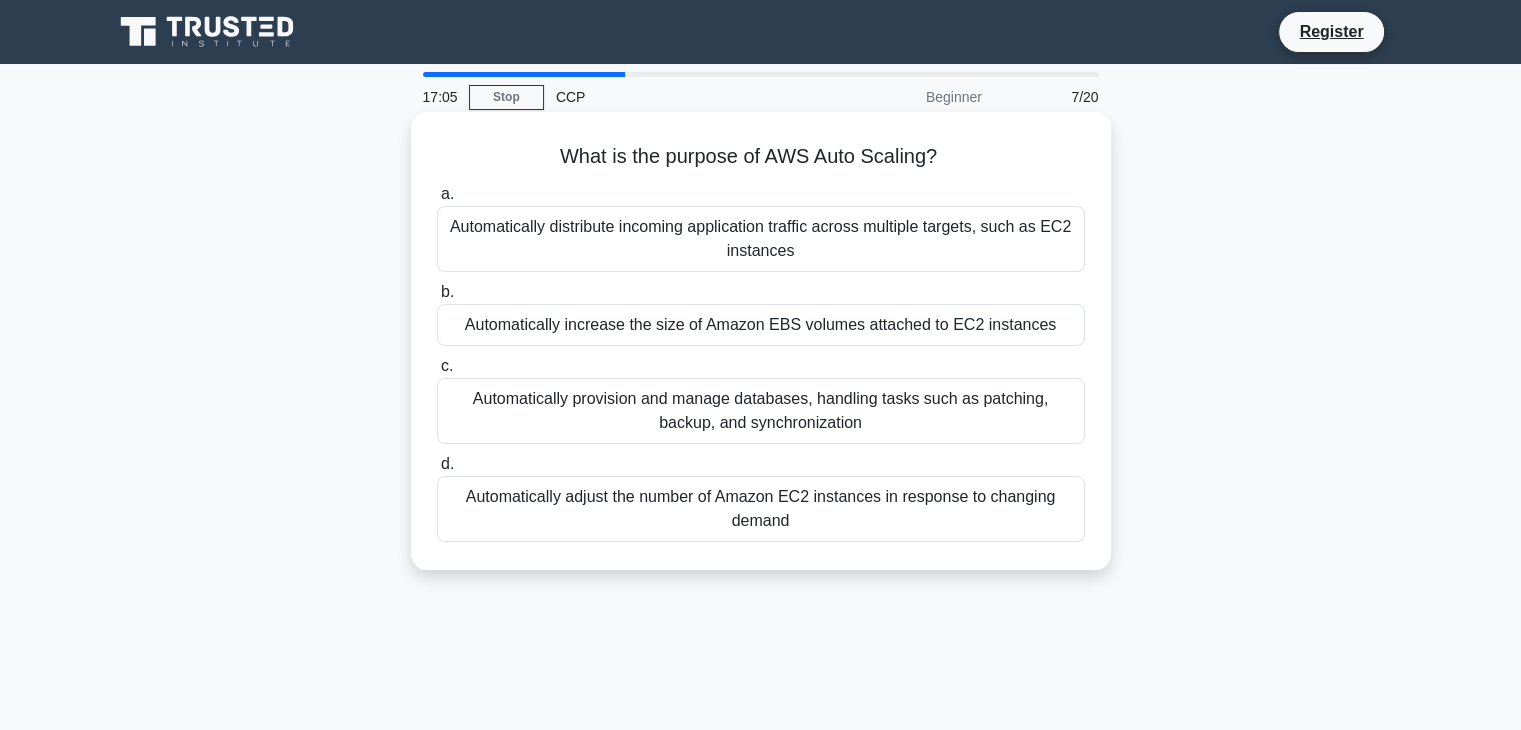click on "Automatically adjust the number of Amazon EC2 instances in response to changing demand" at bounding box center [761, 509] 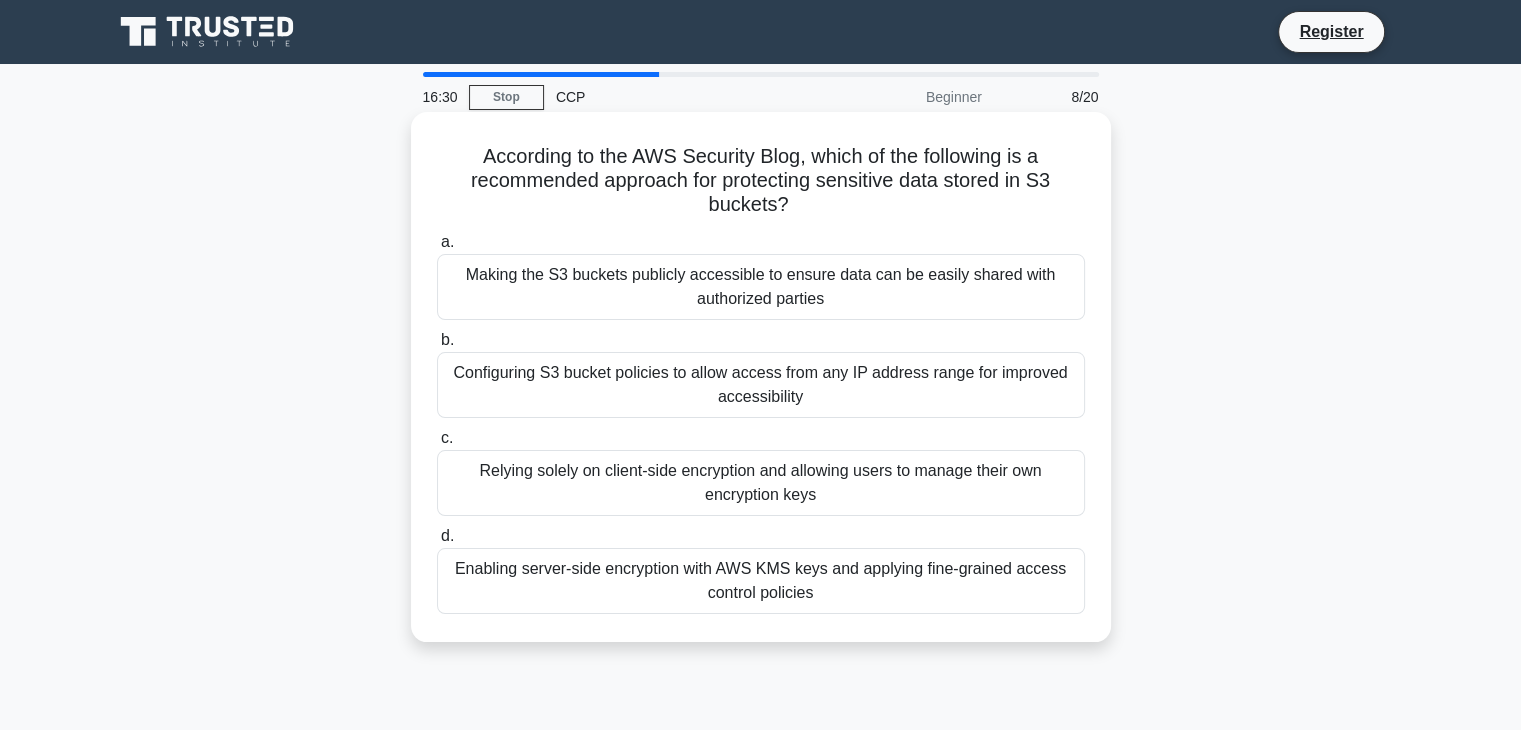 click on "Enabling server-side encryption with AWS KMS keys and applying fine-grained access control policies" at bounding box center (761, 581) 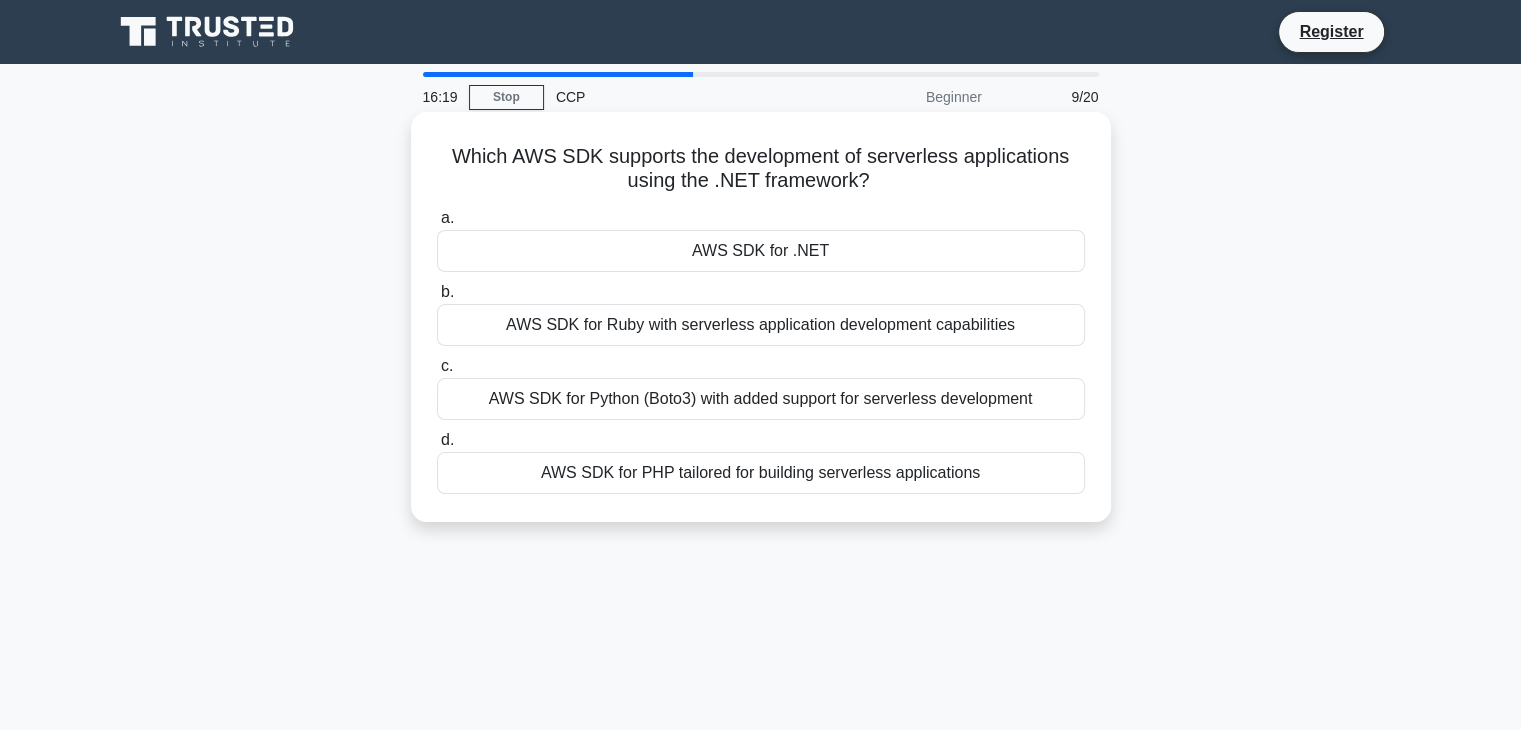 click on "AWS SDK for .NET" at bounding box center [761, 251] 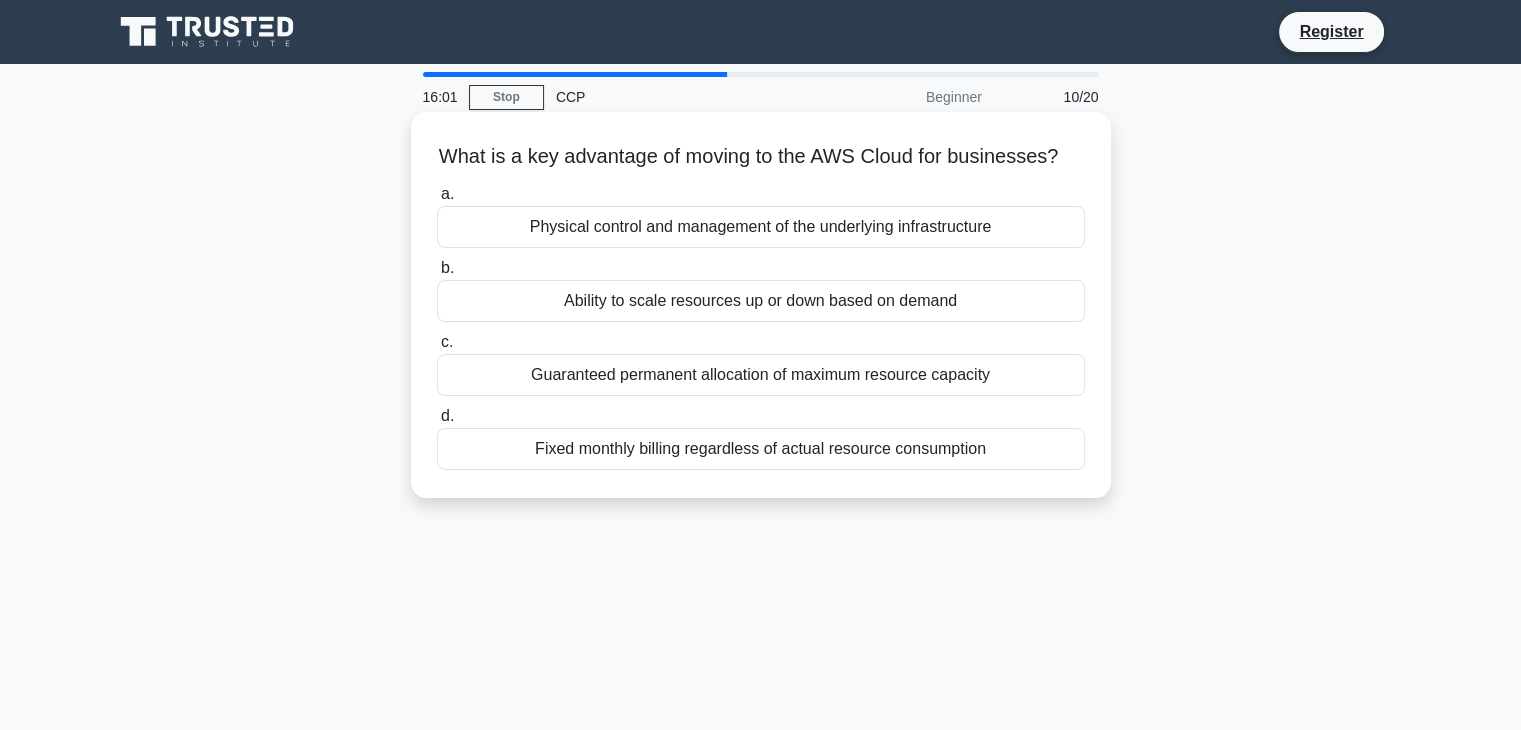 click on "Ability to scale resources up or down based on demand" at bounding box center (761, 301) 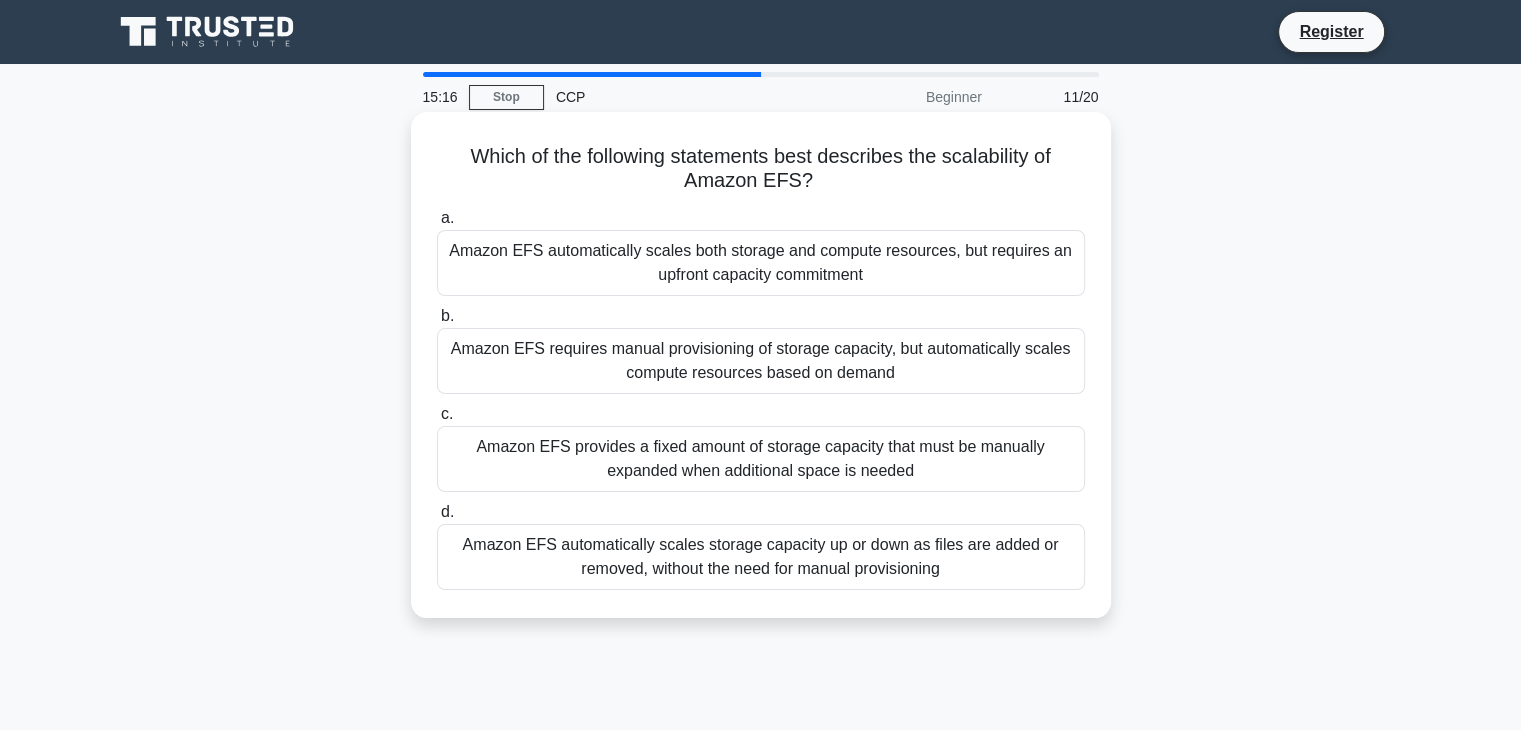 click on "Amazon EFS automatically scales storage capacity up or down as files are added or removed, without the need for manual provisioning" at bounding box center (761, 557) 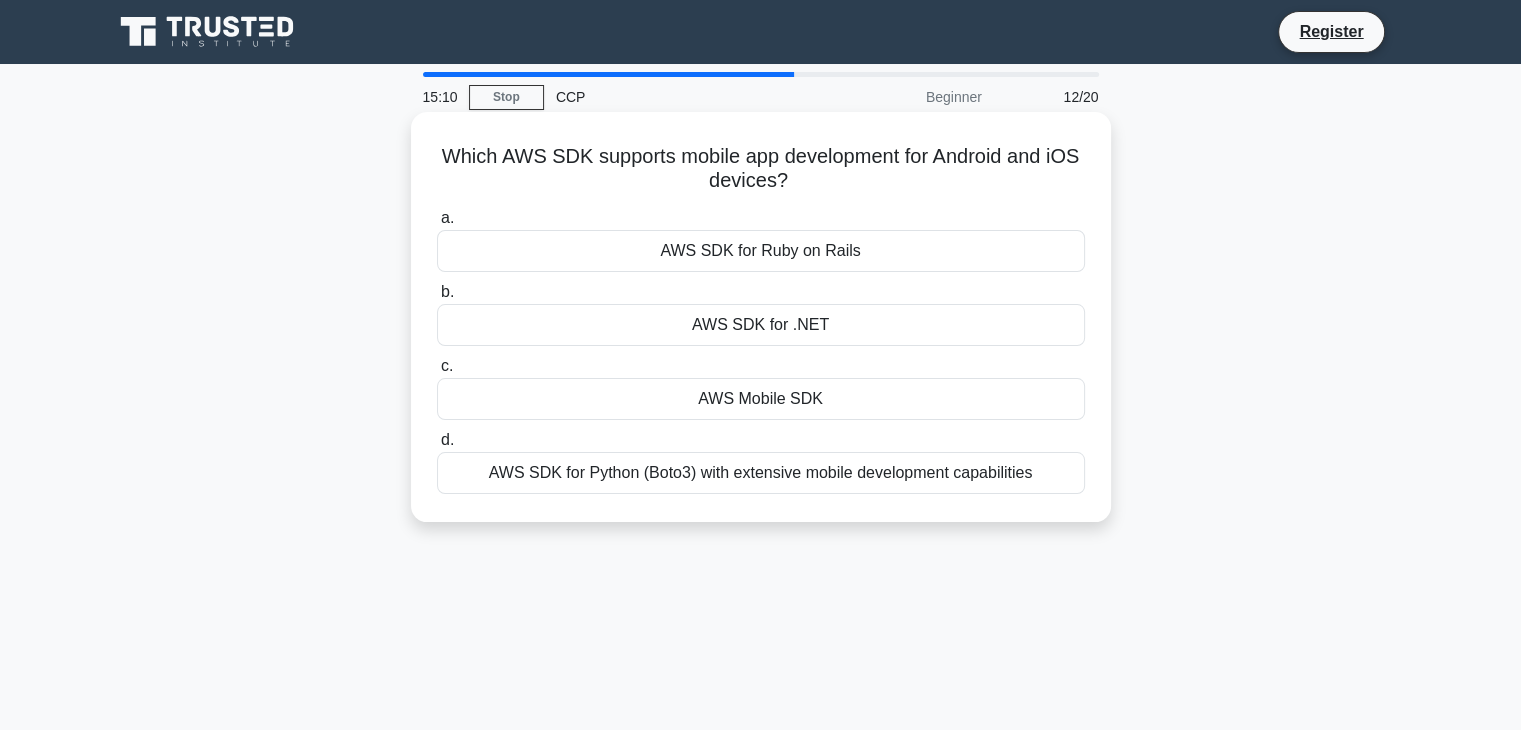 click on "AWS Mobile SDK" at bounding box center [761, 399] 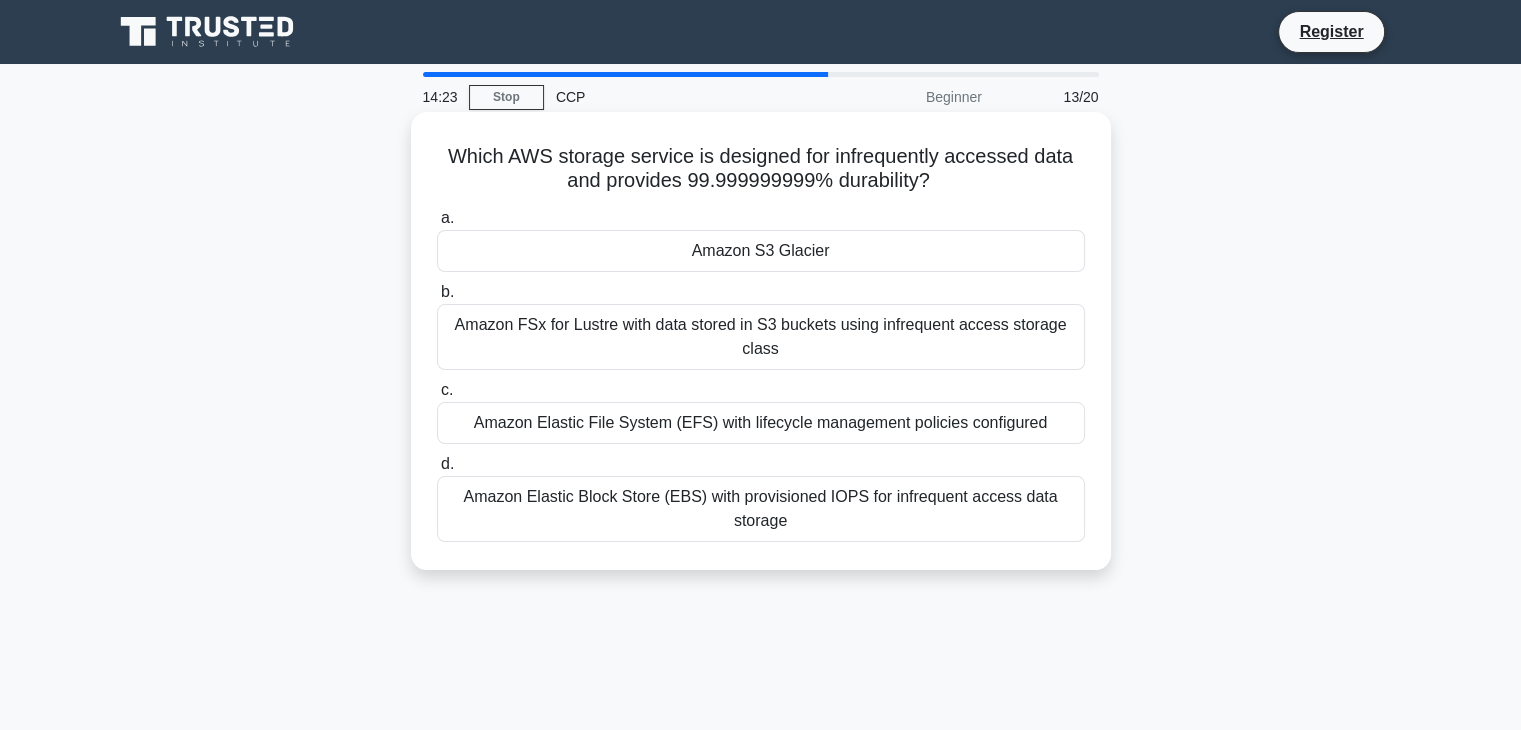 click on "Amazon S3 Glacier" at bounding box center (761, 251) 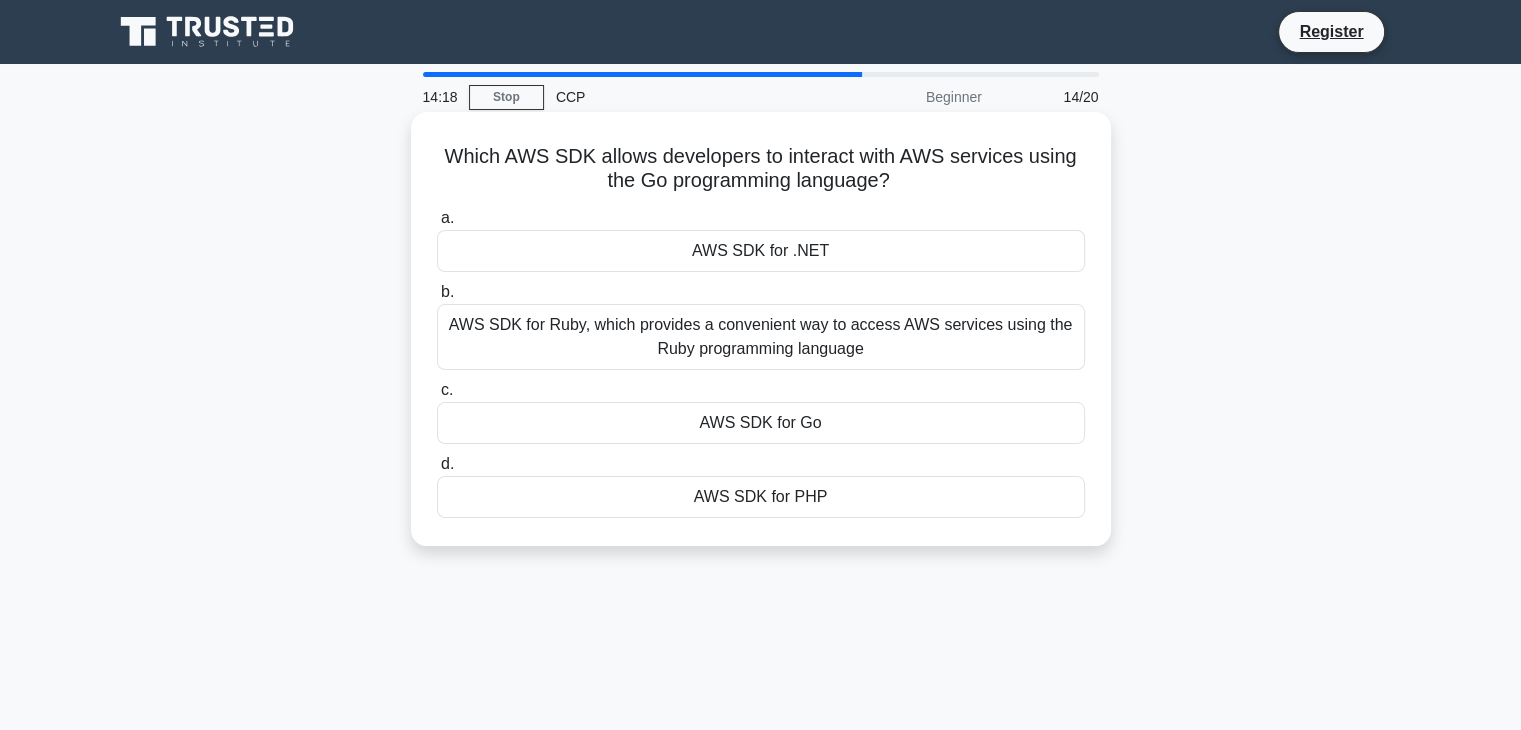 click on "AWS SDK for Go" at bounding box center [761, 423] 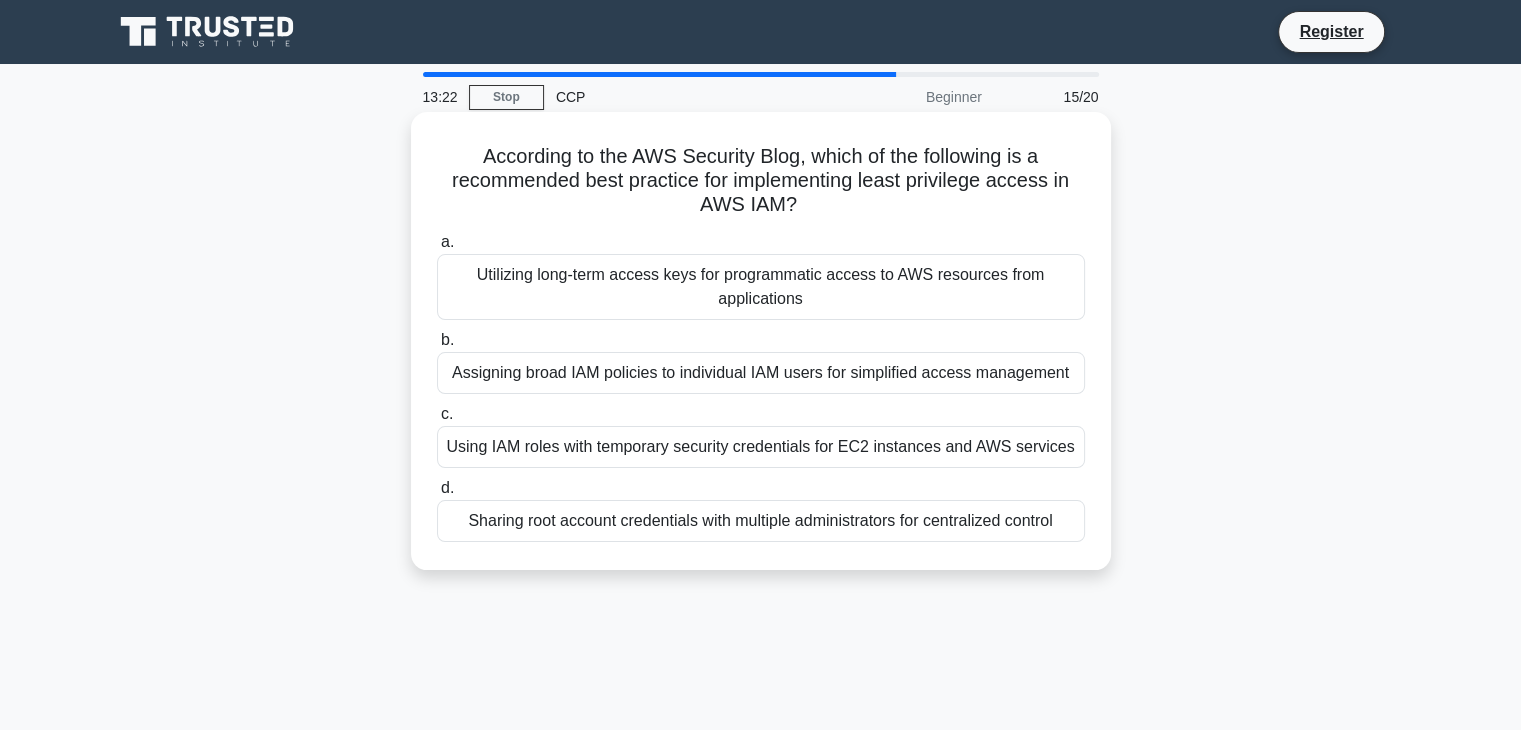 click on "Assigning broad IAM policies to individual IAM users for simplified access management" at bounding box center [761, 373] 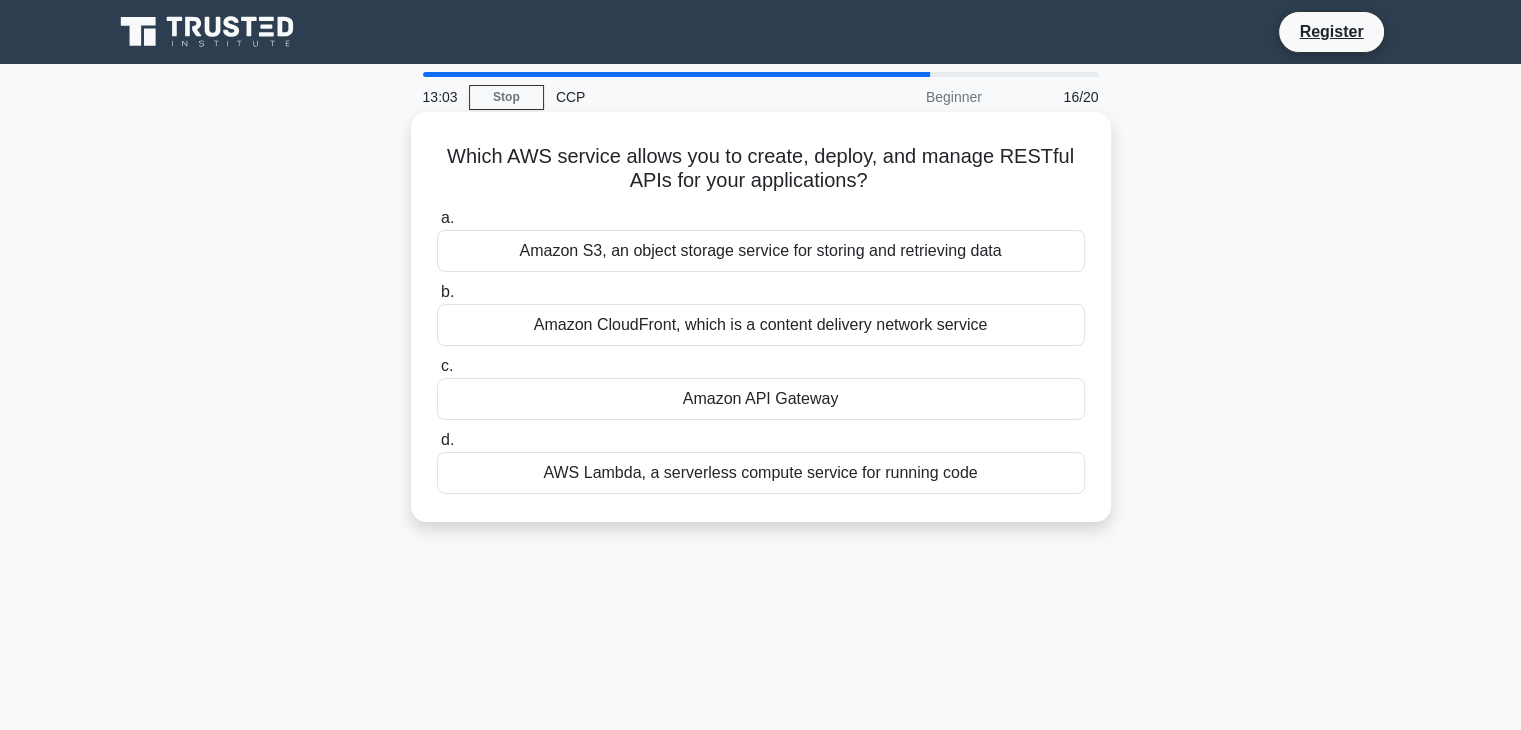 click on "Amazon API Gateway" at bounding box center [761, 399] 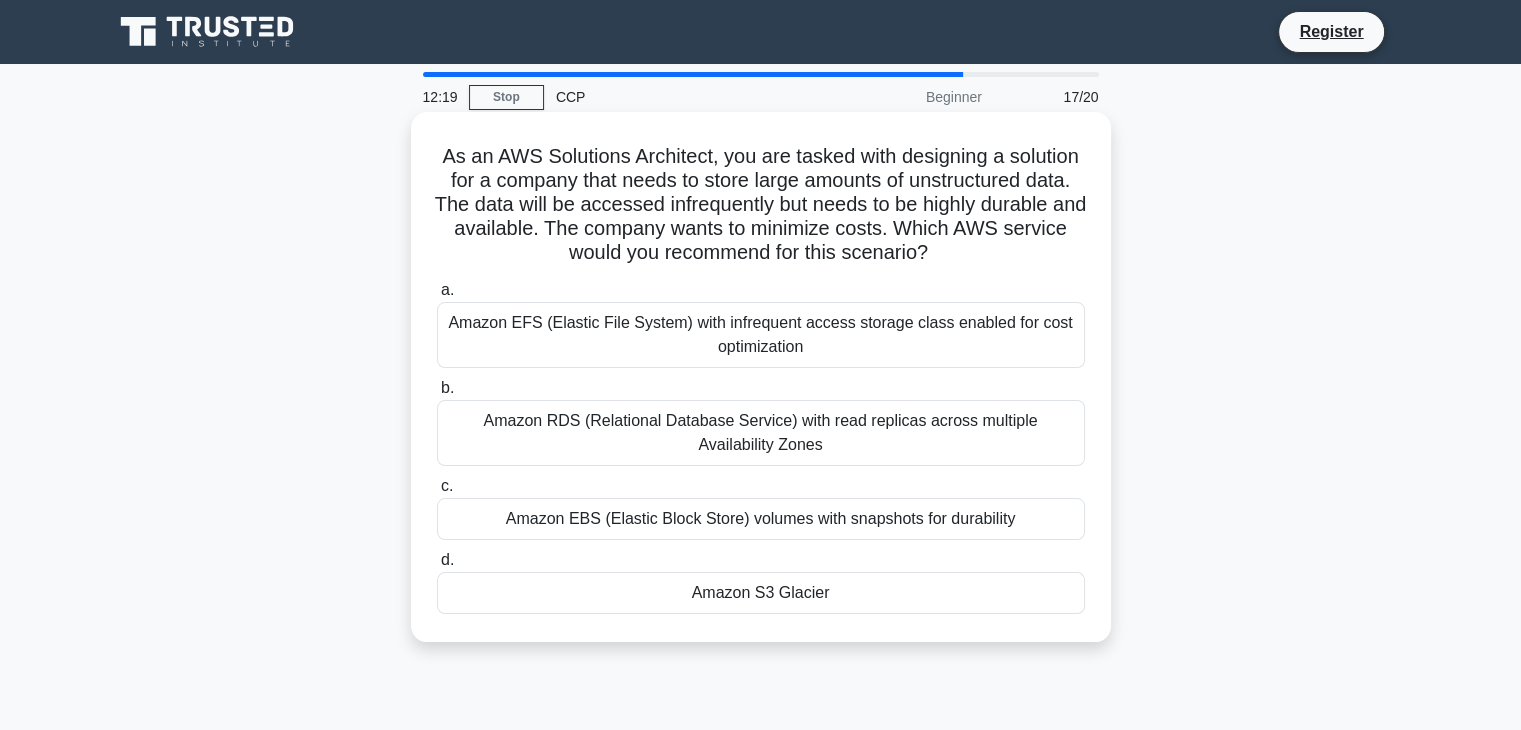 click on "Amazon S3 Glacier" at bounding box center (761, 593) 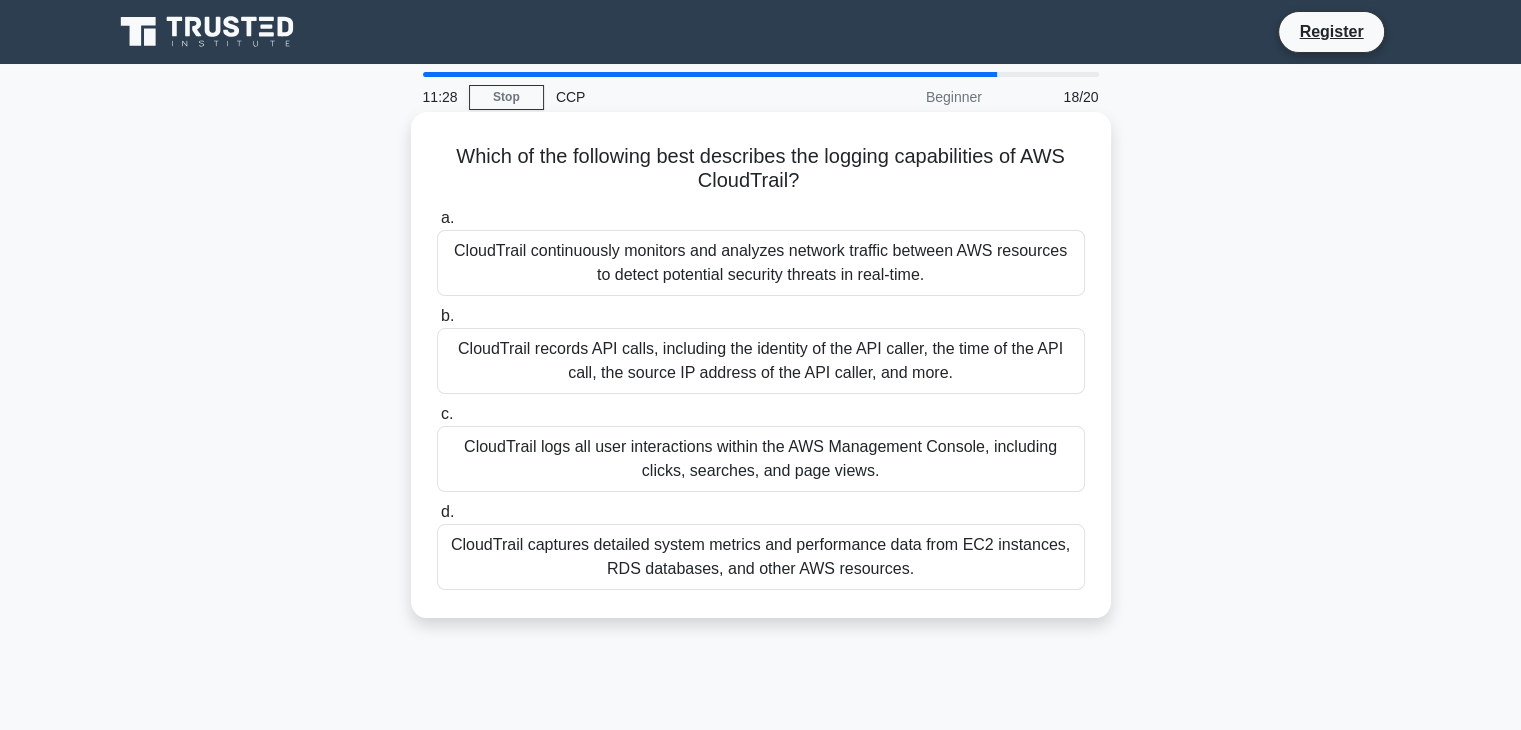 click on "CloudTrail logs all user interactions within the AWS Management Console, including clicks, searches, and page views." at bounding box center (761, 459) 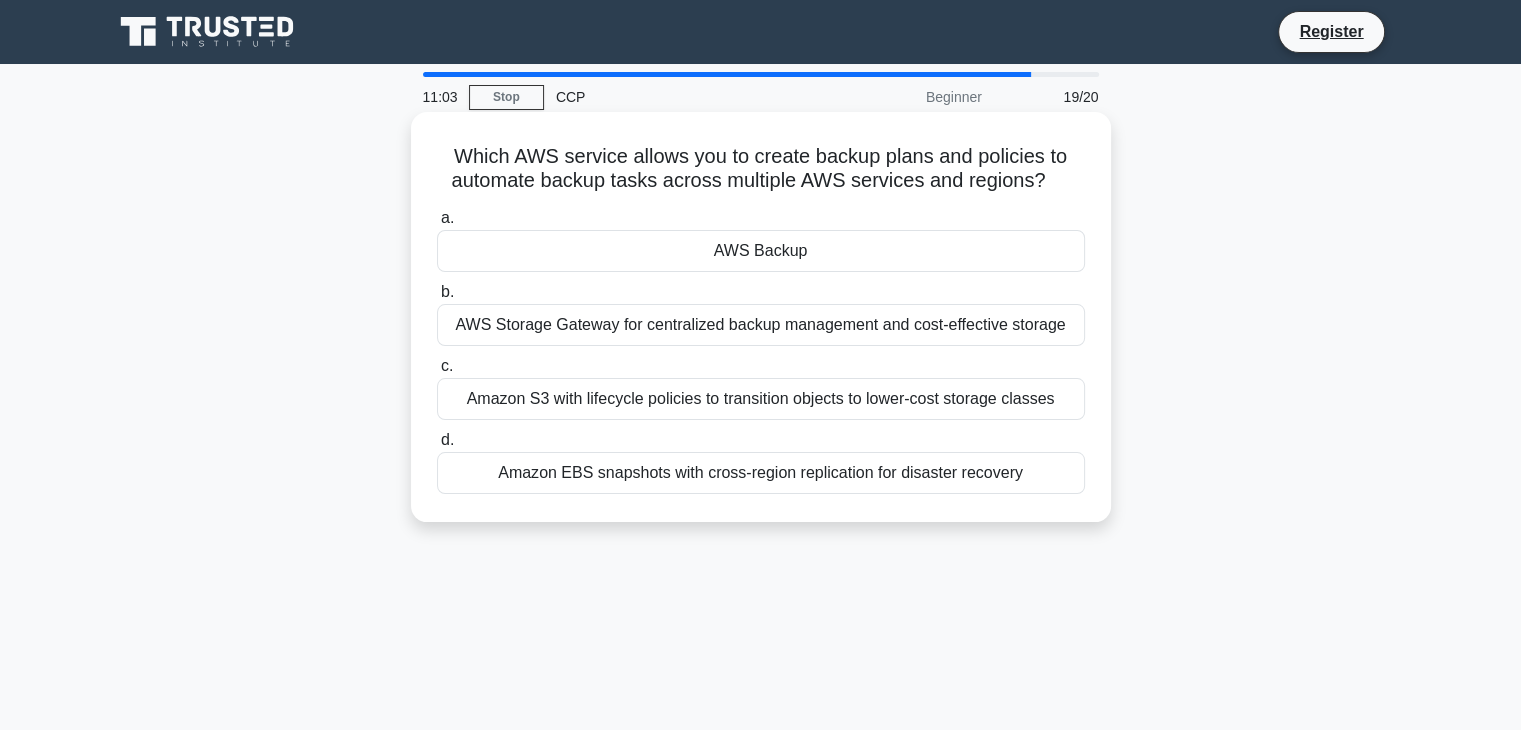 click on "Amazon EBS snapshots with cross-region replication for disaster recovery" at bounding box center (761, 473) 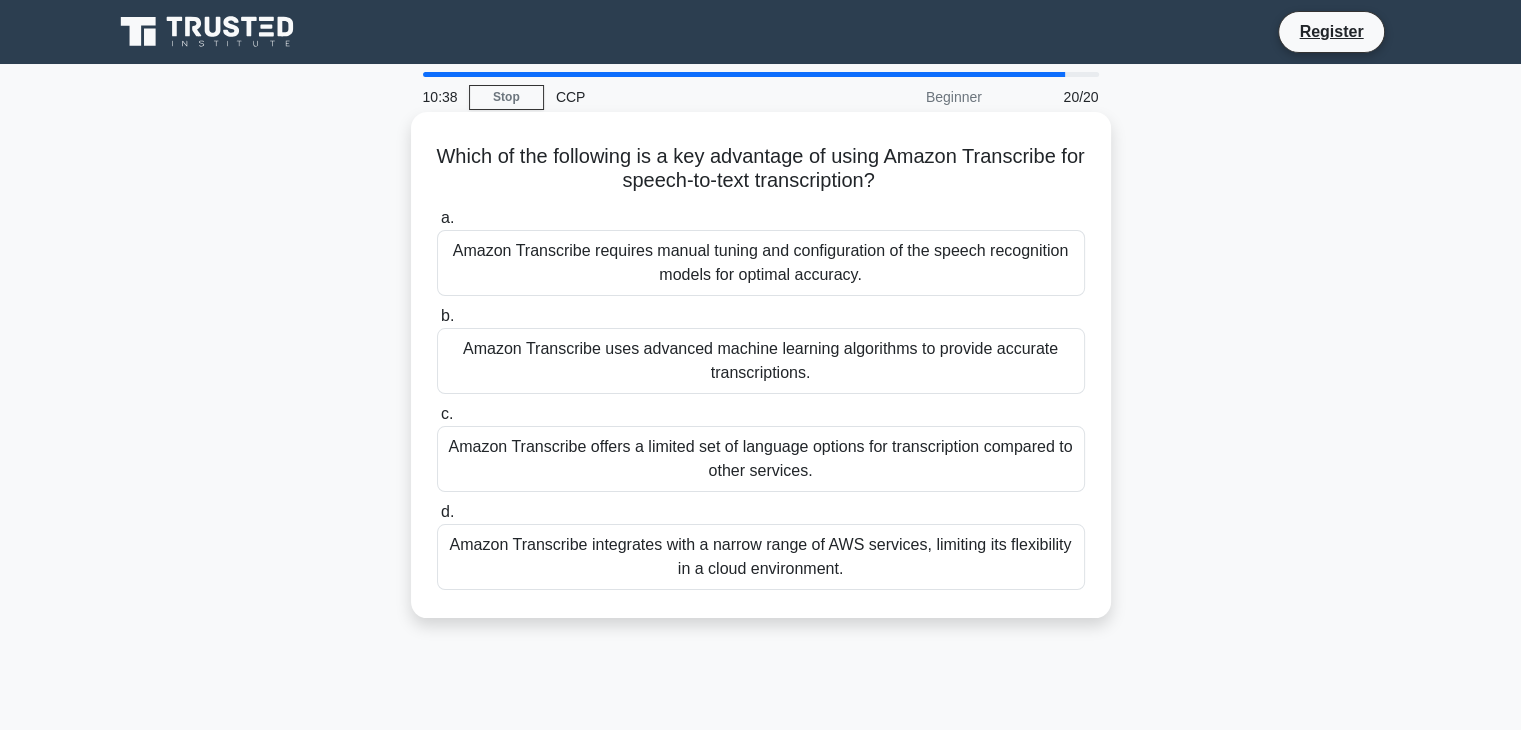 click on "Amazon Transcribe uses advanced machine learning algorithms to provide accurate transcriptions." at bounding box center [761, 361] 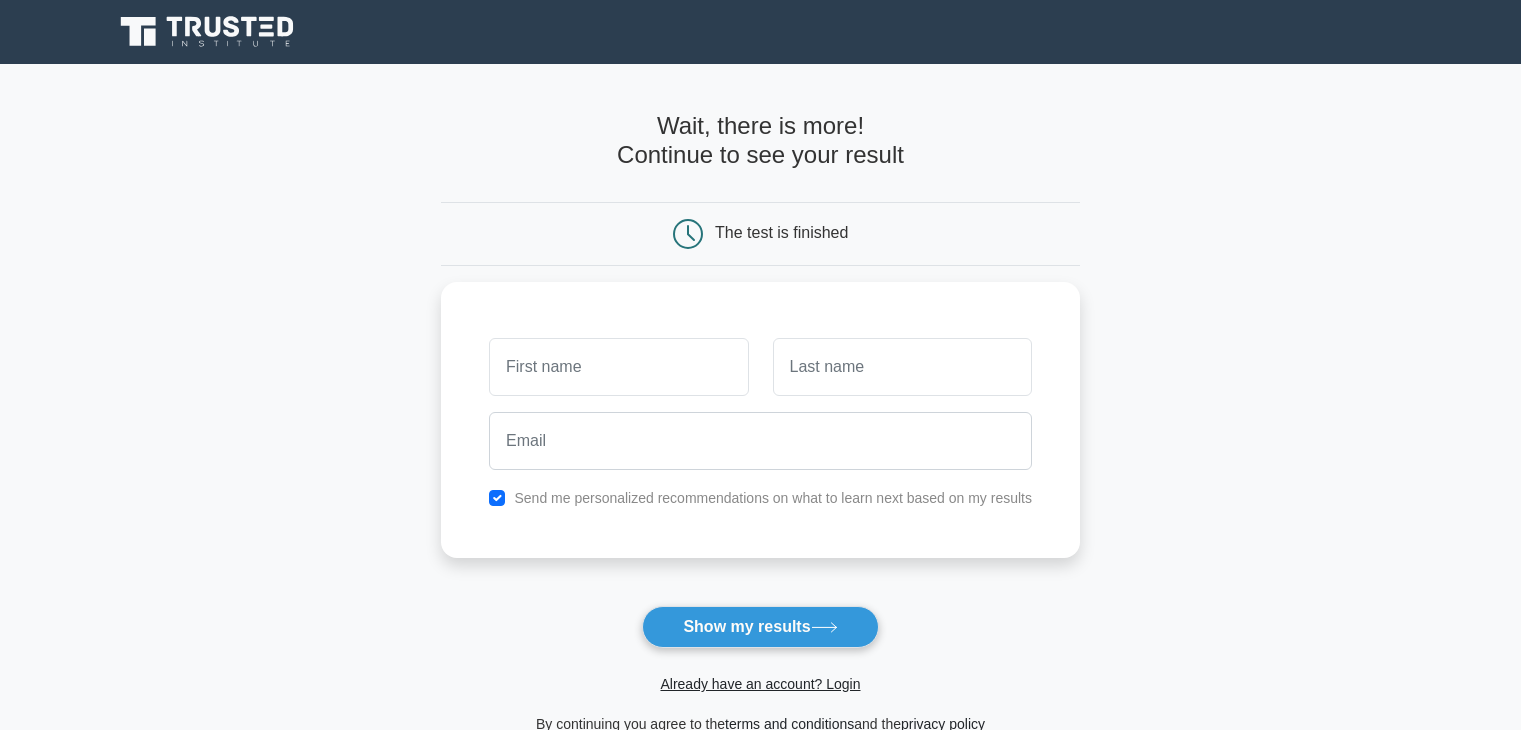 scroll, scrollTop: 0, scrollLeft: 0, axis: both 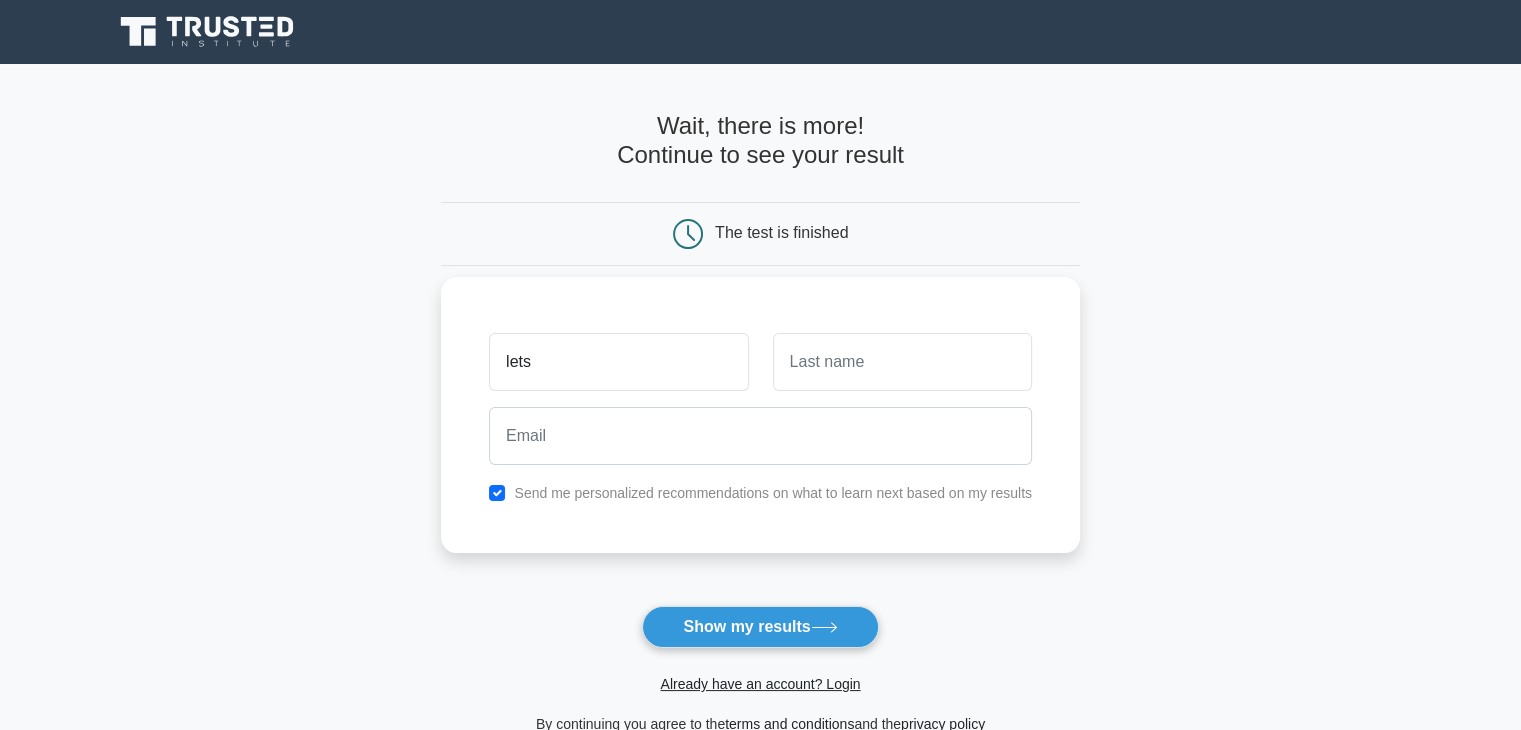 type on "lets" 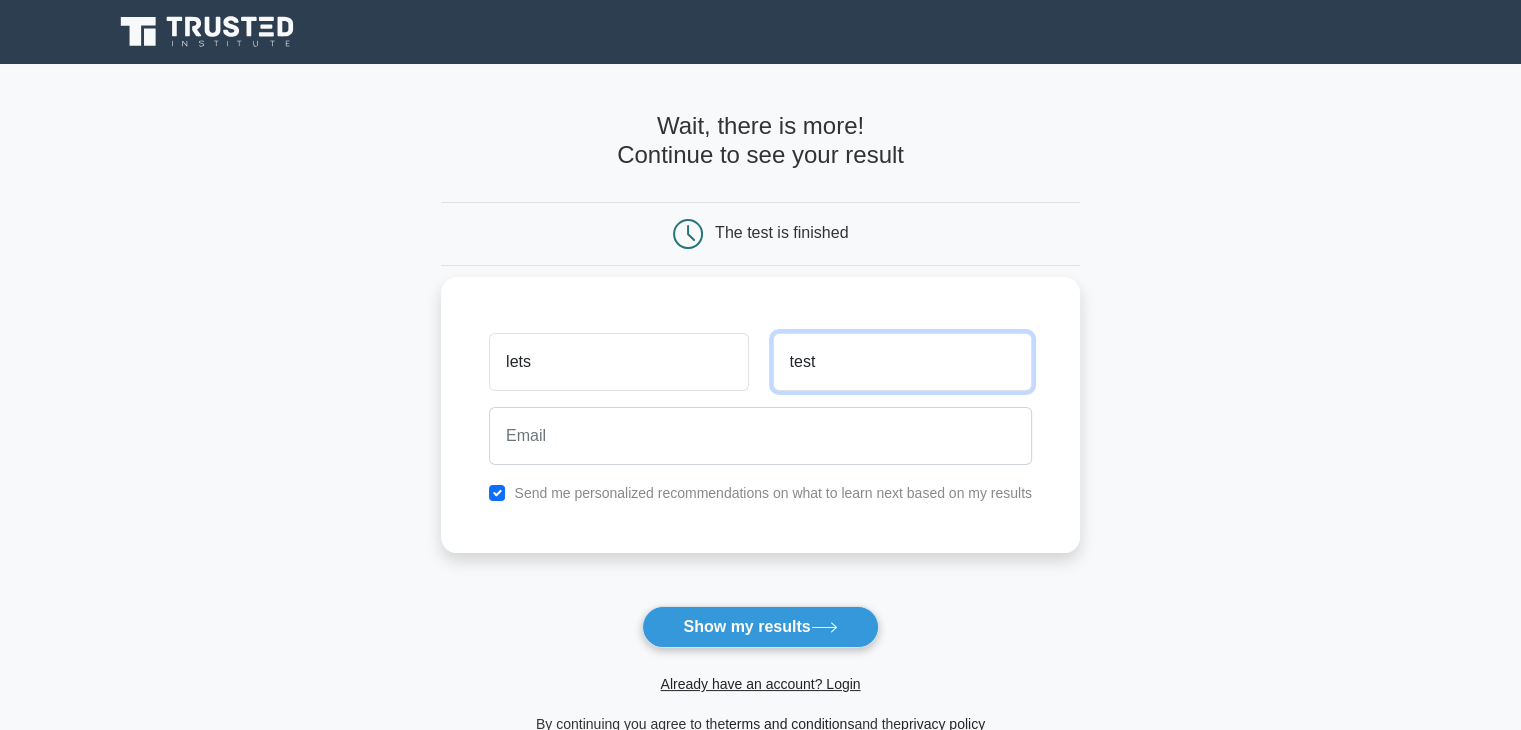 type on "test" 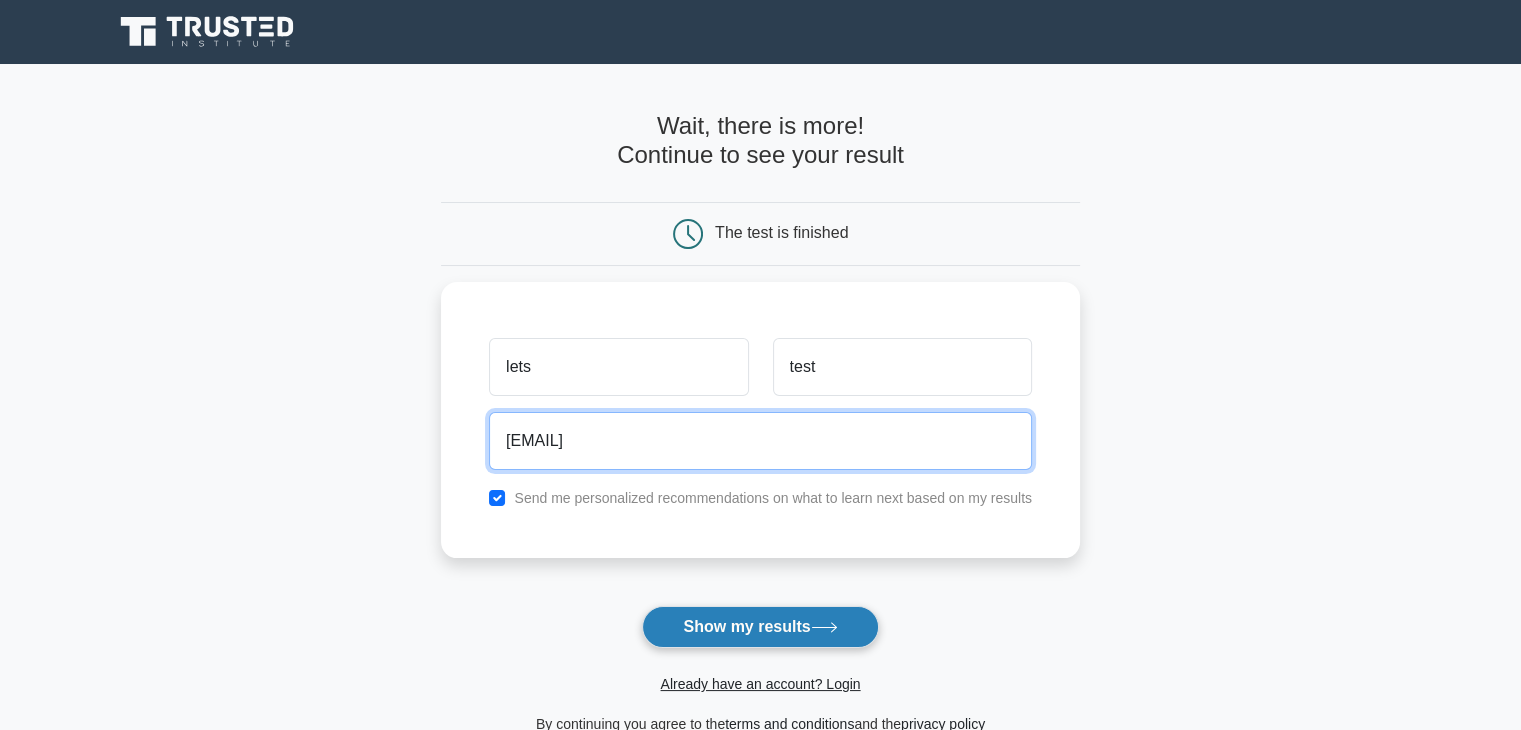 type on "[EMAIL]" 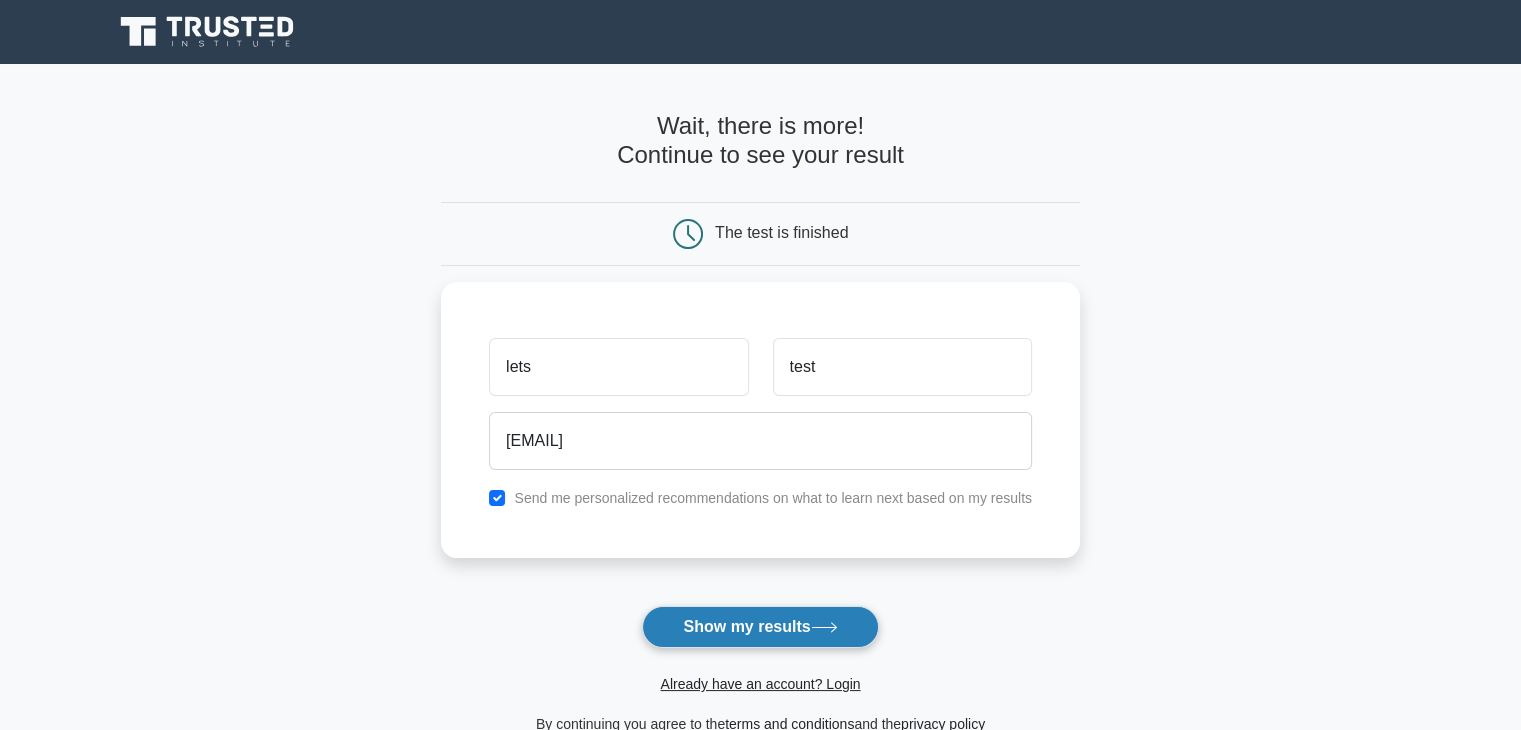 click on "Show my results" at bounding box center [760, 627] 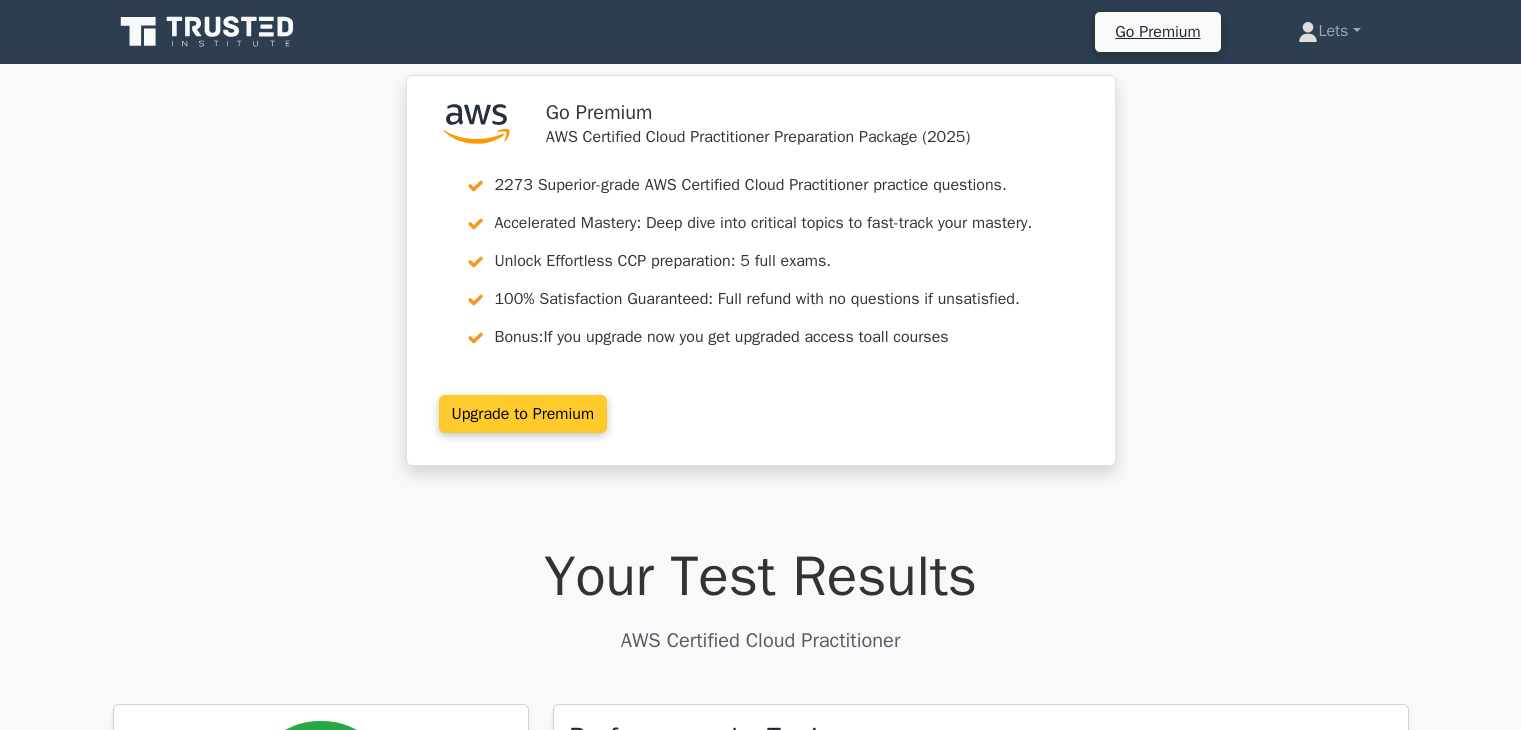 scroll, scrollTop: 0, scrollLeft: 0, axis: both 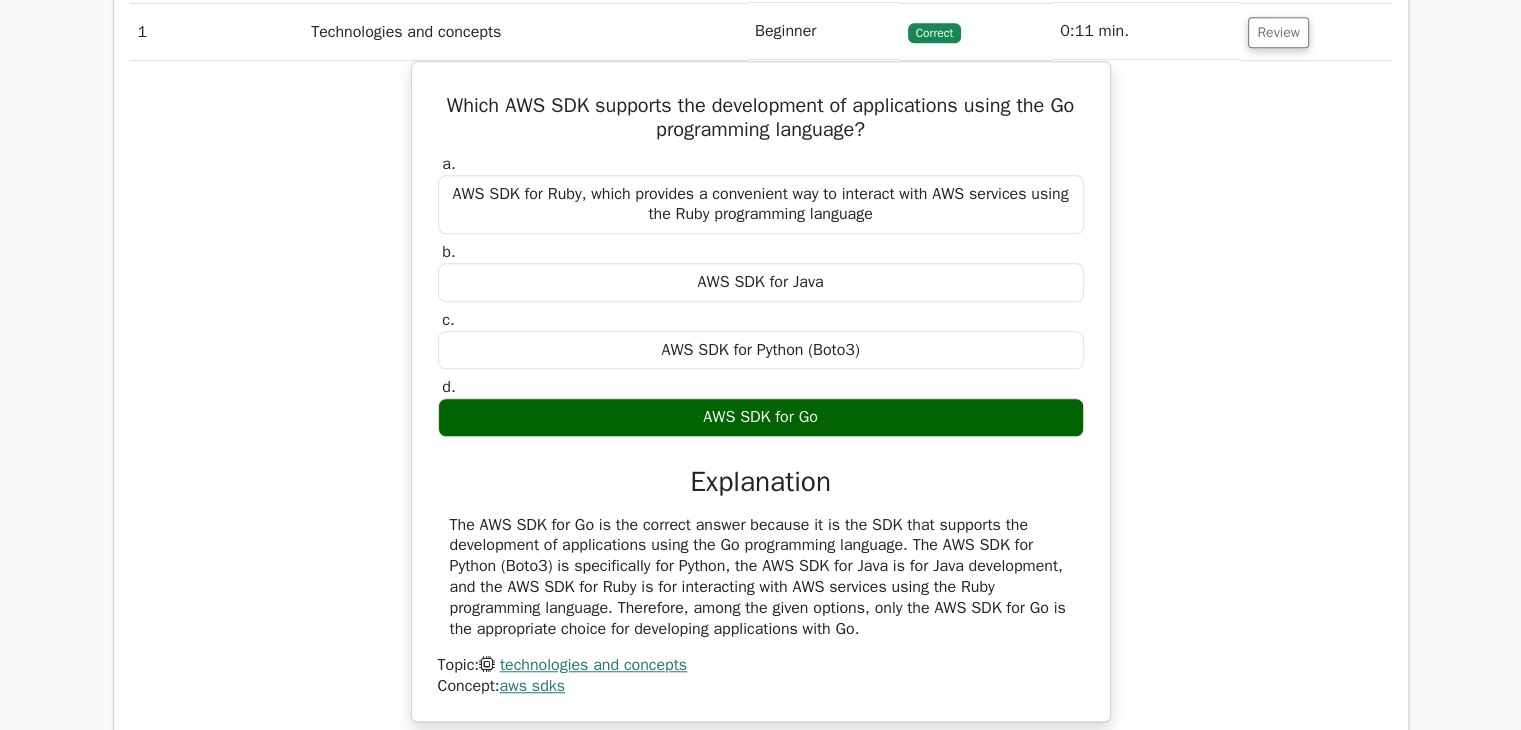 click on ".st0{fill:#252F3E;} .st1{fill-rule:evenodd;clip-rule:evenodd;fill:#FF9900;}
Go Premium
AWS Certified Cloud Practitioner Preparation Package (2025)
2273 Superior-grade  AWS Certified Cloud Practitioner practice questions.
Accelerated Mastery: Deep dive into critical topics to fast-track your mastery.
Unlock Effortless CCP preparation: 5 full exams.
100% Satisfaction Guaranteed: Full refund with no questions if unsatisfied." at bounding box center (760, 581) 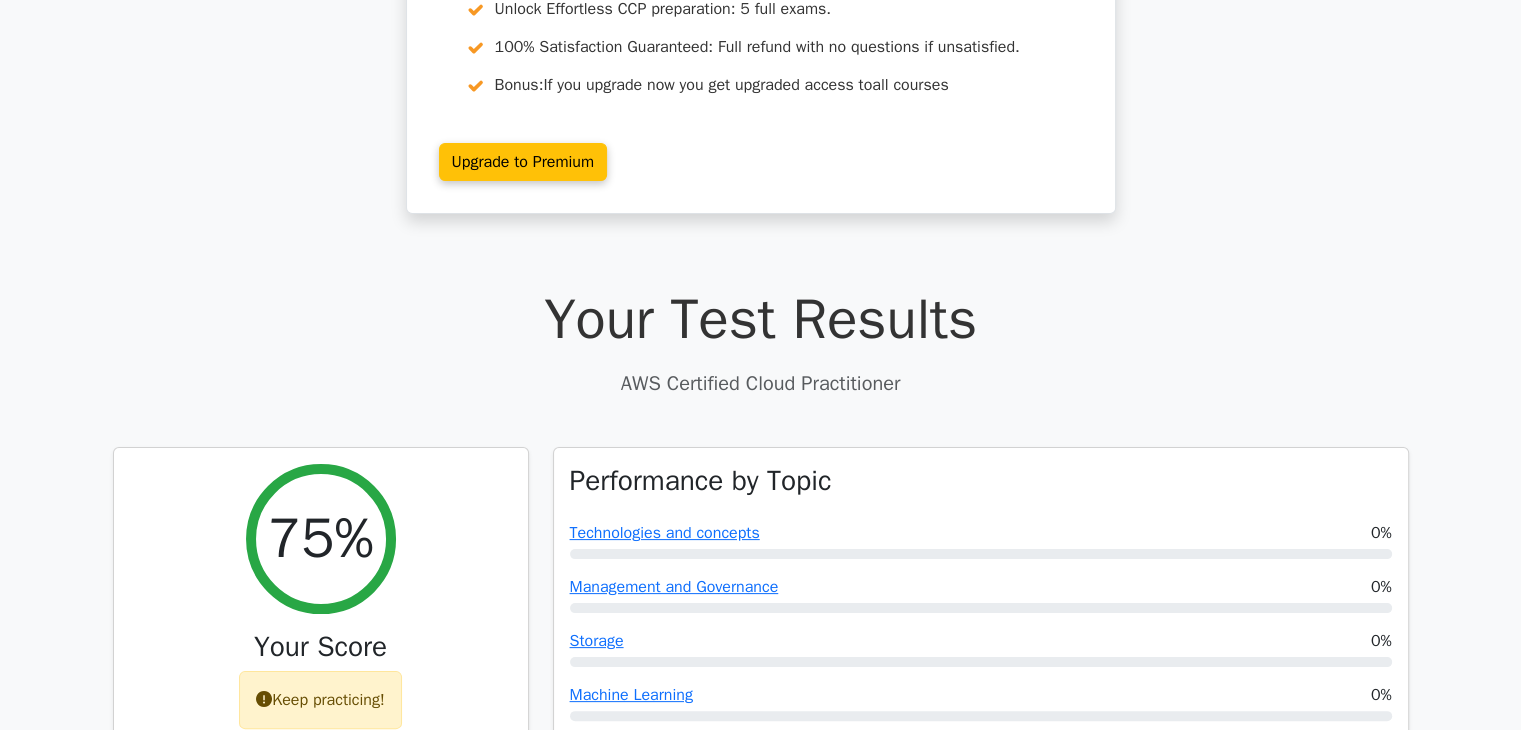 scroll, scrollTop: 600, scrollLeft: 0, axis: vertical 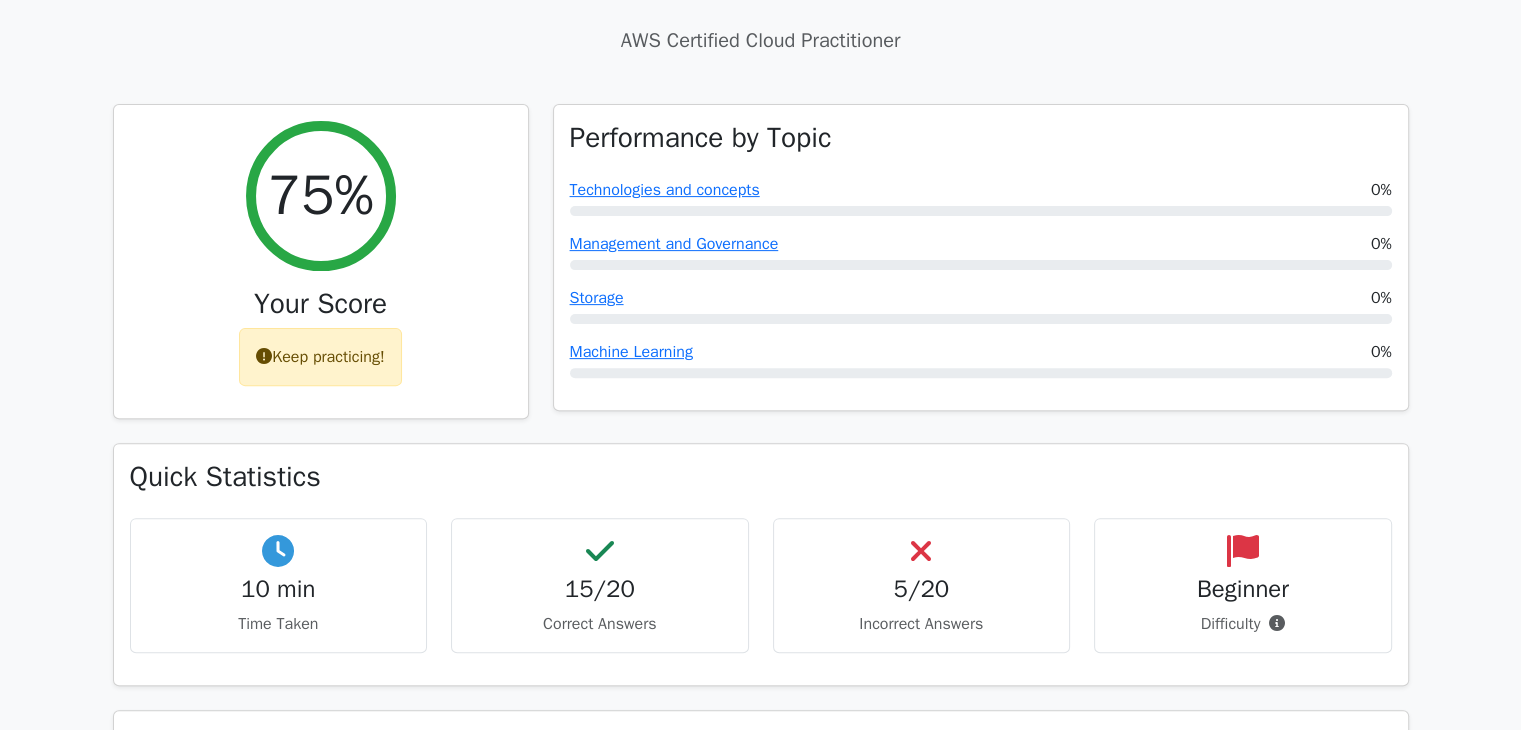 click on ".st0{fill:#252F3E;} .st1{fill-rule:evenodd;clip-rule:evenodd;fill:#FF9900;}
Go Premium
AWS Certified Cloud Practitioner Preparation Package (2025)
2273 Superior-grade  AWS Certified Cloud Practitioner practice questions.
Accelerated Mastery: Deep dive into critical topics to fast-track your mastery.
Unlock Effortless CCP preparation: 5 full exams.
100% Satisfaction Guaranteed: Full refund with no questions if unsatisfied." at bounding box center (760, 1419) 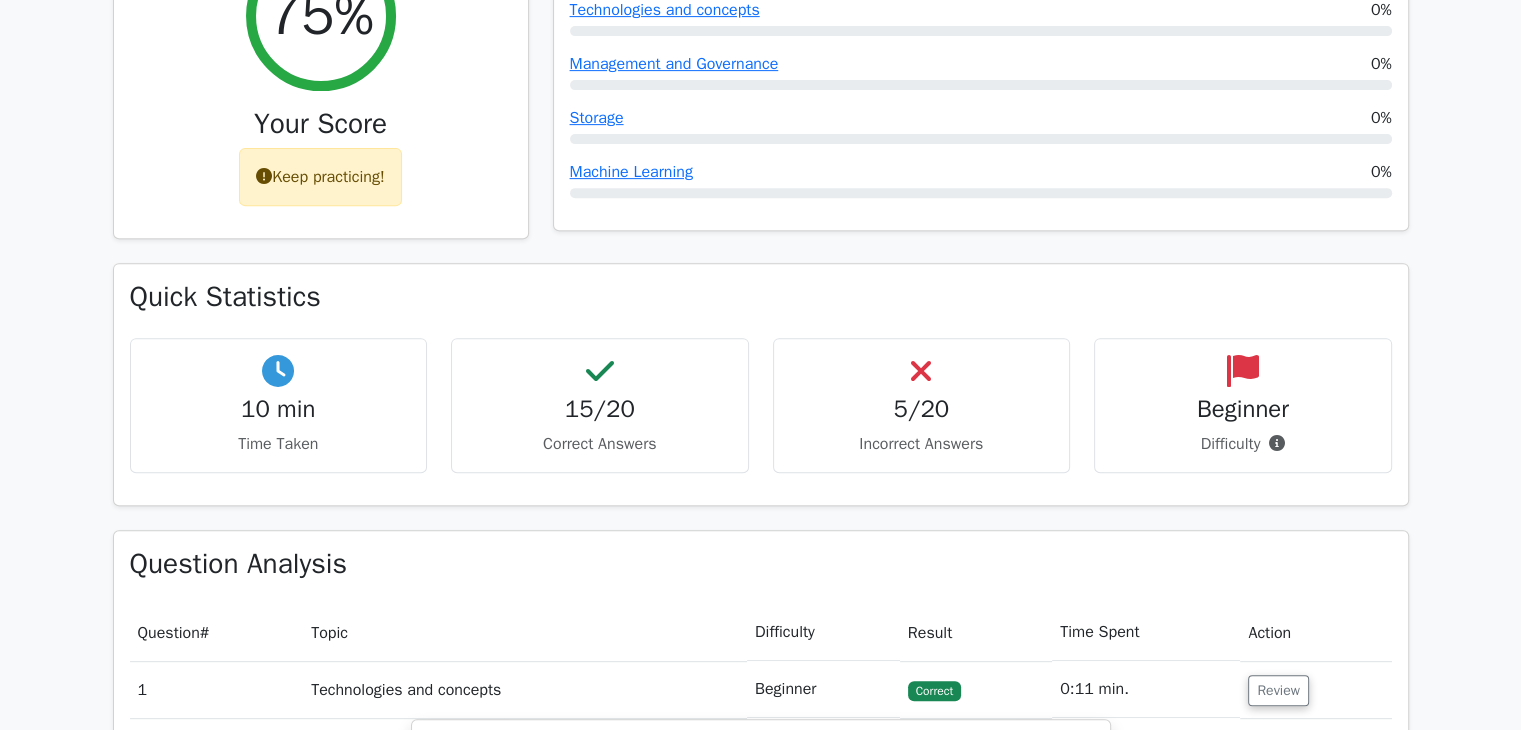 scroll, scrollTop: 800, scrollLeft: 0, axis: vertical 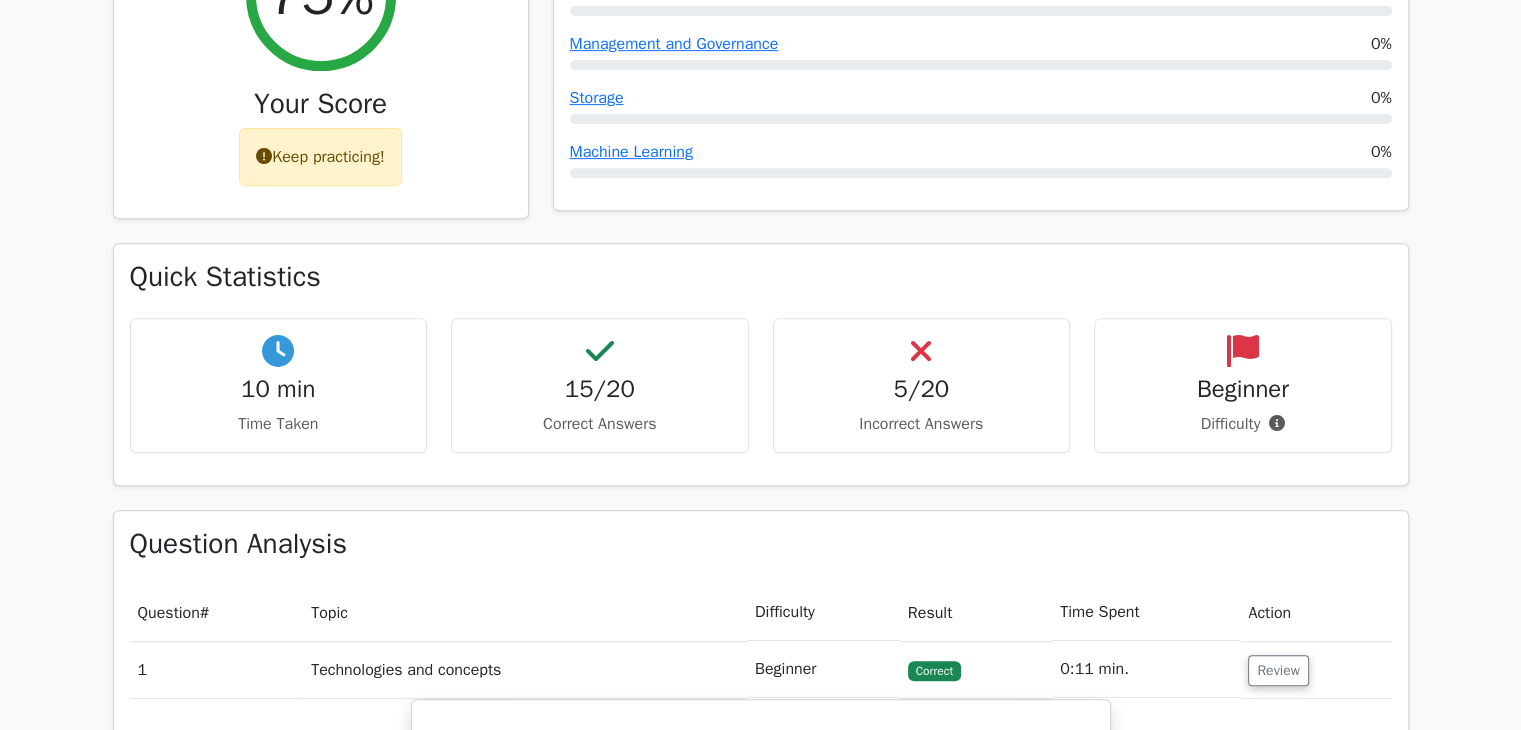 click on ".st0{fill:#252F3E;} .st1{fill-rule:evenodd;clip-rule:evenodd;fill:#FF9900;}
Go Premium
AWS Certified Cloud Practitioner Preparation Package (2025)
2273 Superior-grade  AWS Certified Cloud Practitioner practice questions.
Accelerated Mastery: Deep dive into critical topics to fast-track your mastery.
Unlock Effortless CCP preparation: 5 full exams.
100% Satisfaction Guaranteed: Full refund with no questions if unsatisfied." at bounding box center (760, 1219) 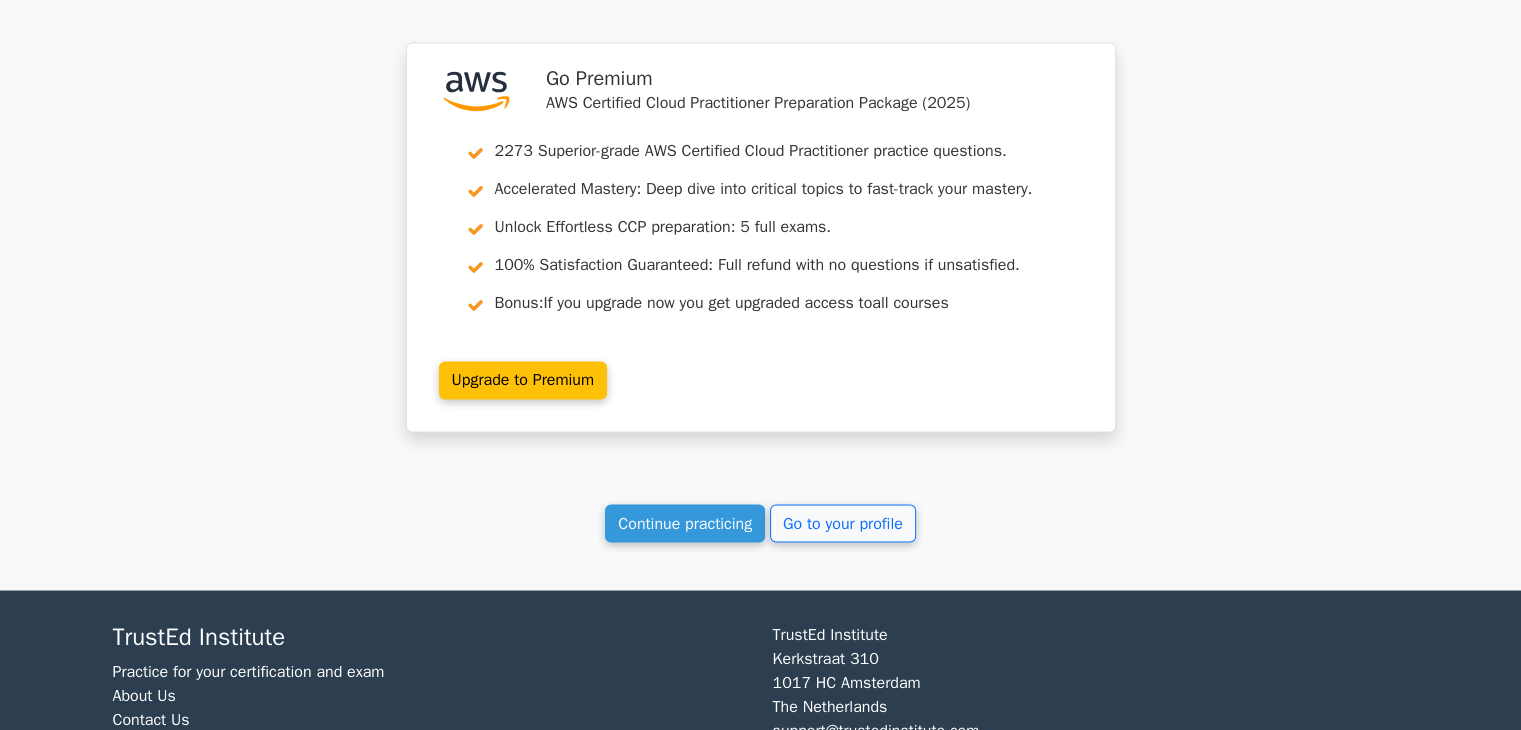 scroll, scrollTop: 2784, scrollLeft: 0, axis: vertical 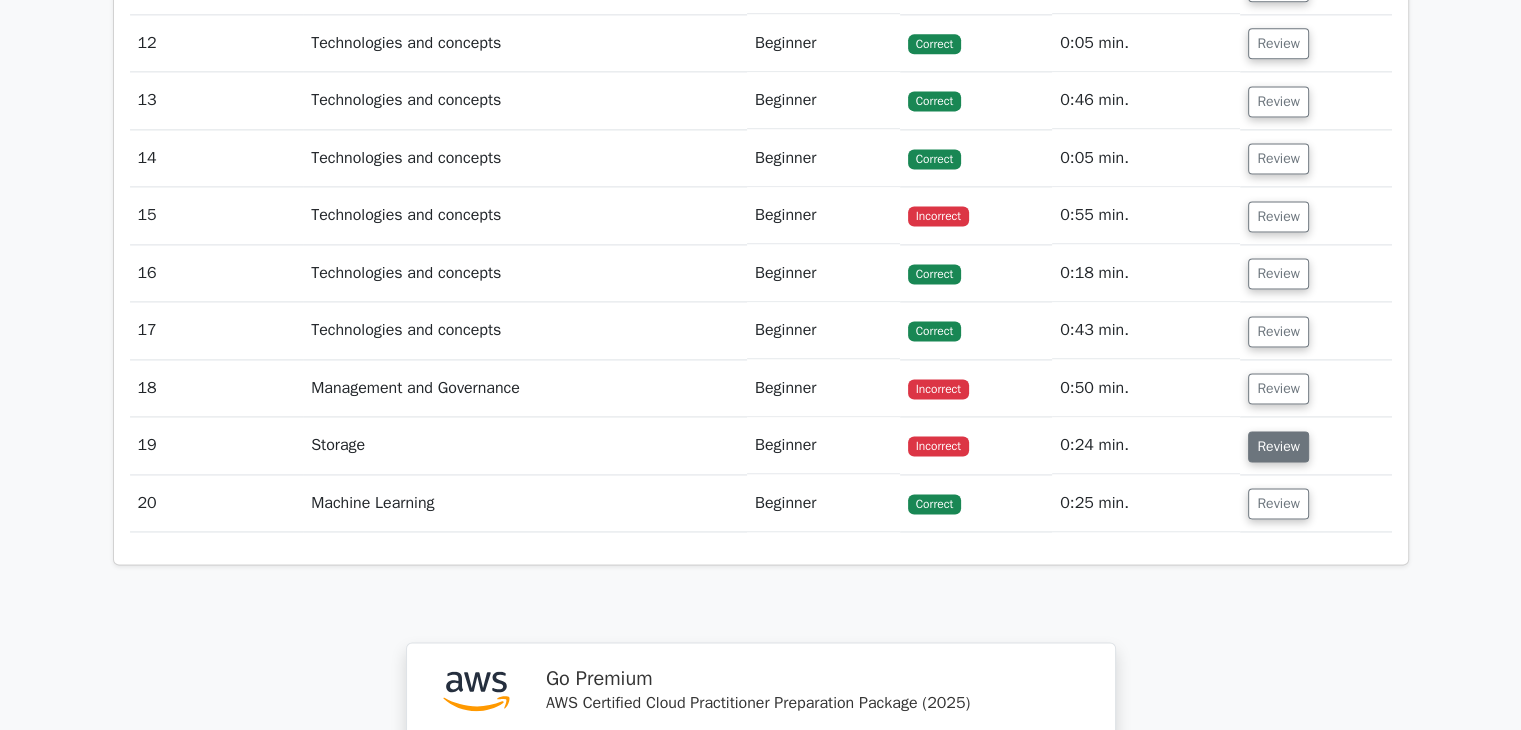 click on "Review" at bounding box center [1278, 446] 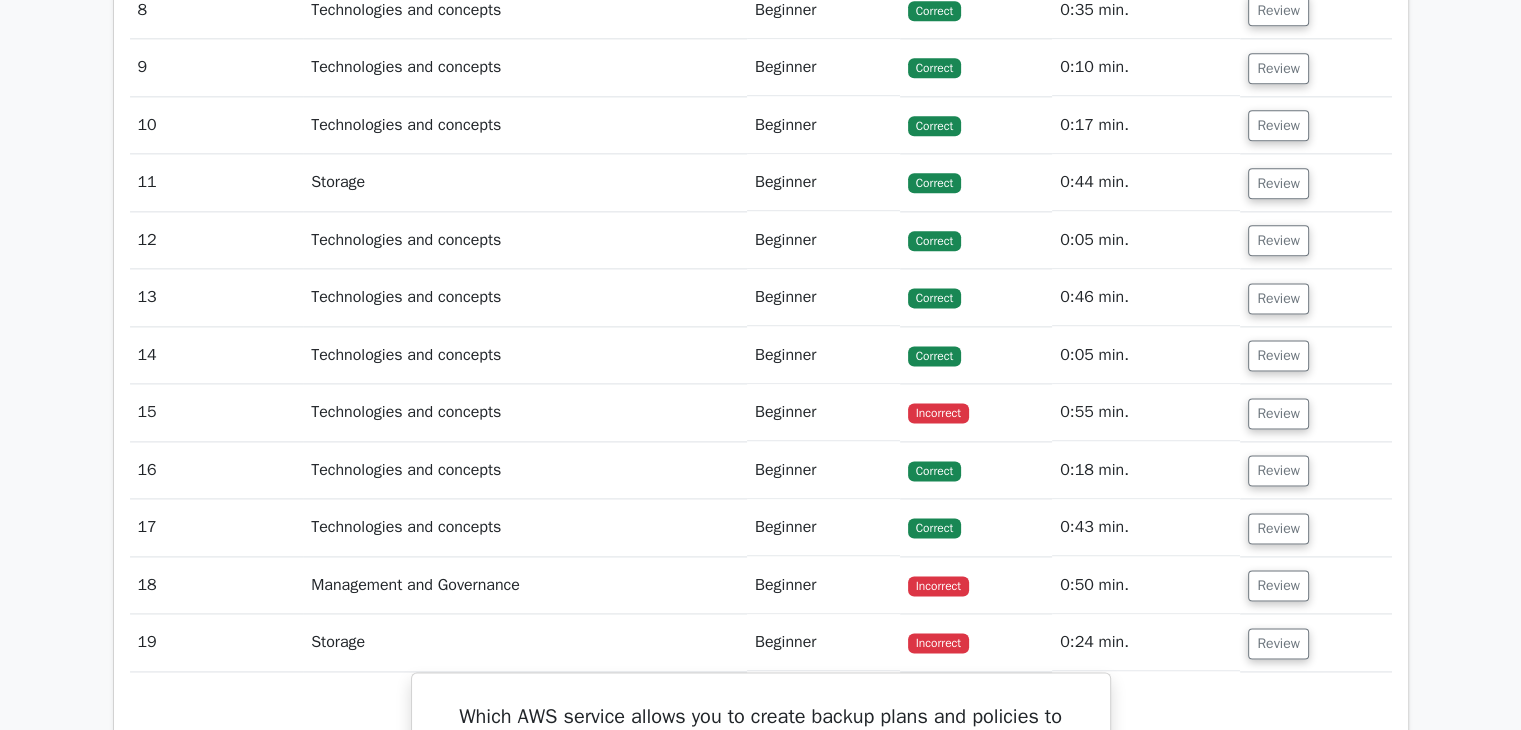 scroll, scrollTop: 2584, scrollLeft: 0, axis: vertical 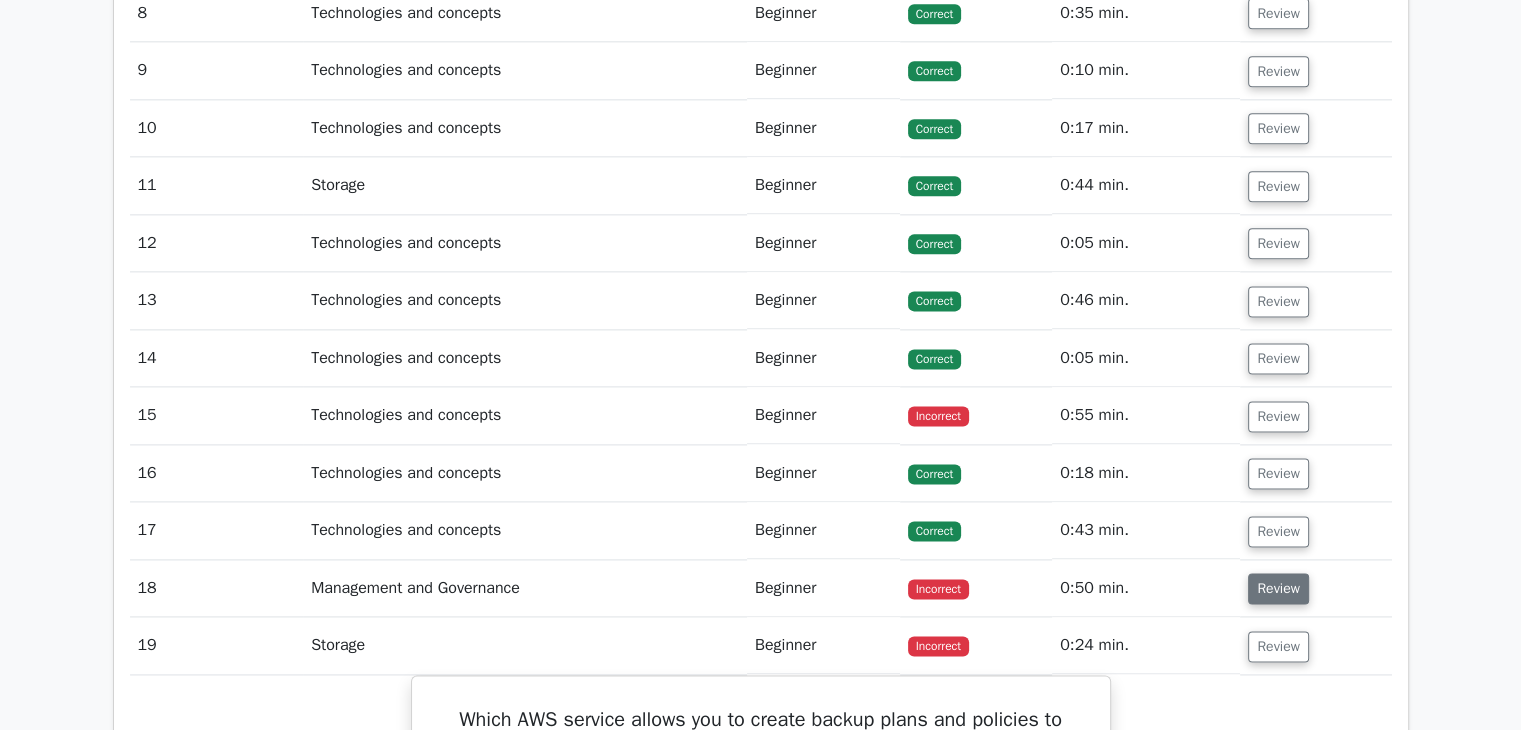 click on "Review" at bounding box center [1278, 588] 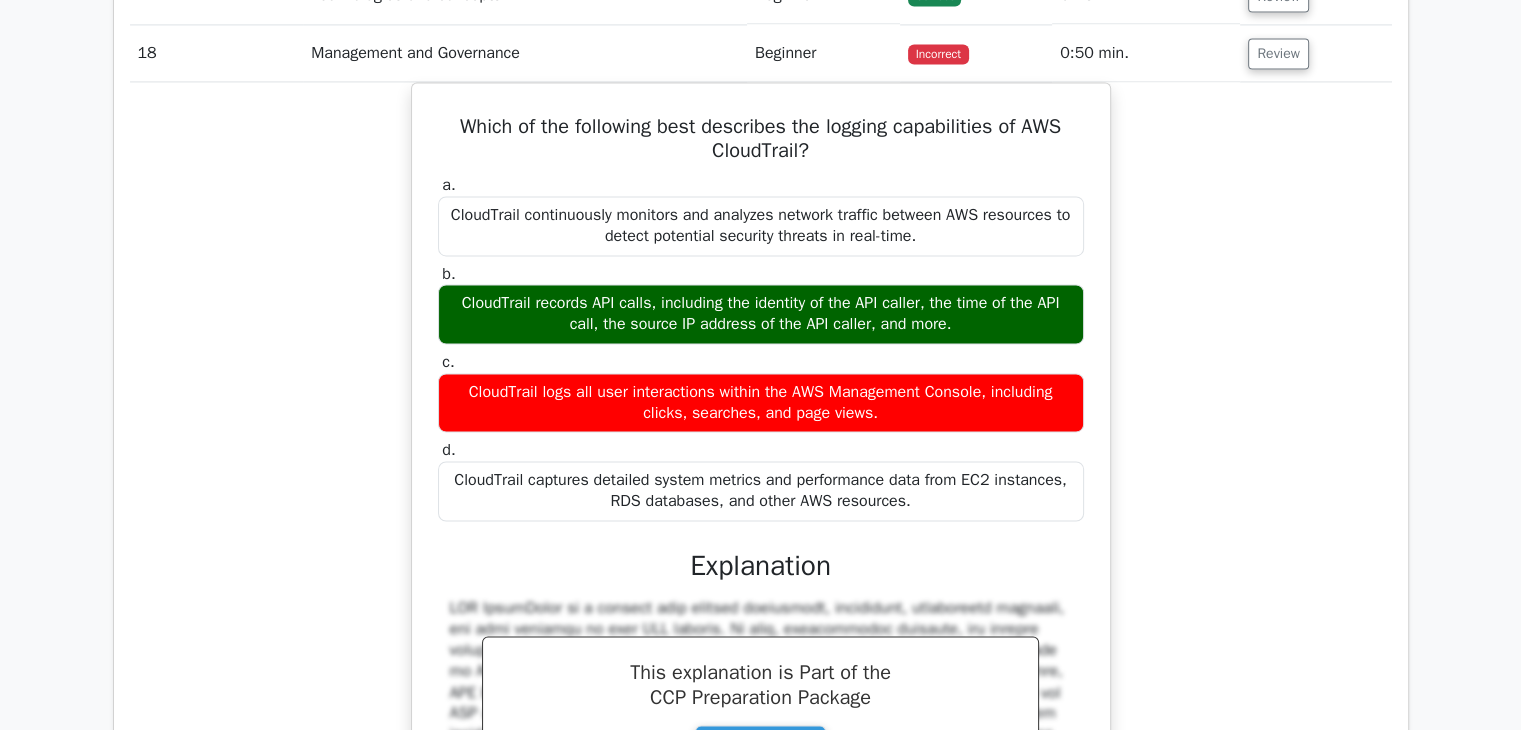 scroll, scrollTop: 2984, scrollLeft: 0, axis: vertical 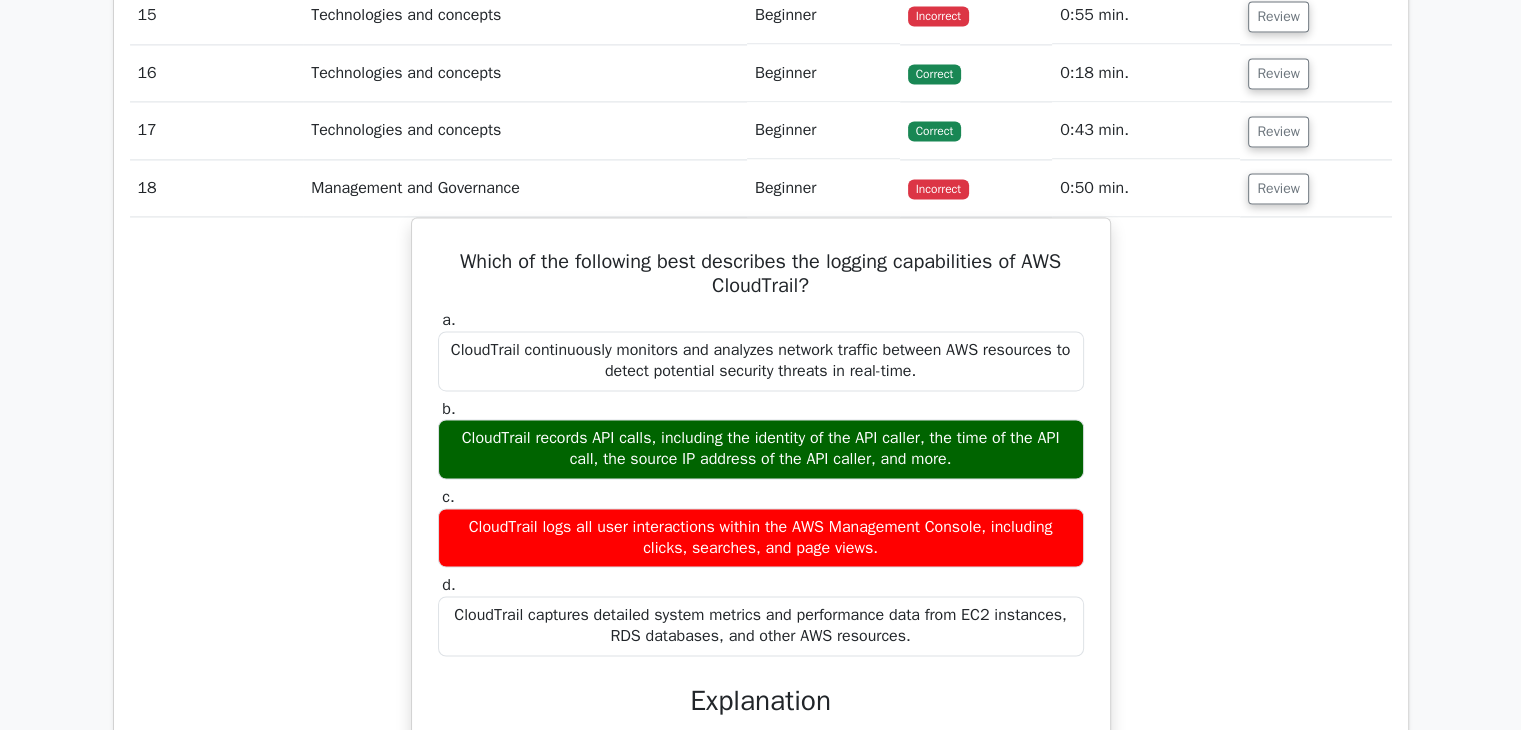 click on "Which of the following best describes the logging capabilities of AWS CloudTrail?
a.
CloudTrail continuously monitors and analyzes network traffic between AWS resources to detect potential security threats in real-time.
b." at bounding box center (761, 663) 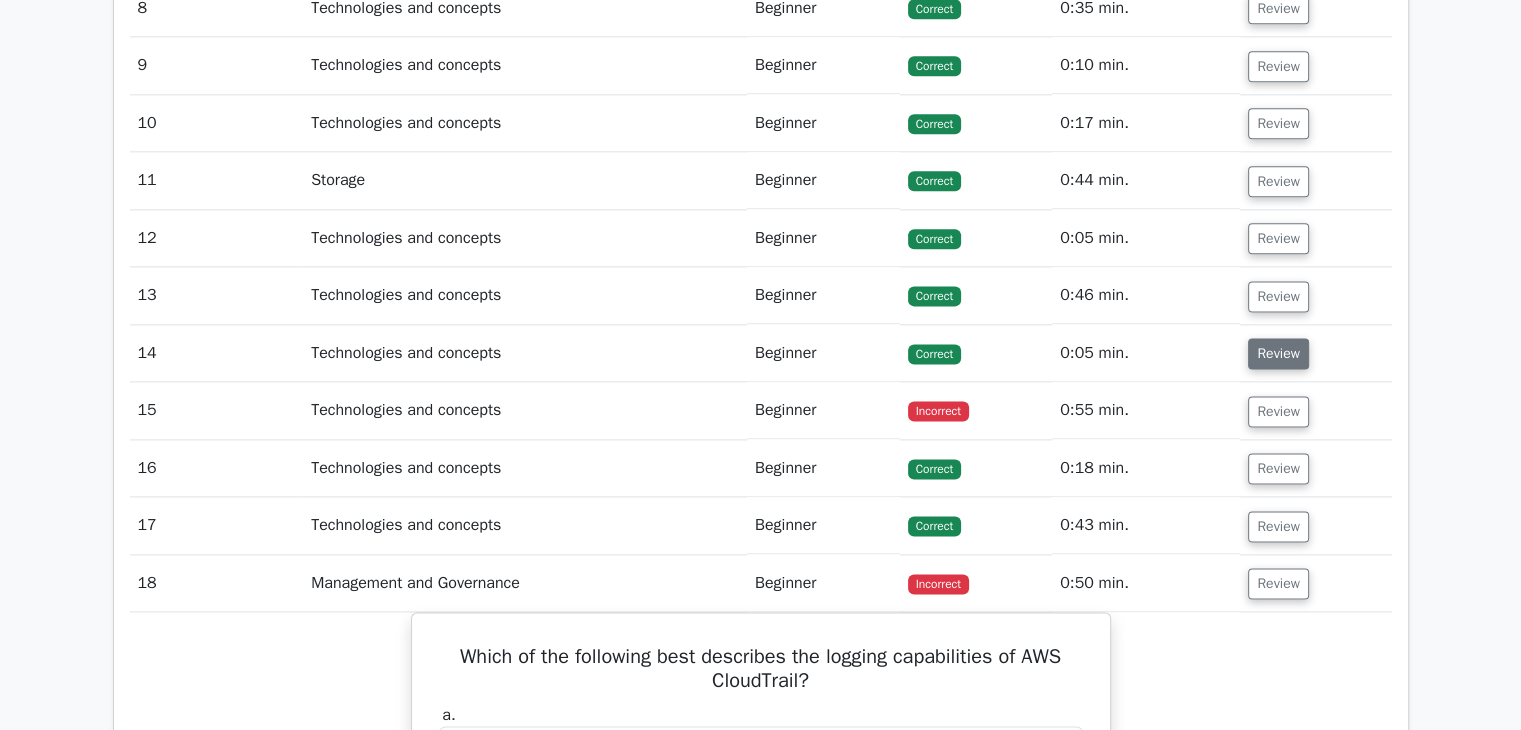 scroll, scrollTop: 2584, scrollLeft: 0, axis: vertical 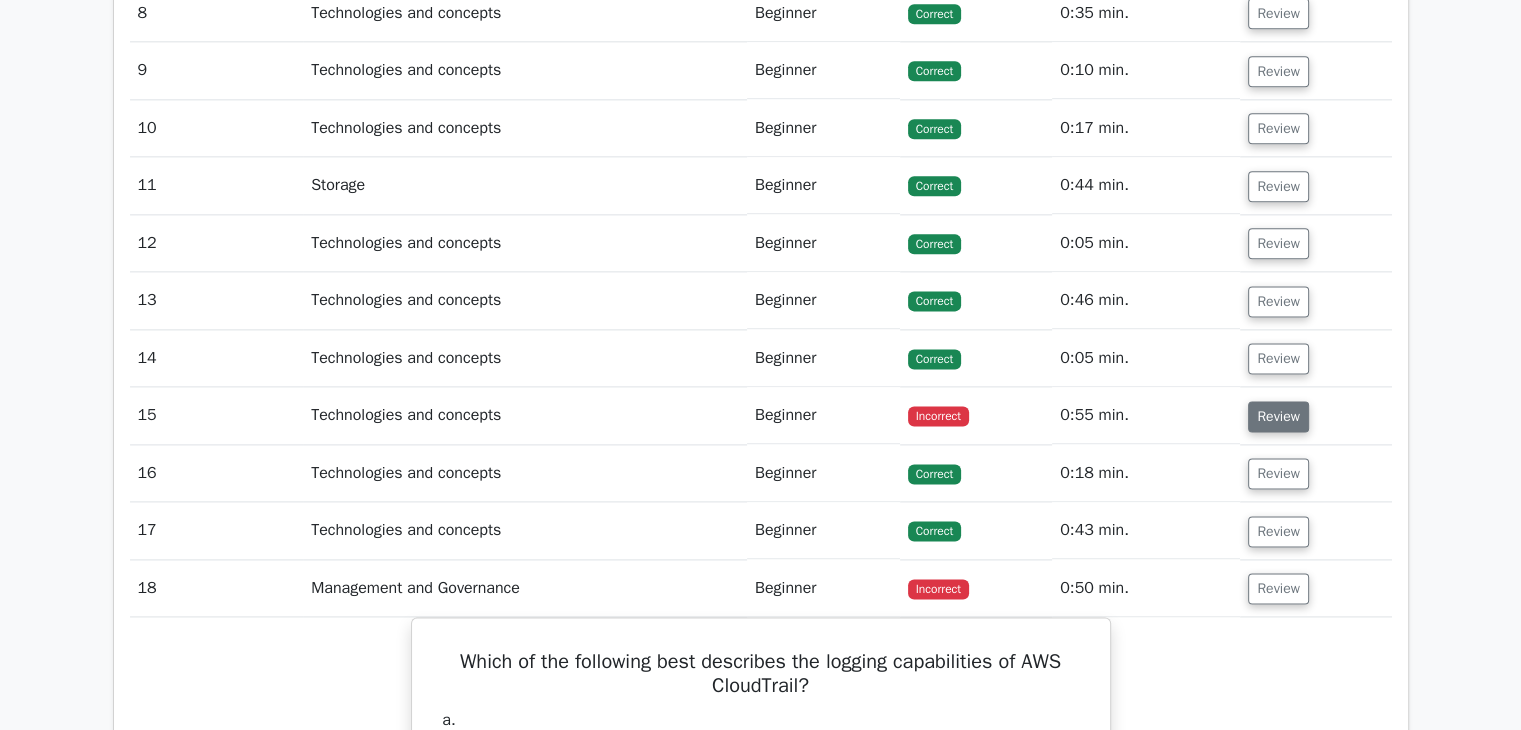 click on "Review" at bounding box center [1278, 416] 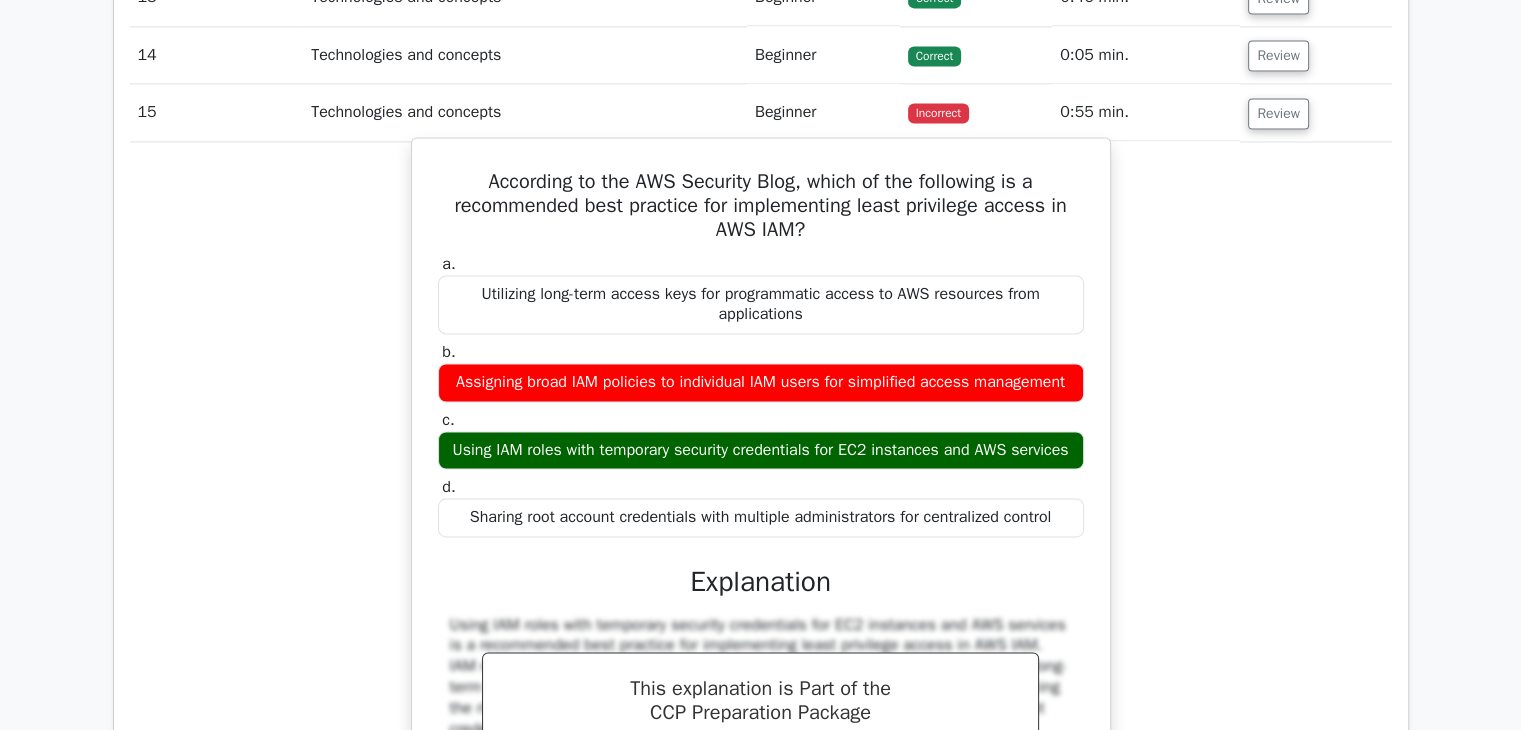 scroll, scrollTop: 2884, scrollLeft: 0, axis: vertical 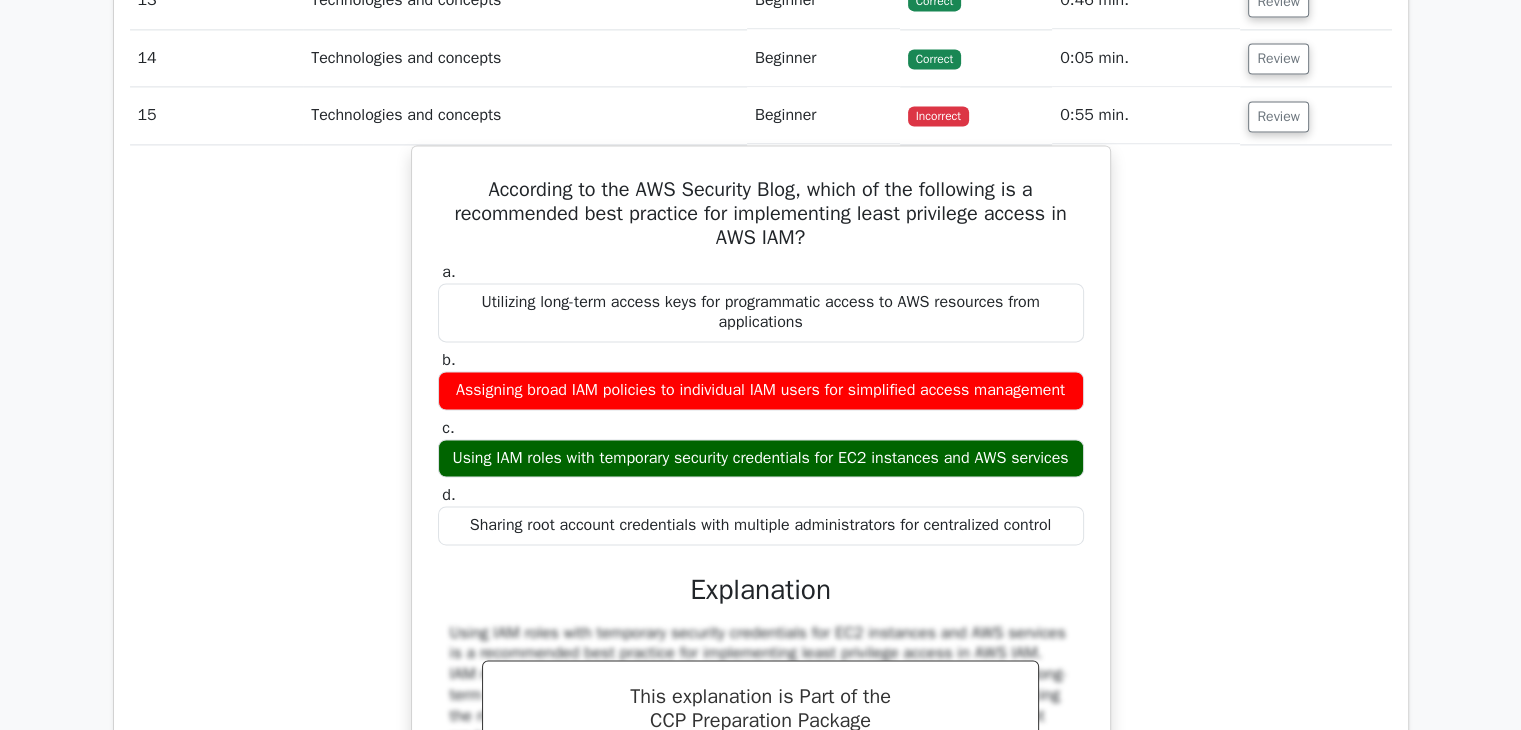 click on "According to the AWS Security Blog, which of the following is a recommended best practice for implementing least privilege access in AWS IAM?
a.
Utilizing long-term access keys for programmatic access to AWS resources from applications
b.
c. d." at bounding box center [761, 548] 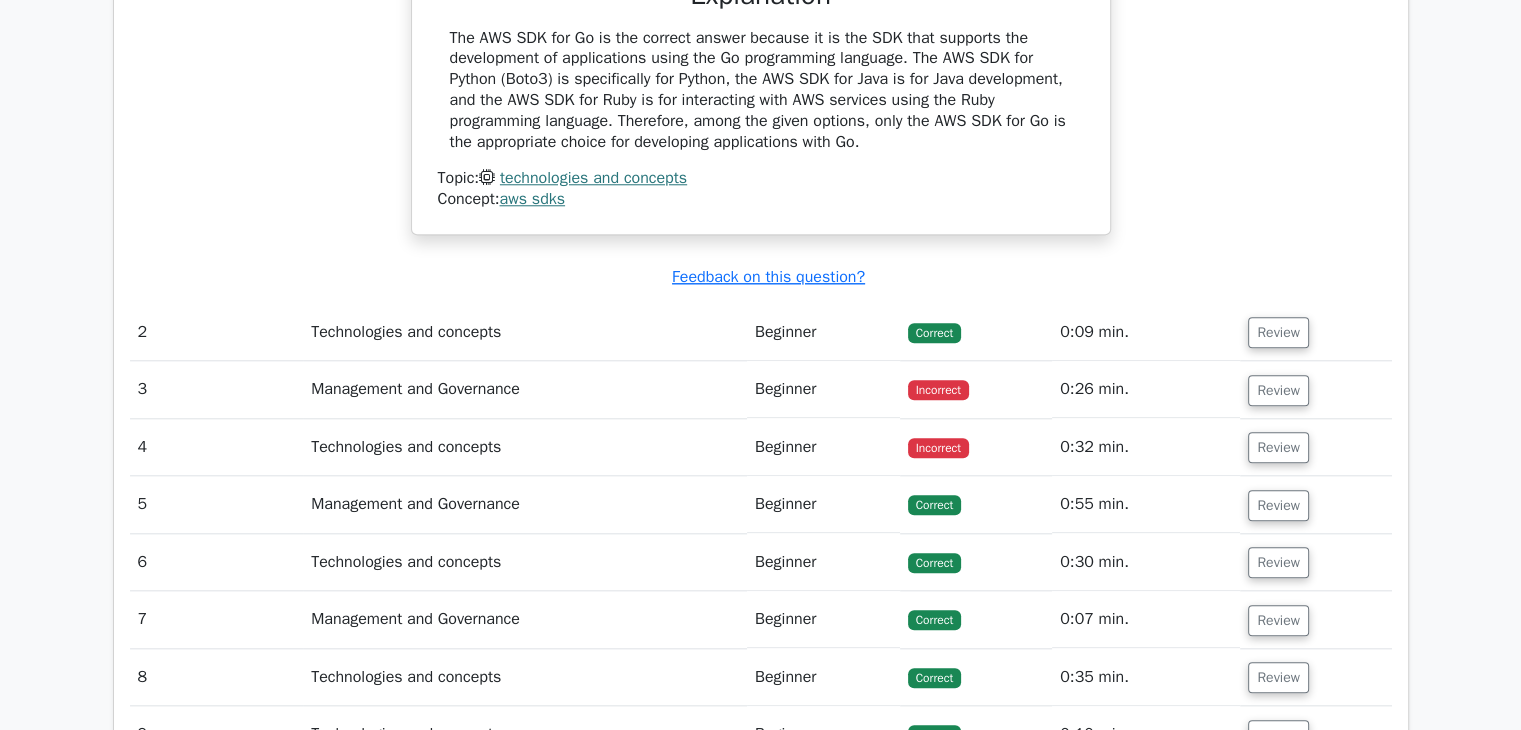 scroll, scrollTop: 1984, scrollLeft: 0, axis: vertical 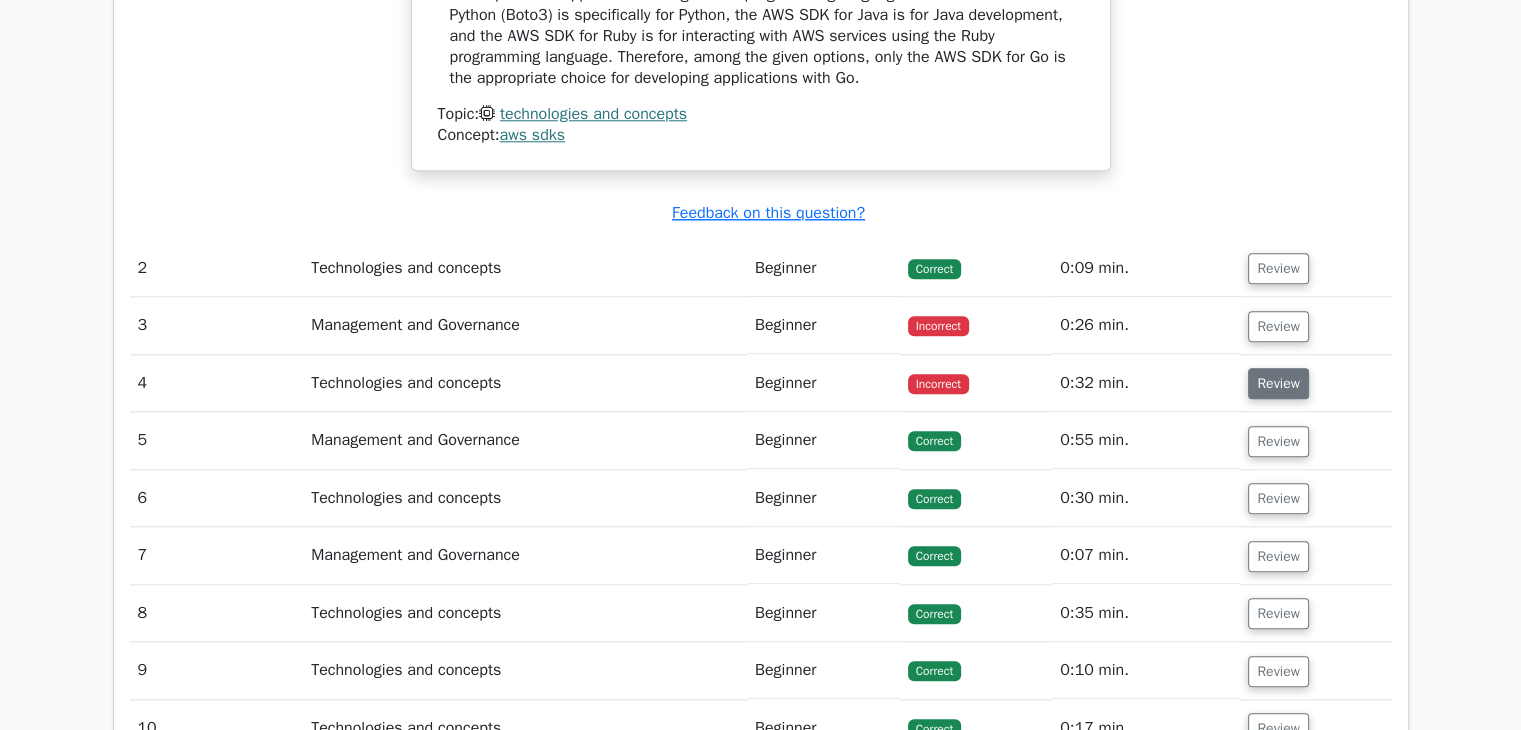 click on "Review" at bounding box center [1278, 383] 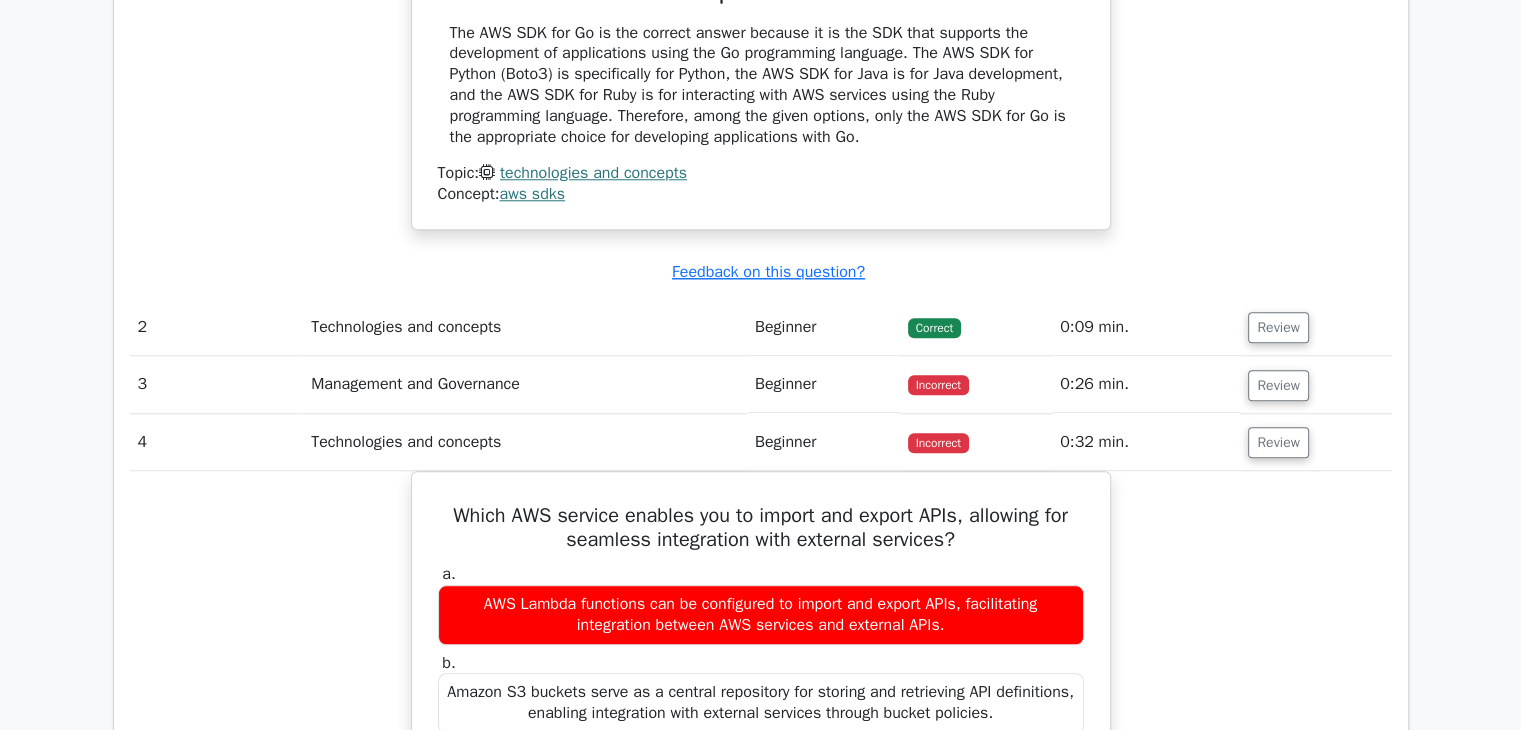 scroll, scrollTop: 1884, scrollLeft: 0, axis: vertical 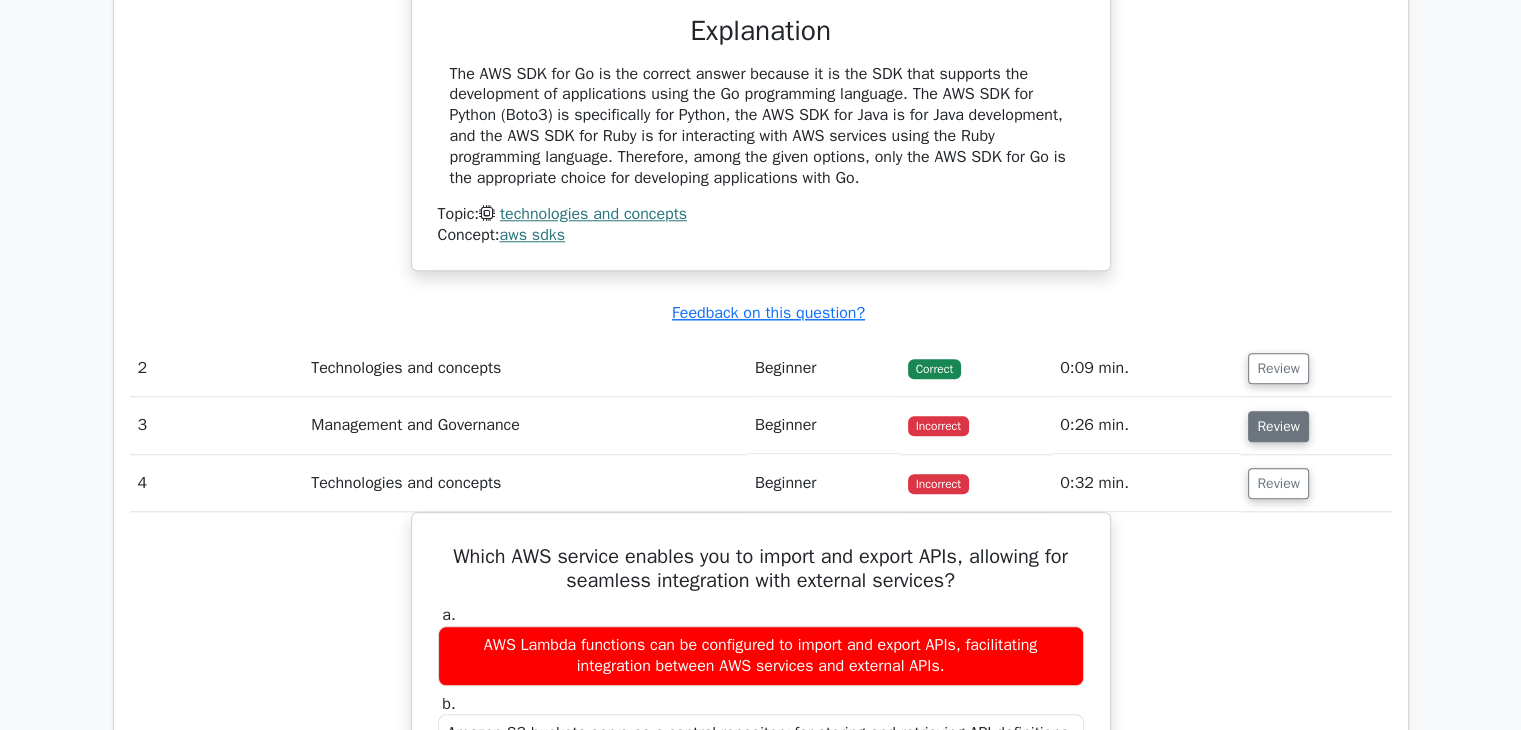 click on "Review" at bounding box center [1278, 426] 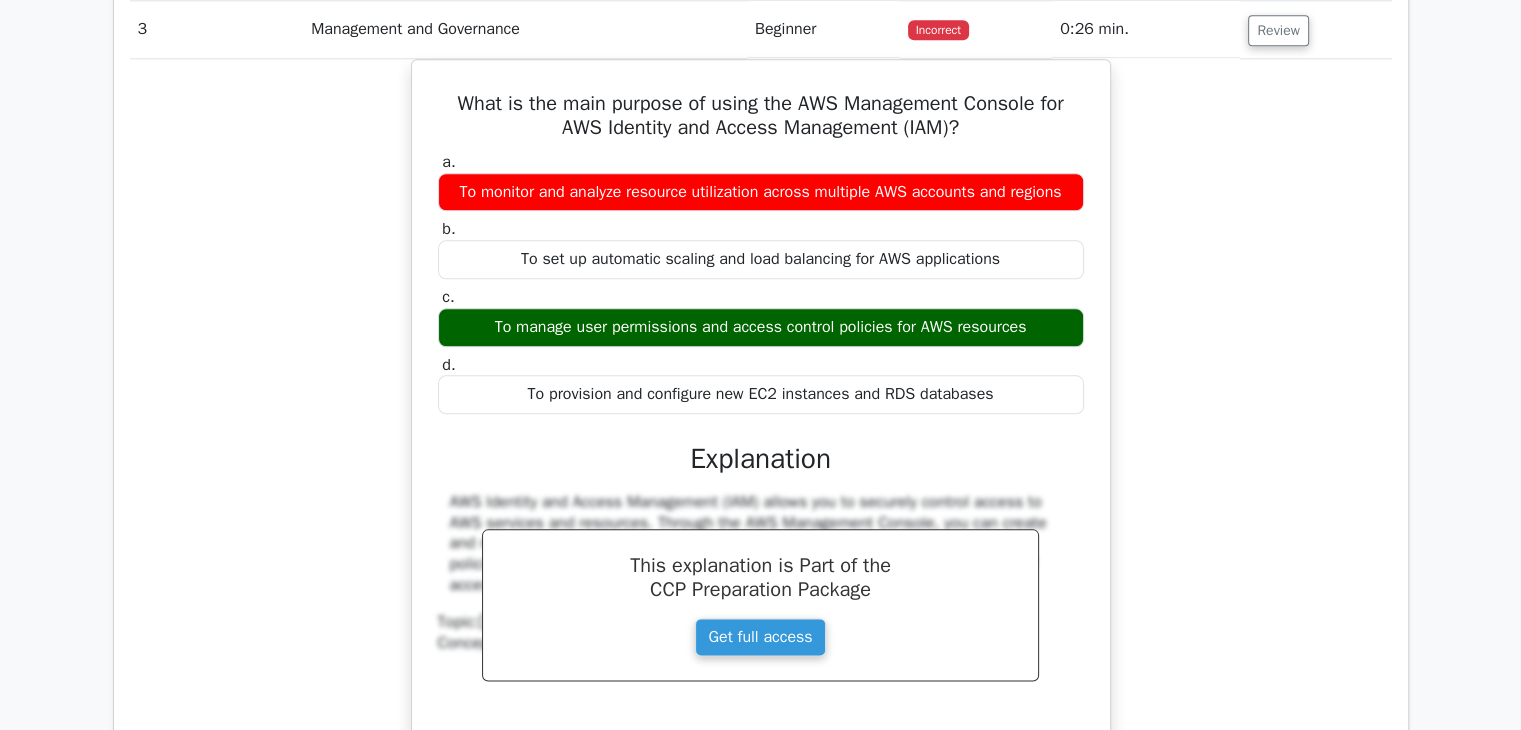 scroll, scrollTop: 2284, scrollLeft: 0, axis: vertical 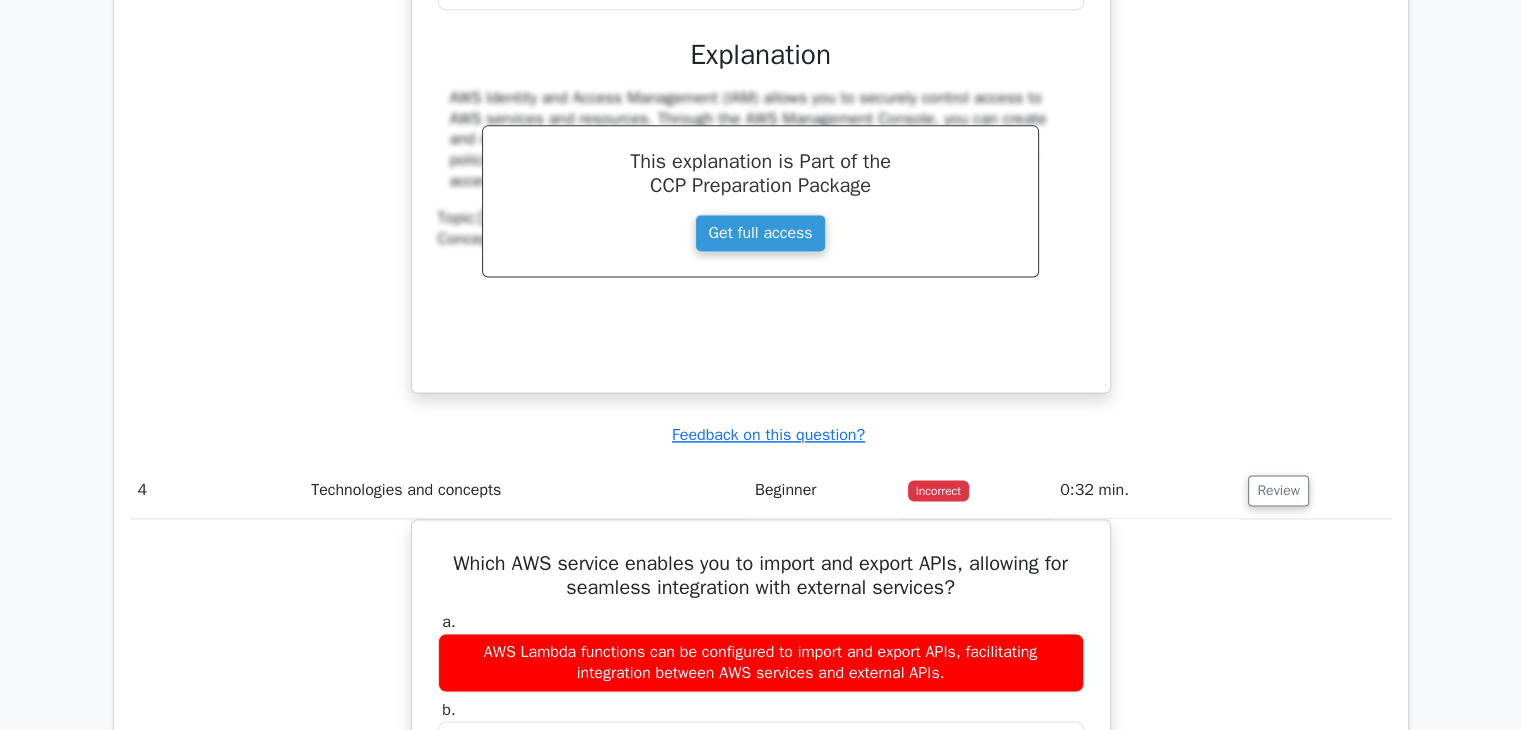 click on "What is the main purpose of using the AWS Management Console for AWS Identity and Access Management (IAM)?
a.
To monitor and analyze resource utilization across multiple AWS accounts and regions
b.
c. d." at bounding box center [761, 36] 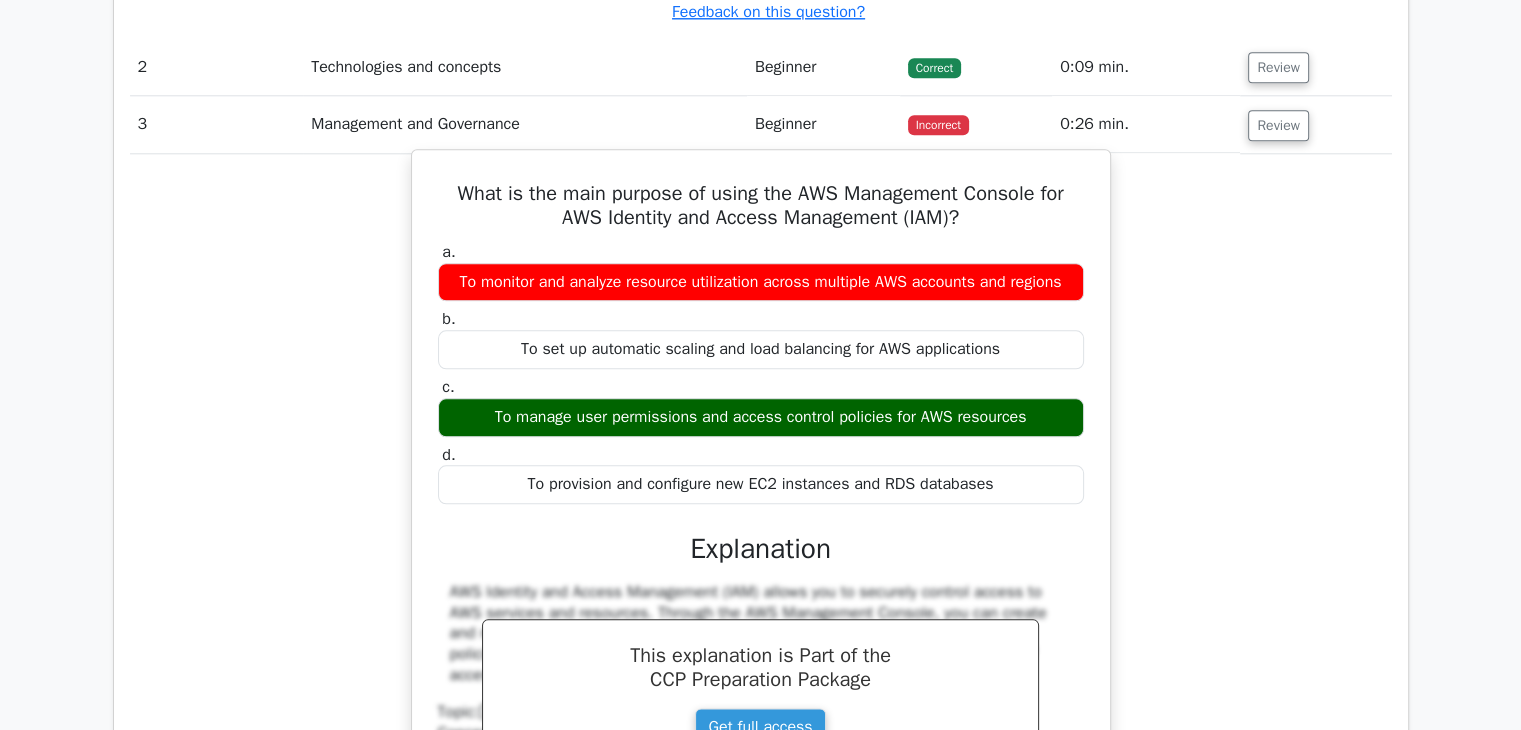 scroll, scrollTop: 2184, scrollLeft: 0, axis: vertical 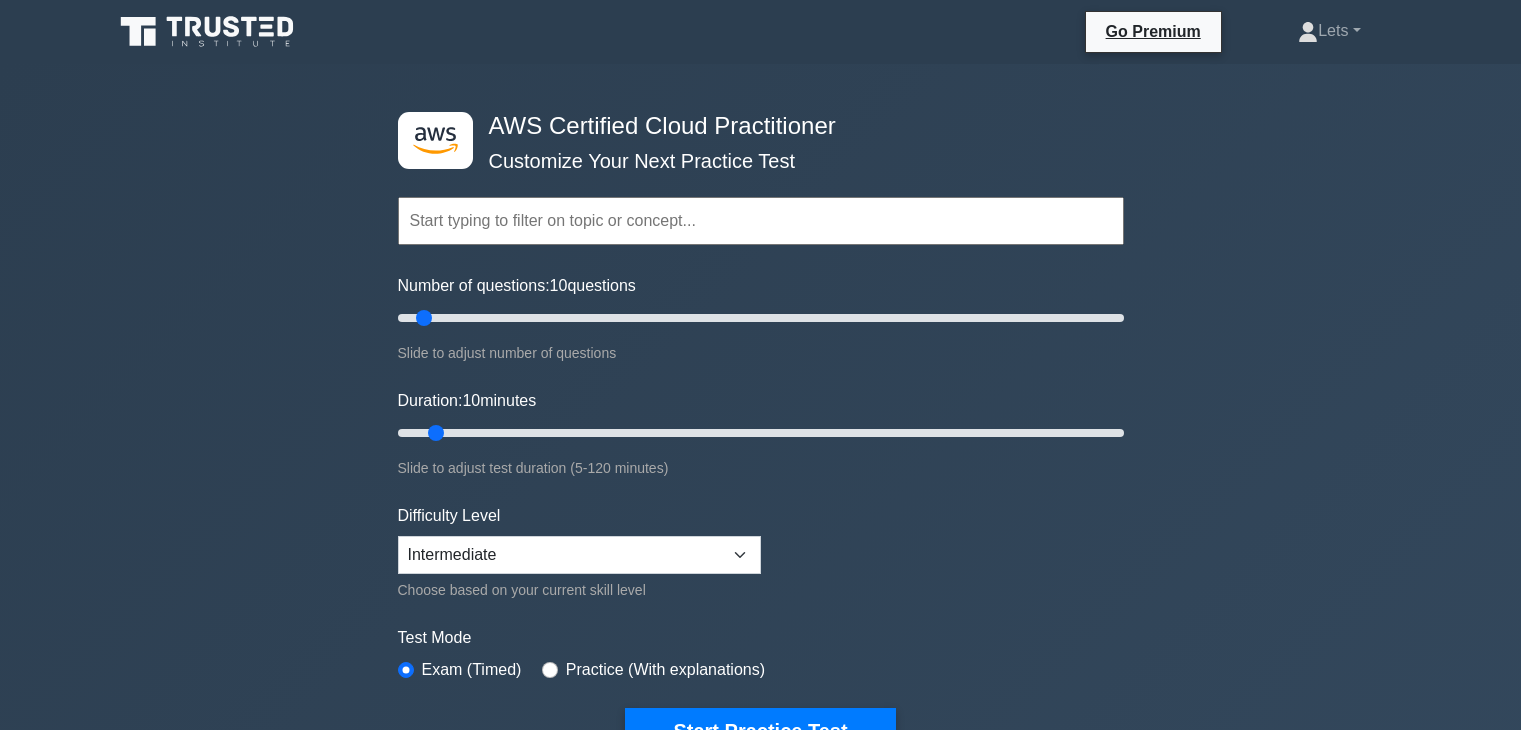 select on "intermediate" 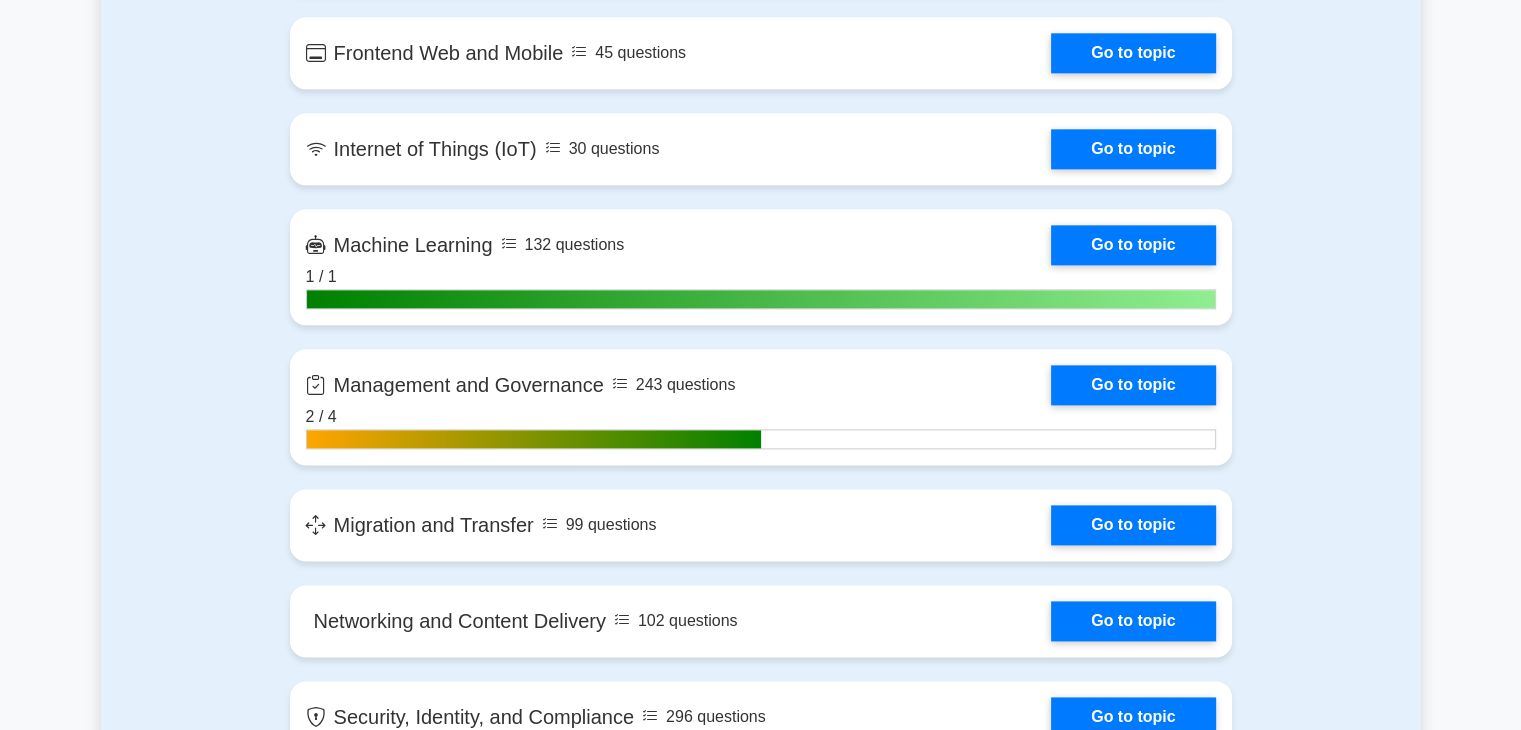 scroll, scrollTop: 0, scrollLeft: 0, axis: both 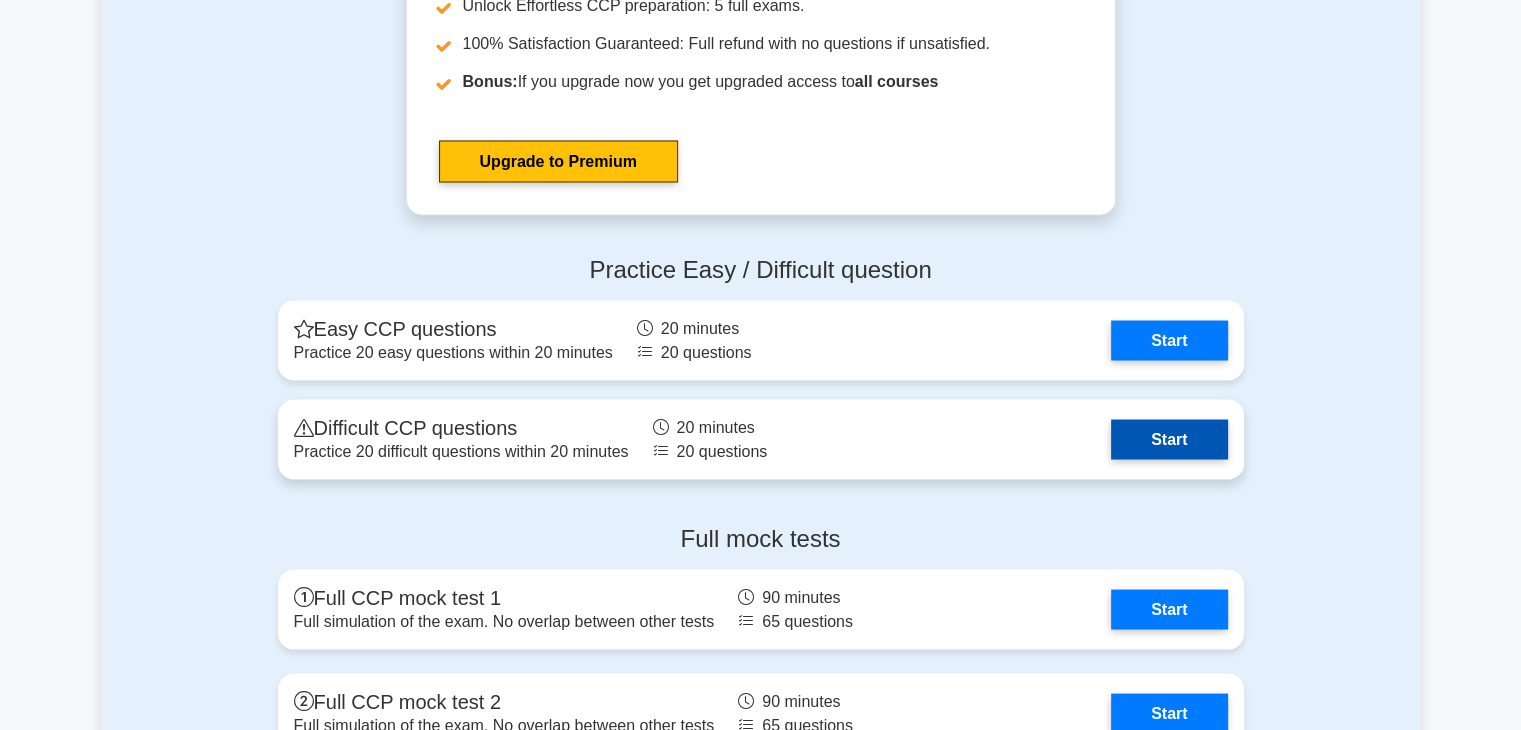 click on "Start" at bounding box center [1169, 439] 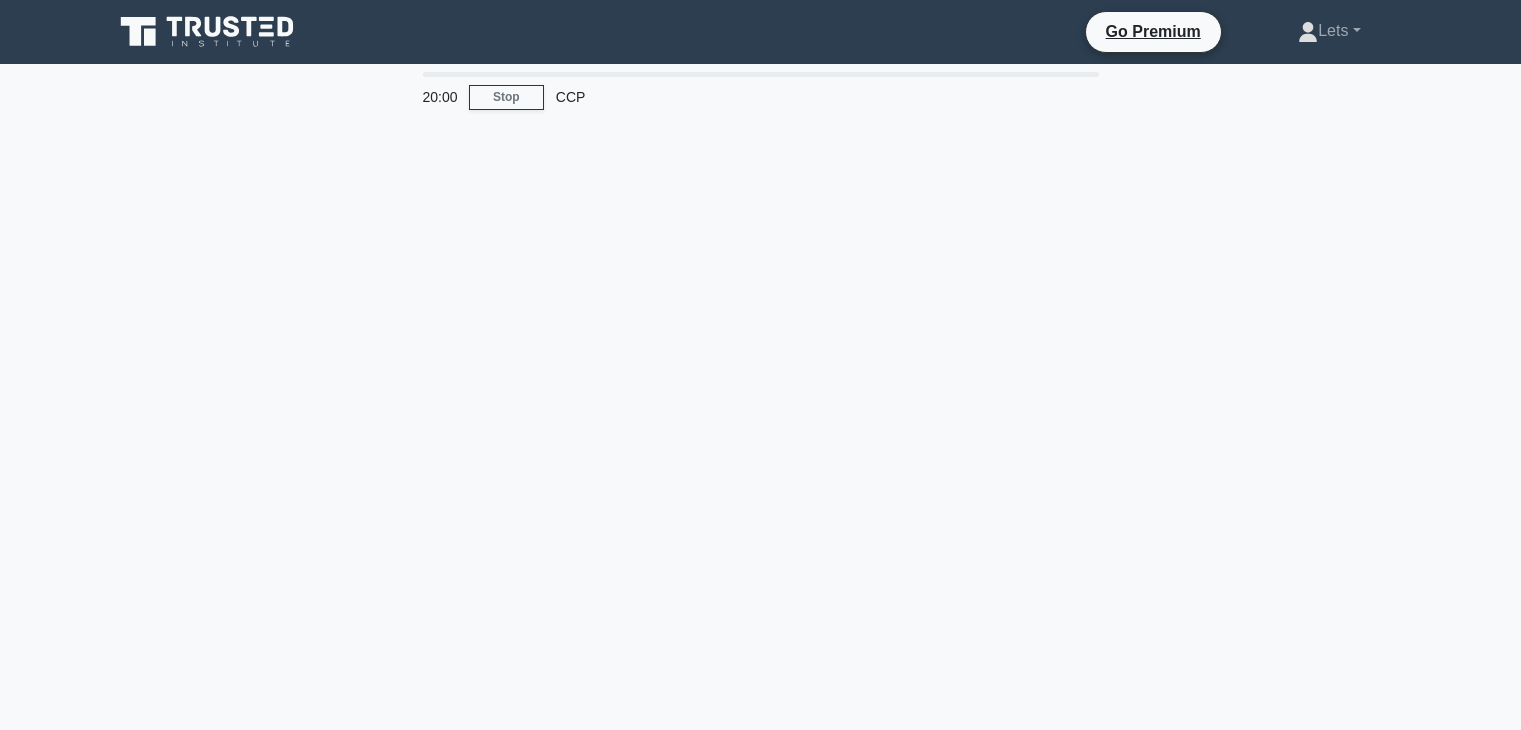 scroll, scrollTop: 0, scrollLeft: 0, axis: both 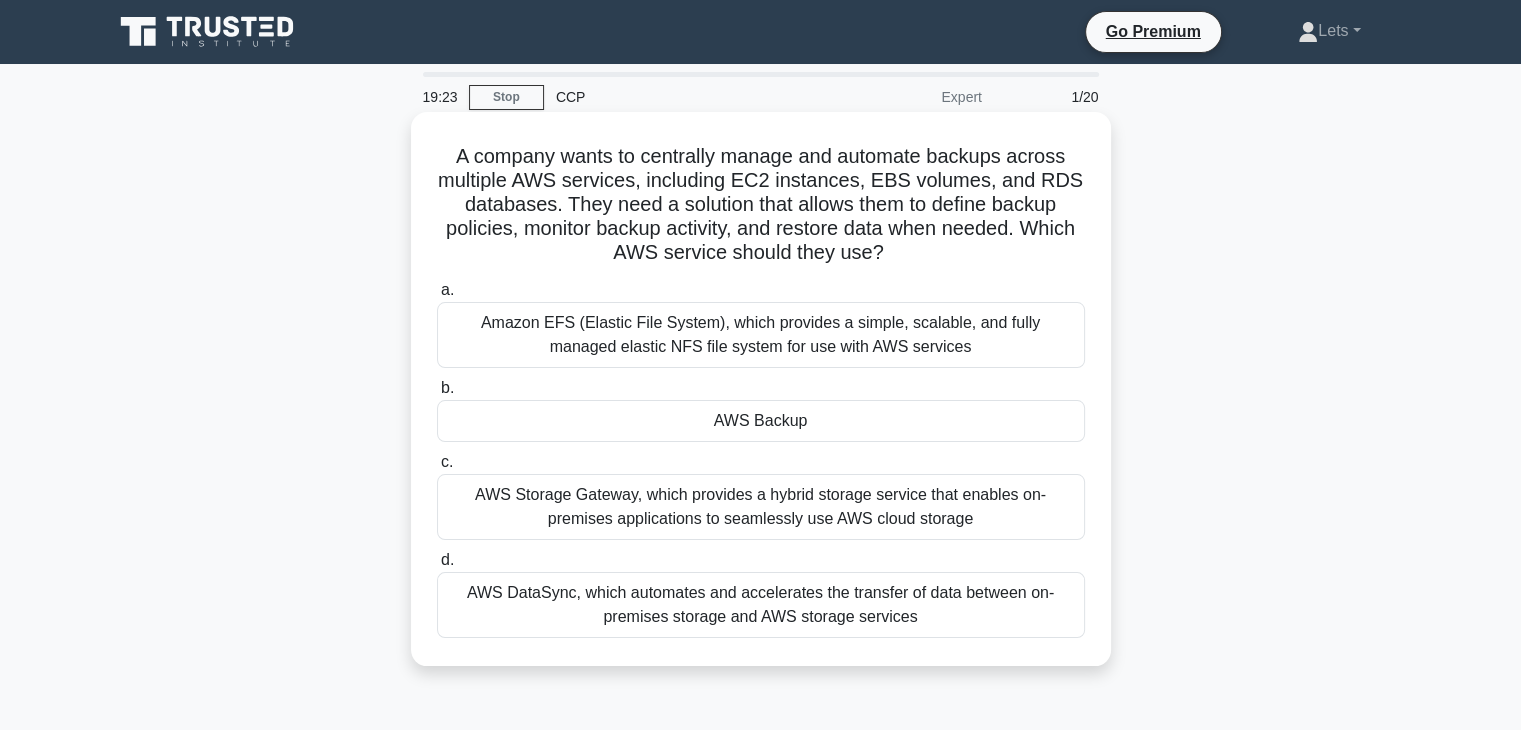 drag, startPoint x: 448, startPoint y: 158, endPoint x: 909, endPoint y: 261, distance: 472.3664 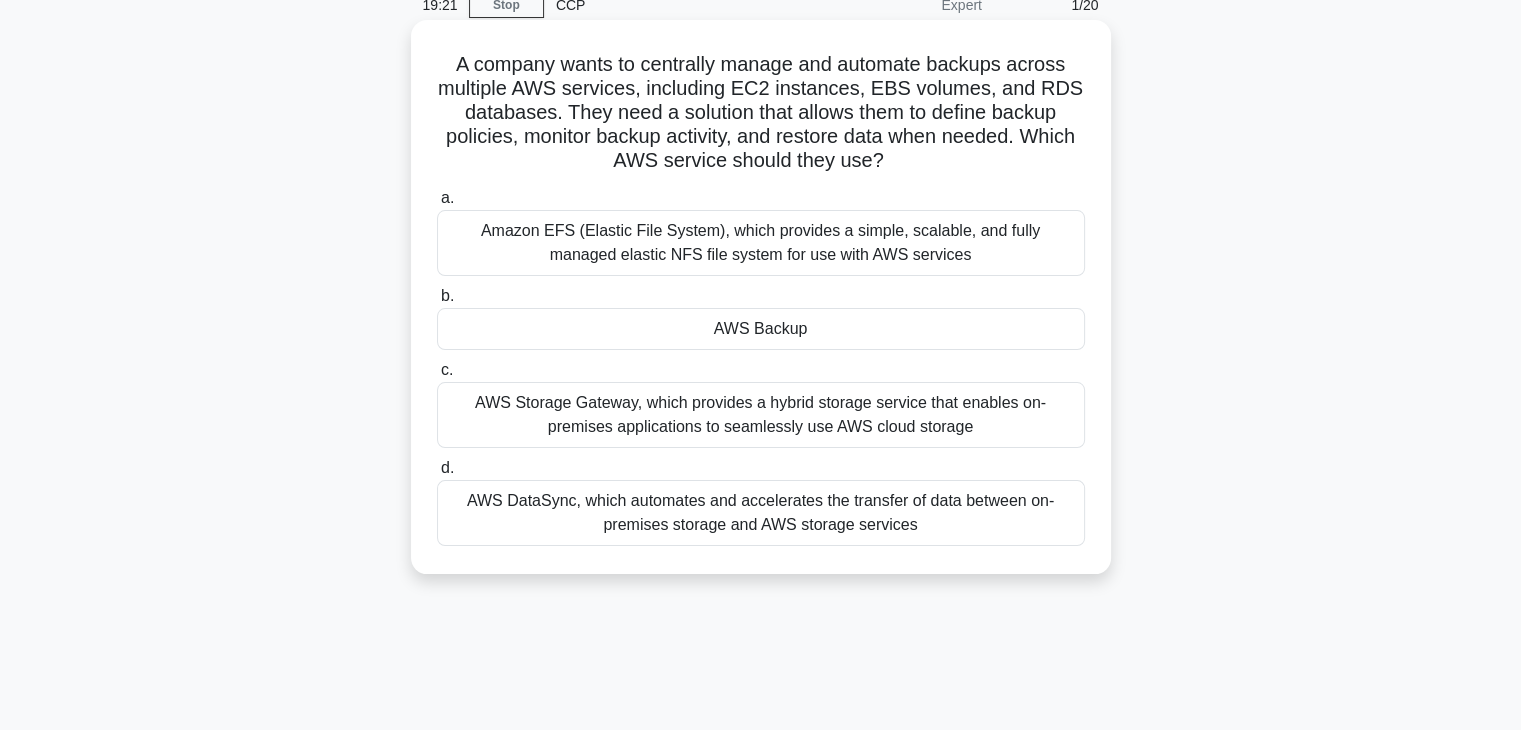scroll, scrollTop: 100, scrollLeft: 0, axis: vertical 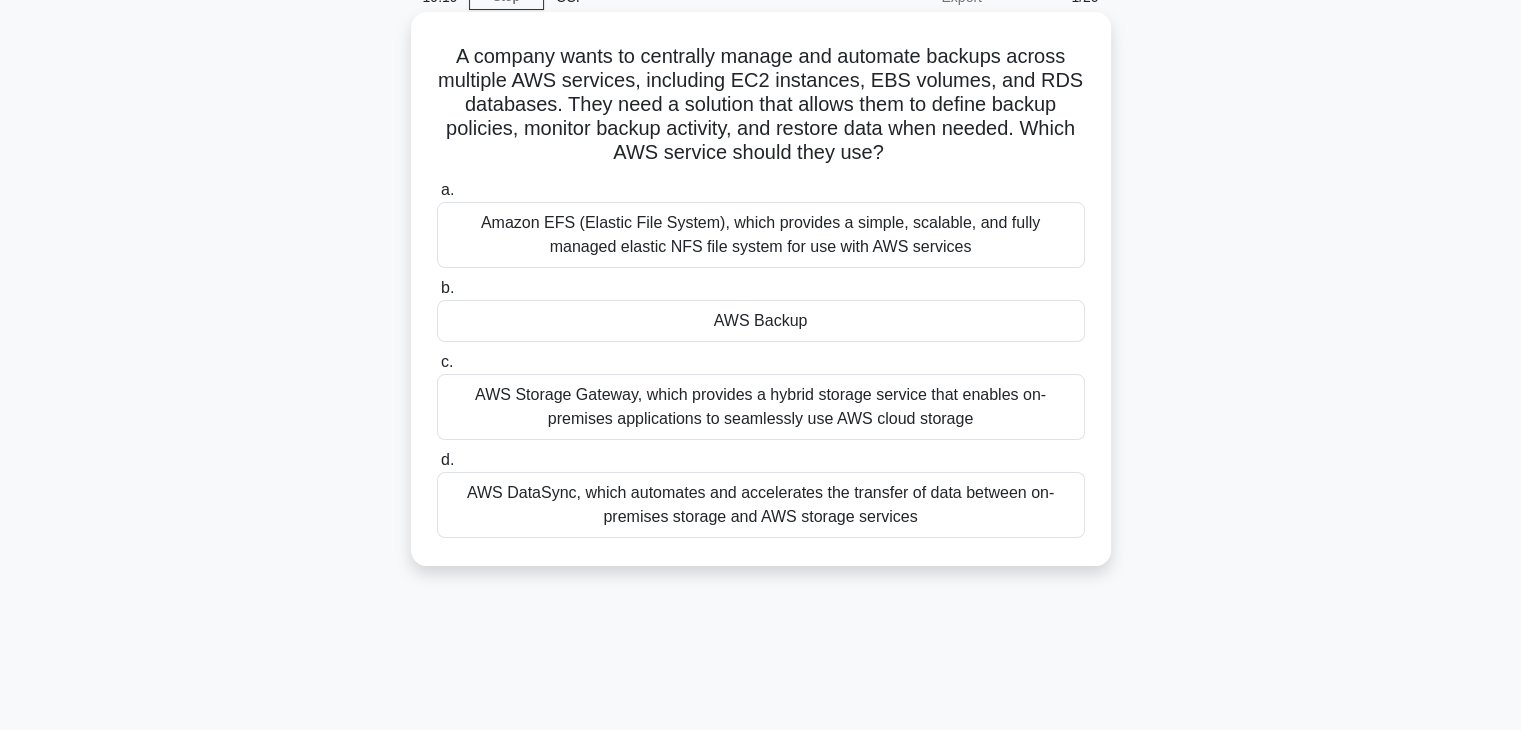 click on "a.
Amazon EFS (Elastic File System), which provides a simple, scalable, and fully managed elastic NFS file system for use with AWS services
b.
AWS Backup
c. d." at bounding box center (761, 358) 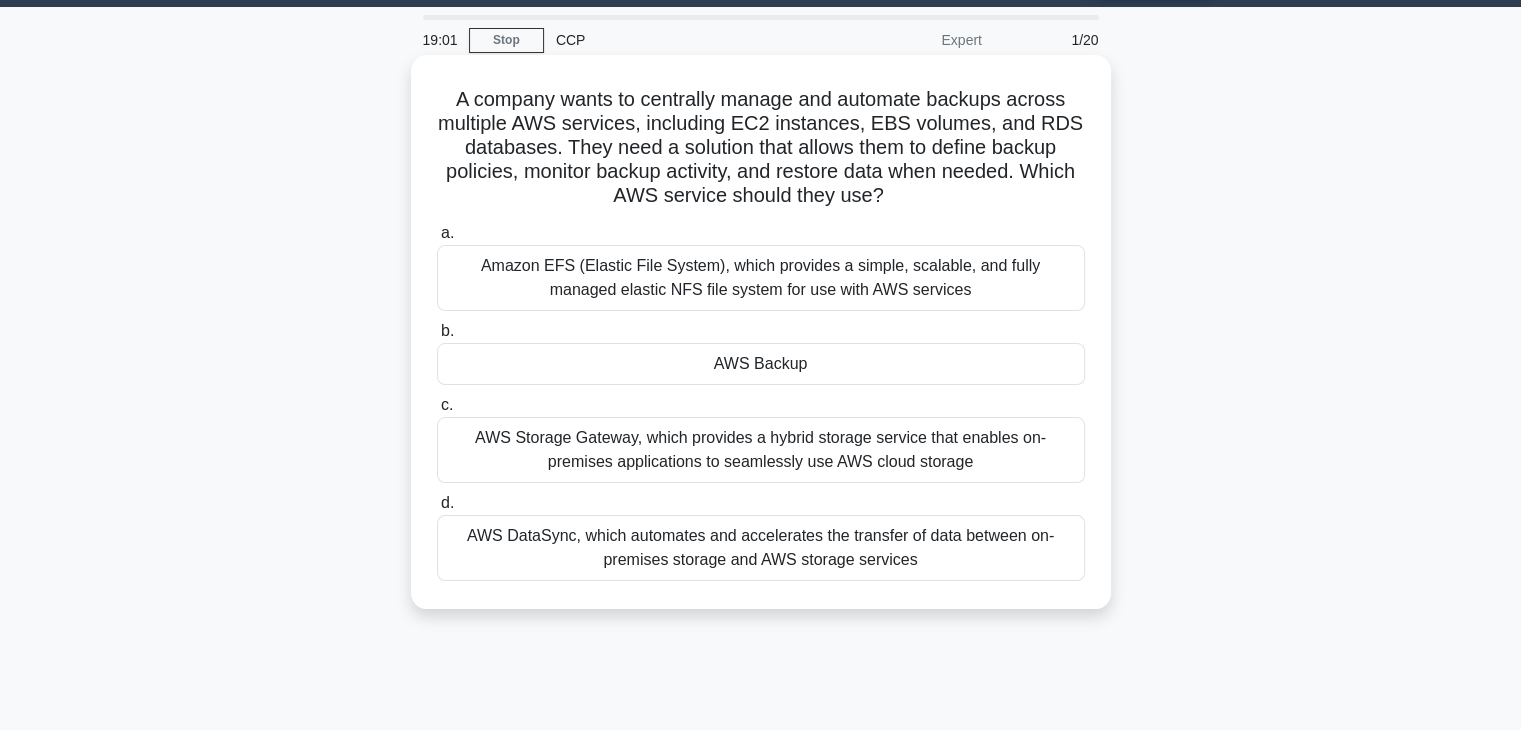 scroll, scrollTop: 0, scrollLeft: 0, axis: both 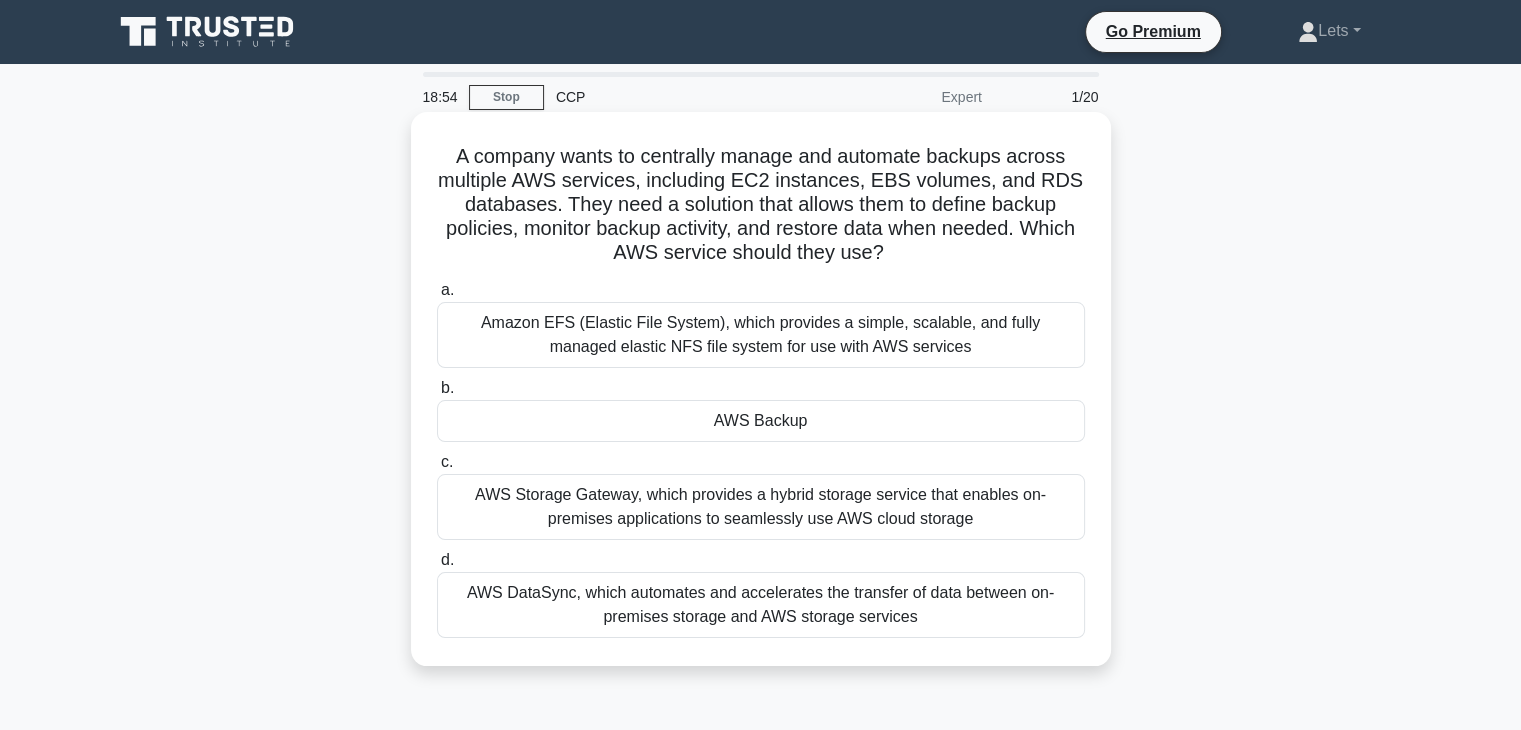 click on "AWS Backup" at bounding box center [761, 421] 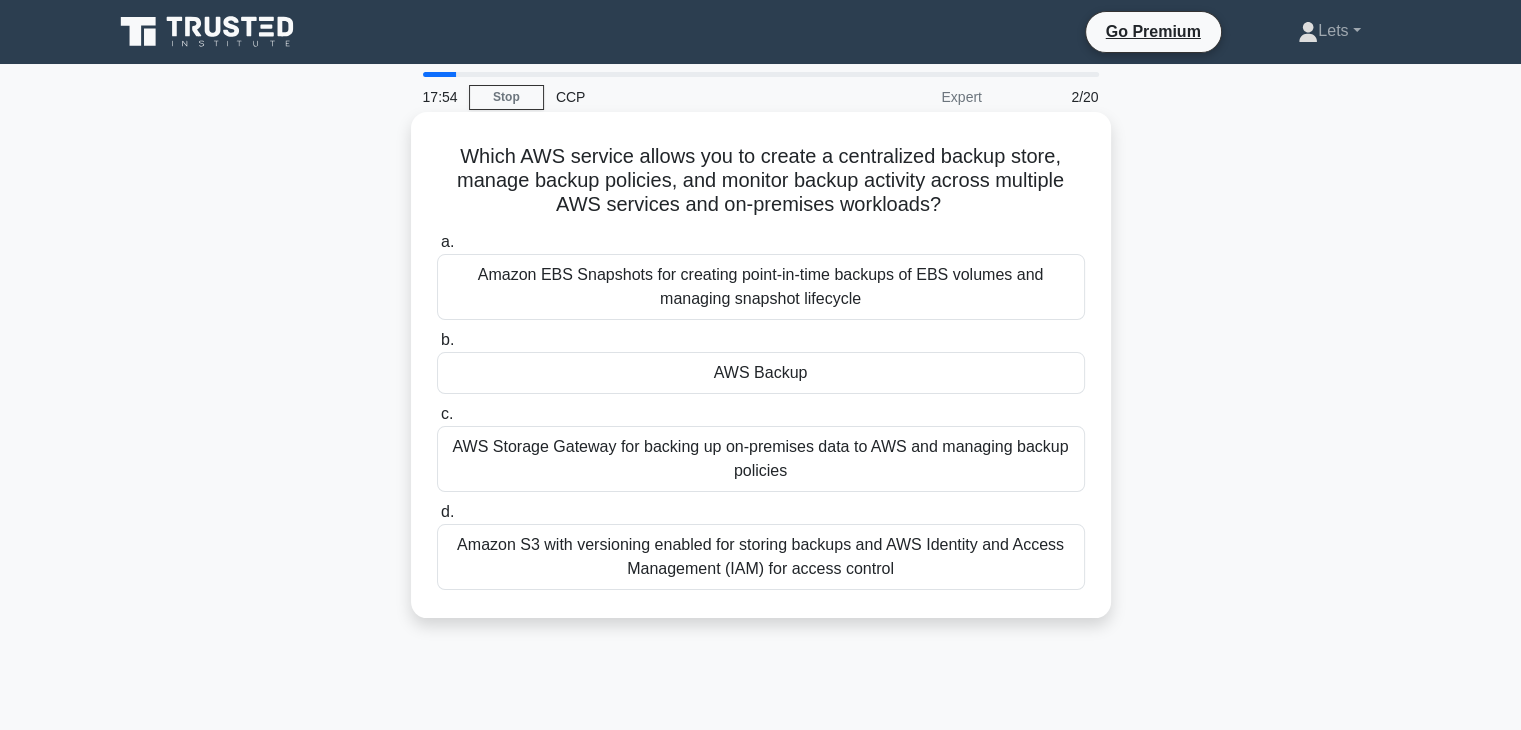 click on "AWS Backup" at bounding box center (761, 373) 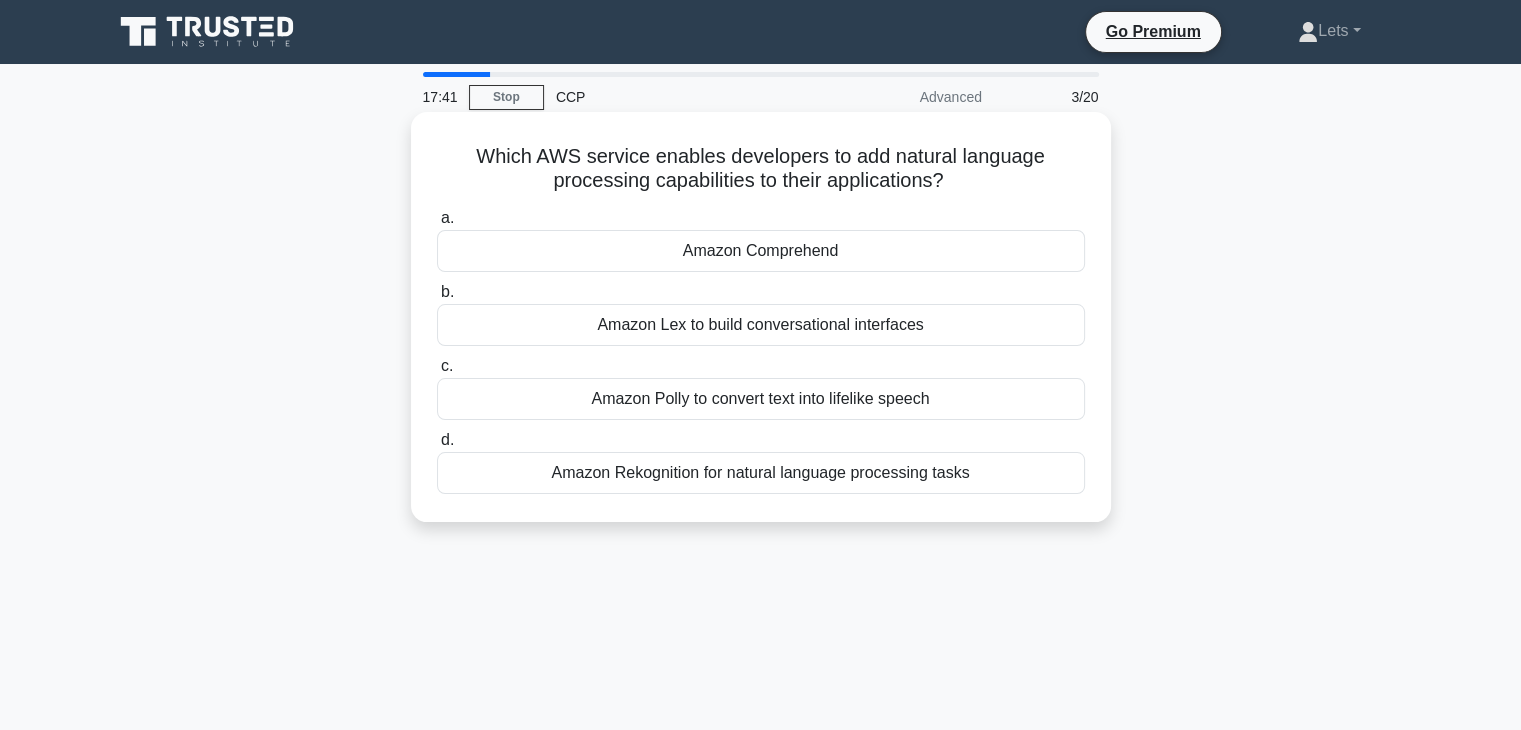 click on "Amazon Rekognition for natural language processing tasks" at bounding box center [761, 473] 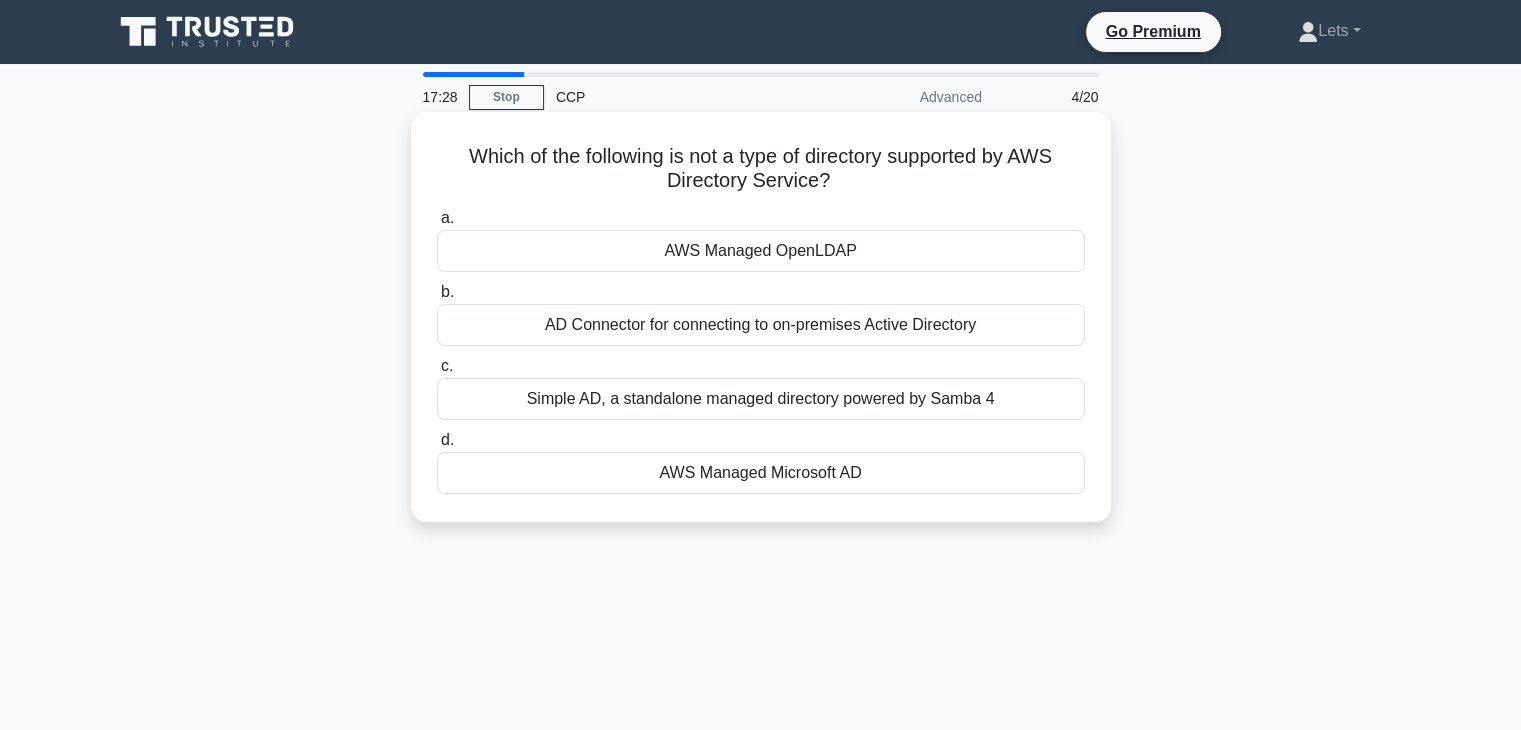 click on "AWS Managed OpenLDAP" at bounding box center [761, 251] 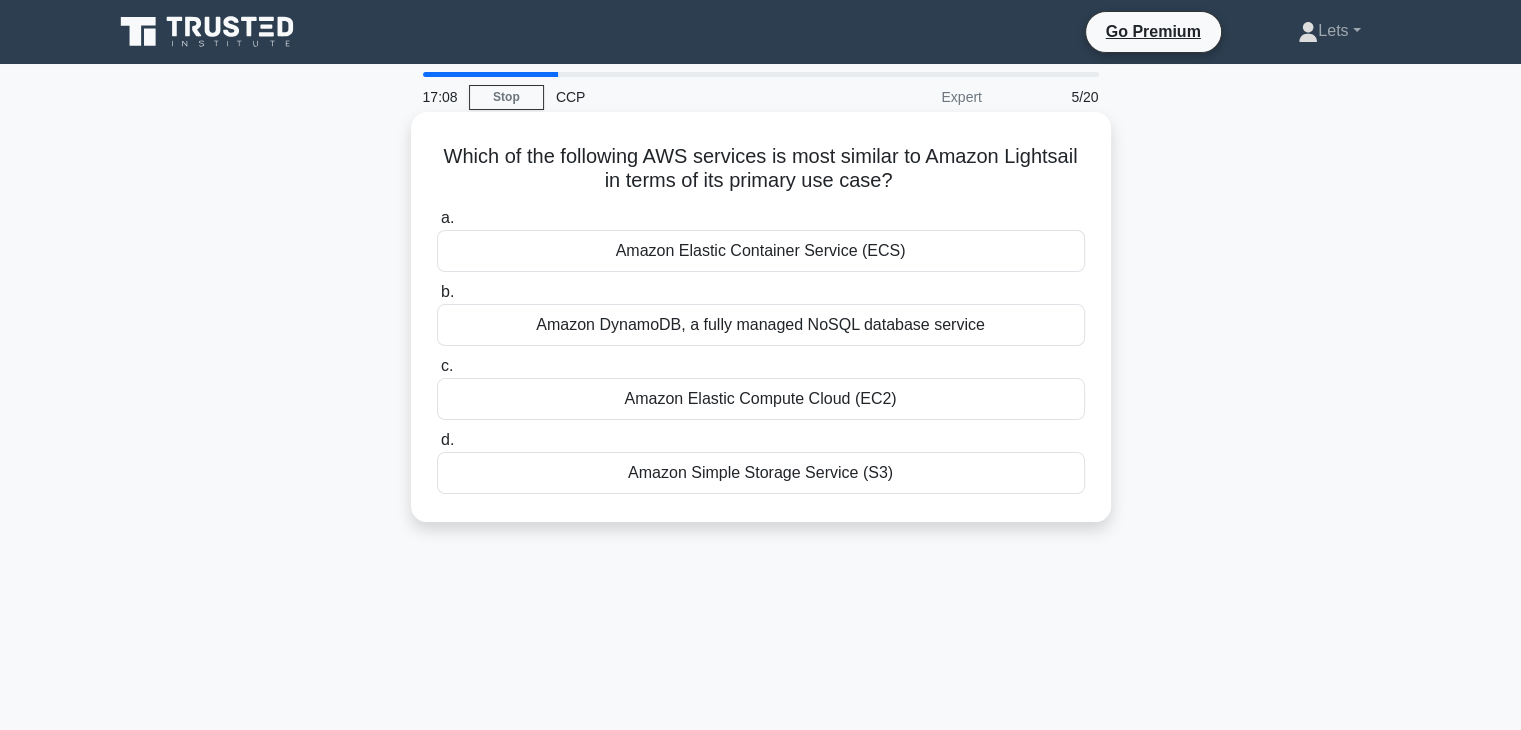click on "Amazon Simple Storage Service (S3)" at bounding box center (761, 473) 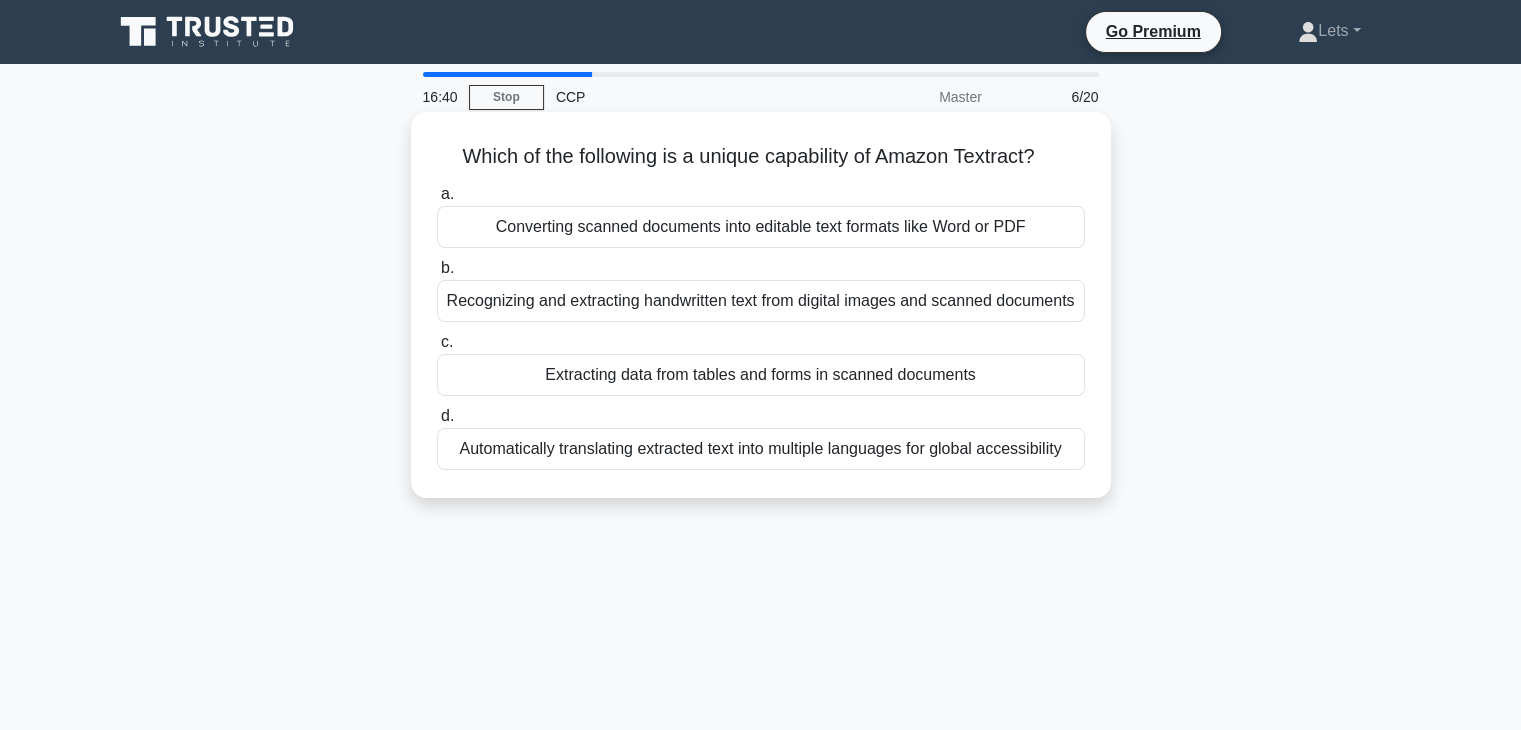 click on "Extracting data from tables and forms in scanned documents" at bounding box center [761, 375] 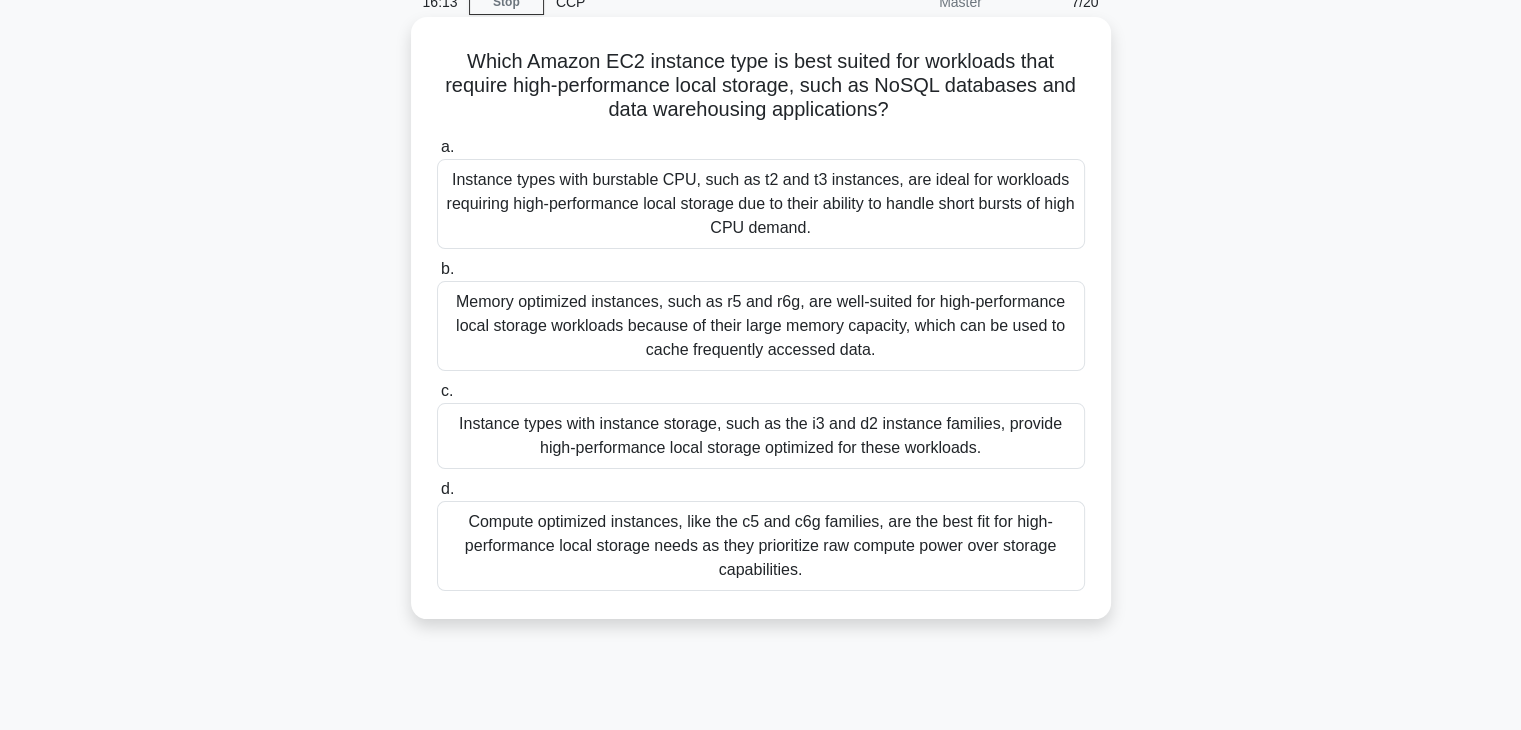 scroll, scrollTop: 100, scrollLeft: 0, axis: vertical 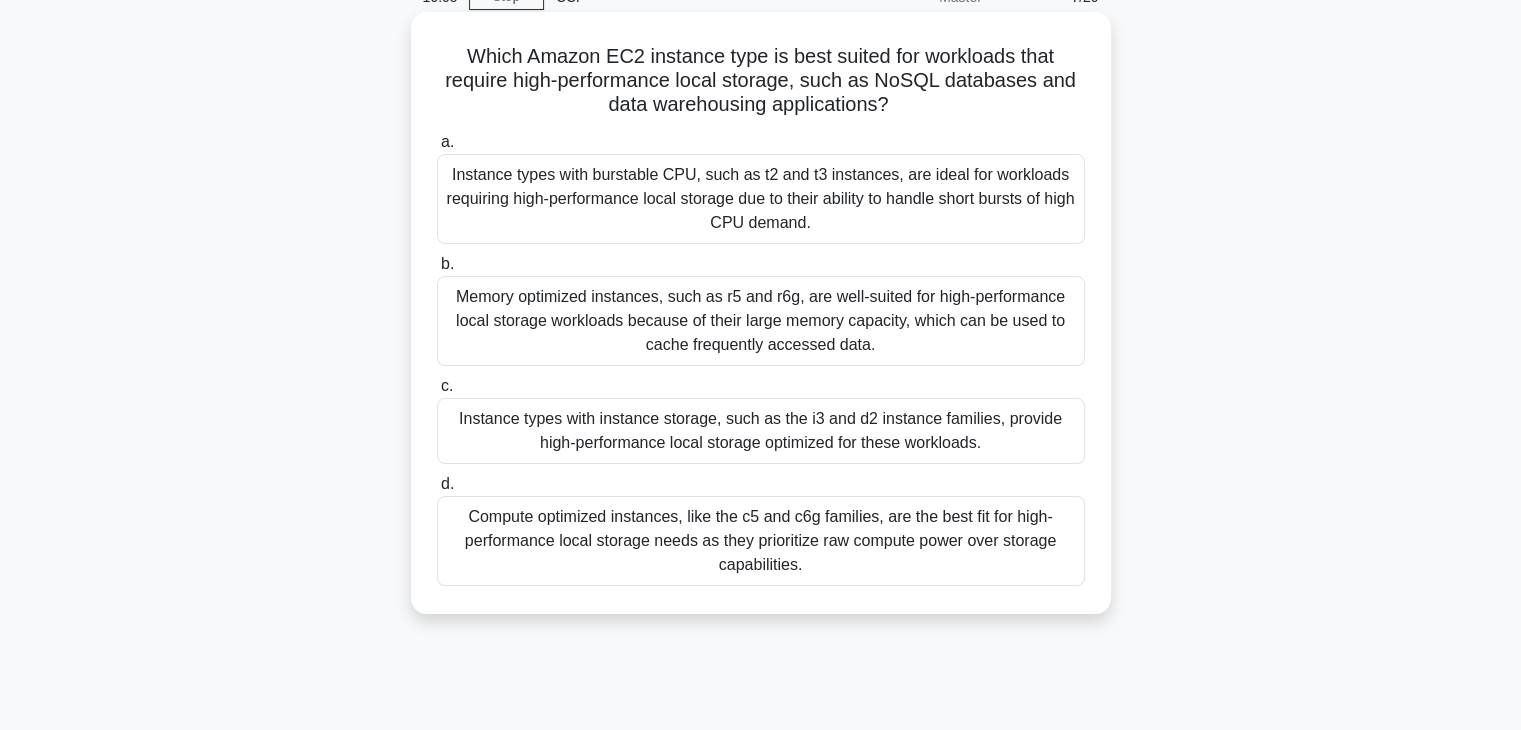 click on "Instance types with burstable CPU, such as t2 and t3 instances, are ideal for workloads requiring high-performance local storage due to their ability to handle short bursts of high CPU demand." at bounding box center (761, 199) 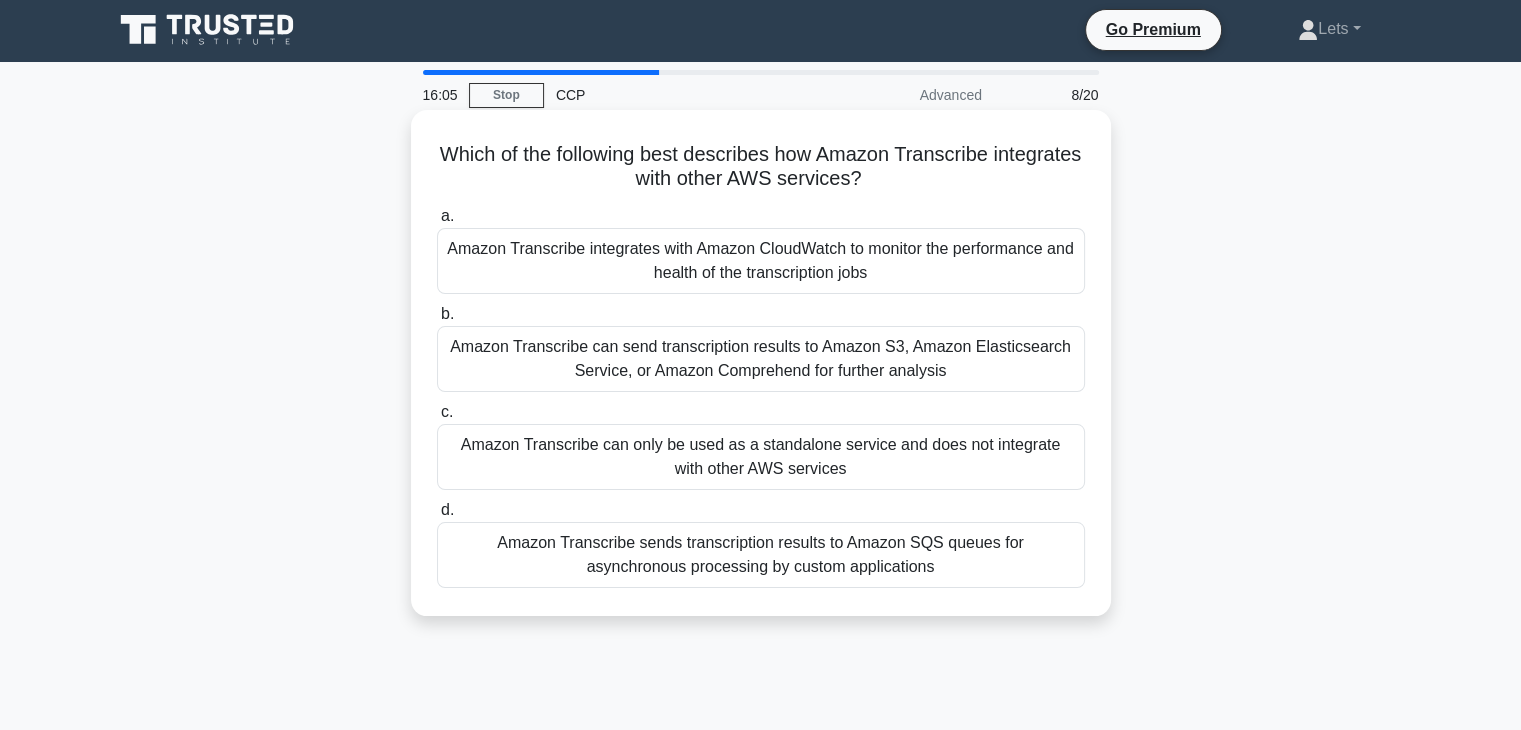 scroll, scrollTop: 0, scrollLeft: 0, axis: both 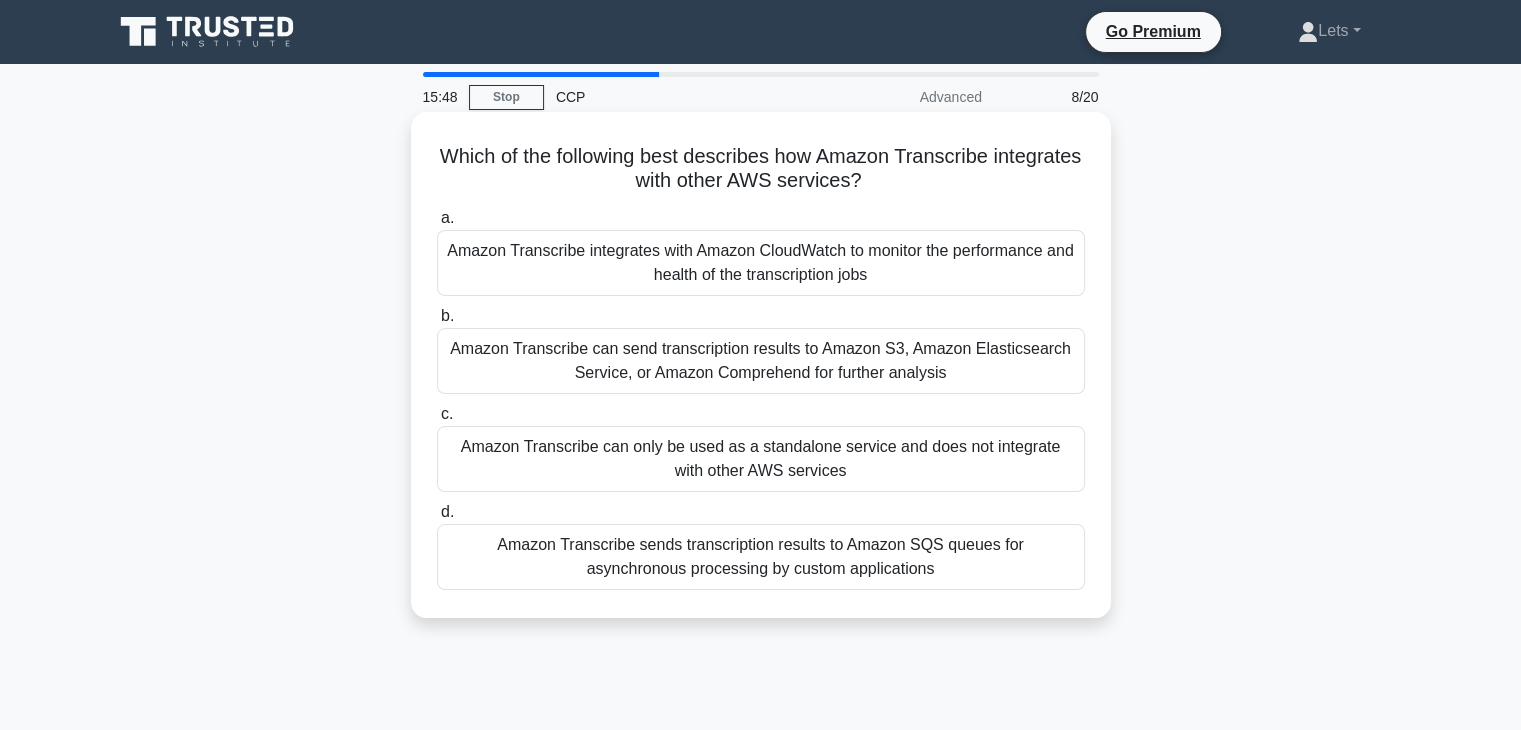 click on "Amazon Transcribe can send transcription results to Amazon S3, Amazon Elasticsearch Service, or Amazon Comprehend for further analysis" at bounding box center [761, 361] 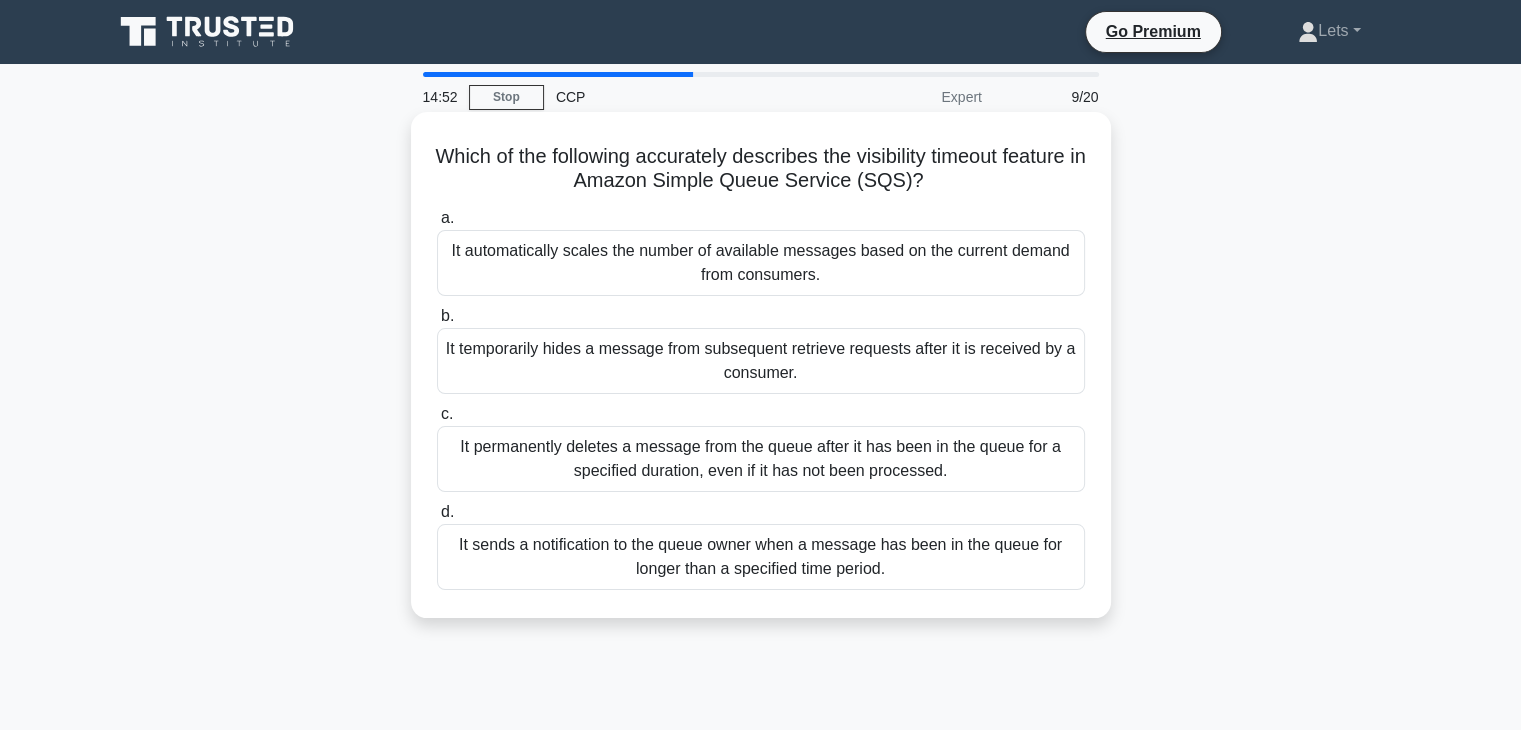 click on "It temporarily hides a message from subsequent retrieve requests after it is received by a consumer." at bounding box center (761, 361) 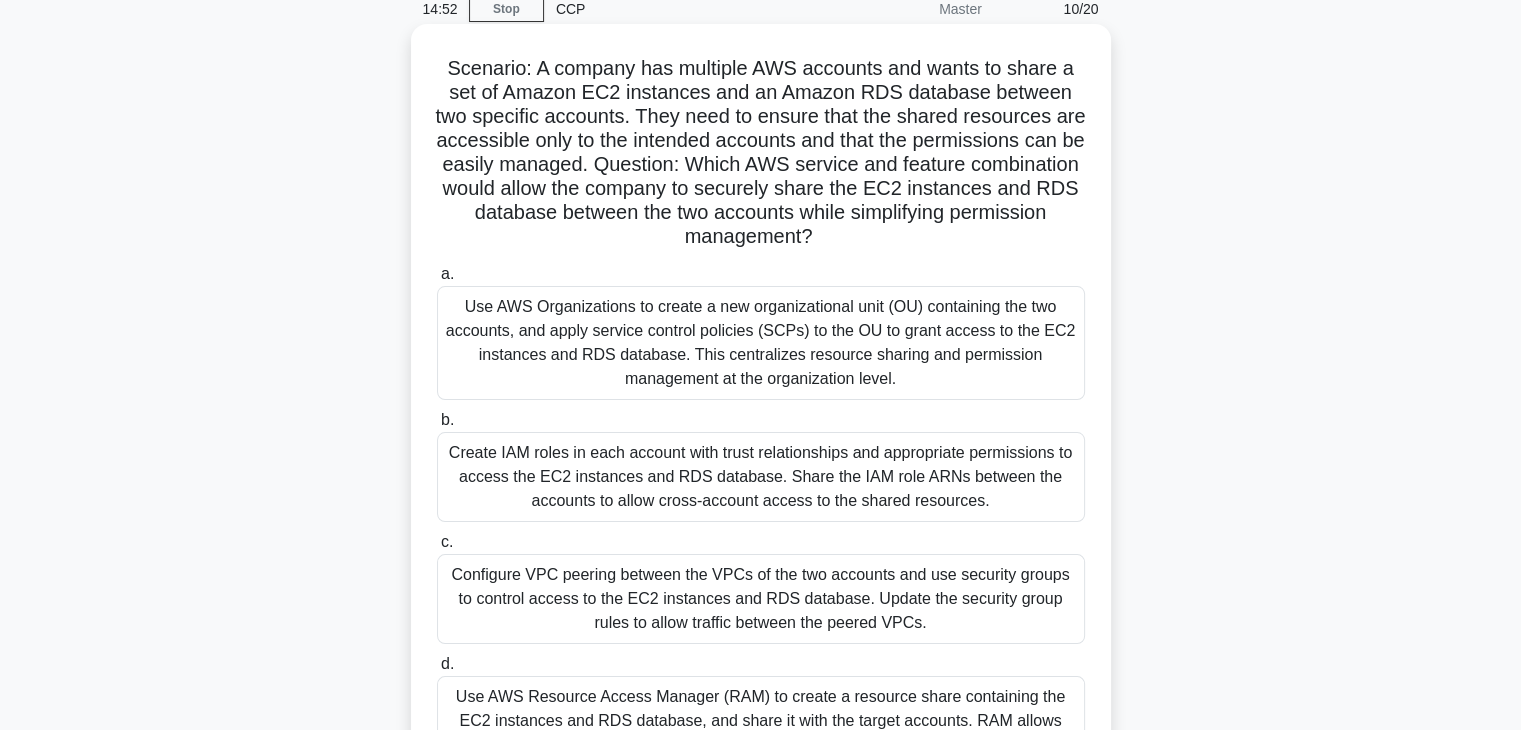scroll, scrollTop: 100, scrollLeft: 0, axis: vertical 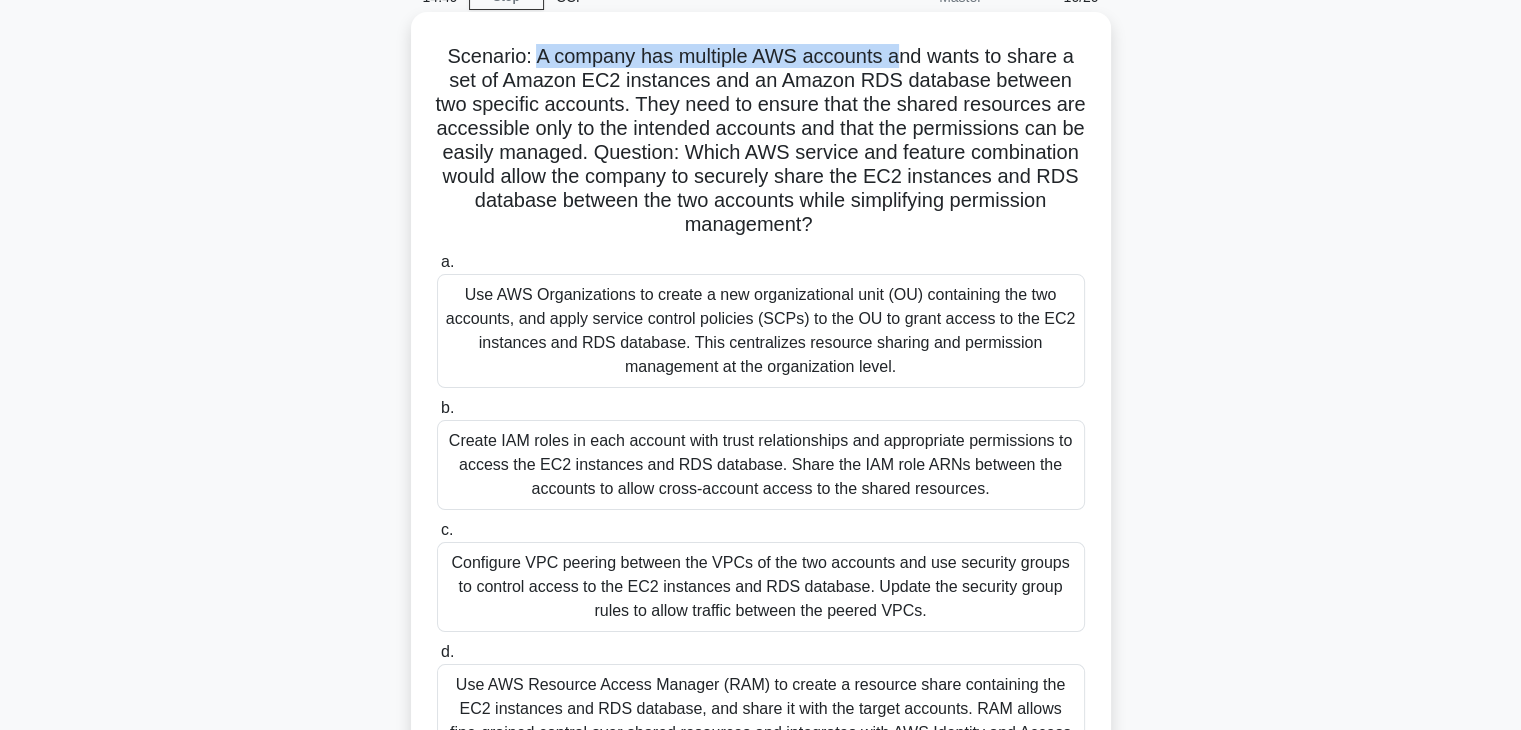 drag, startPoint x: 535, startPoint y: 45, endPoint x: 900, endPoint y: 53, distance: 365.08765 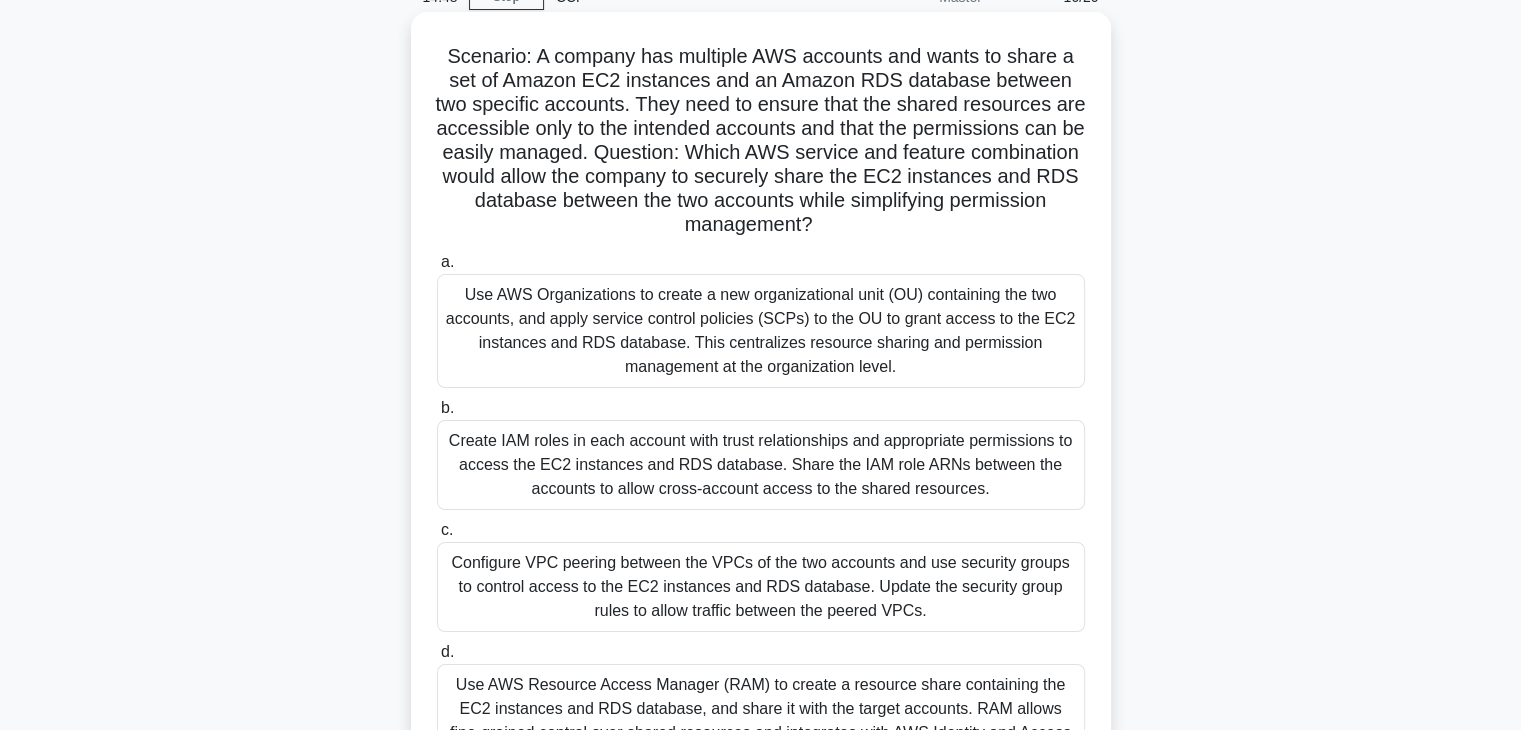 drag, startPoint x: 924, startPoint y: 75, endPoint x: 999, endPoint y: 148, distance: 104.66136 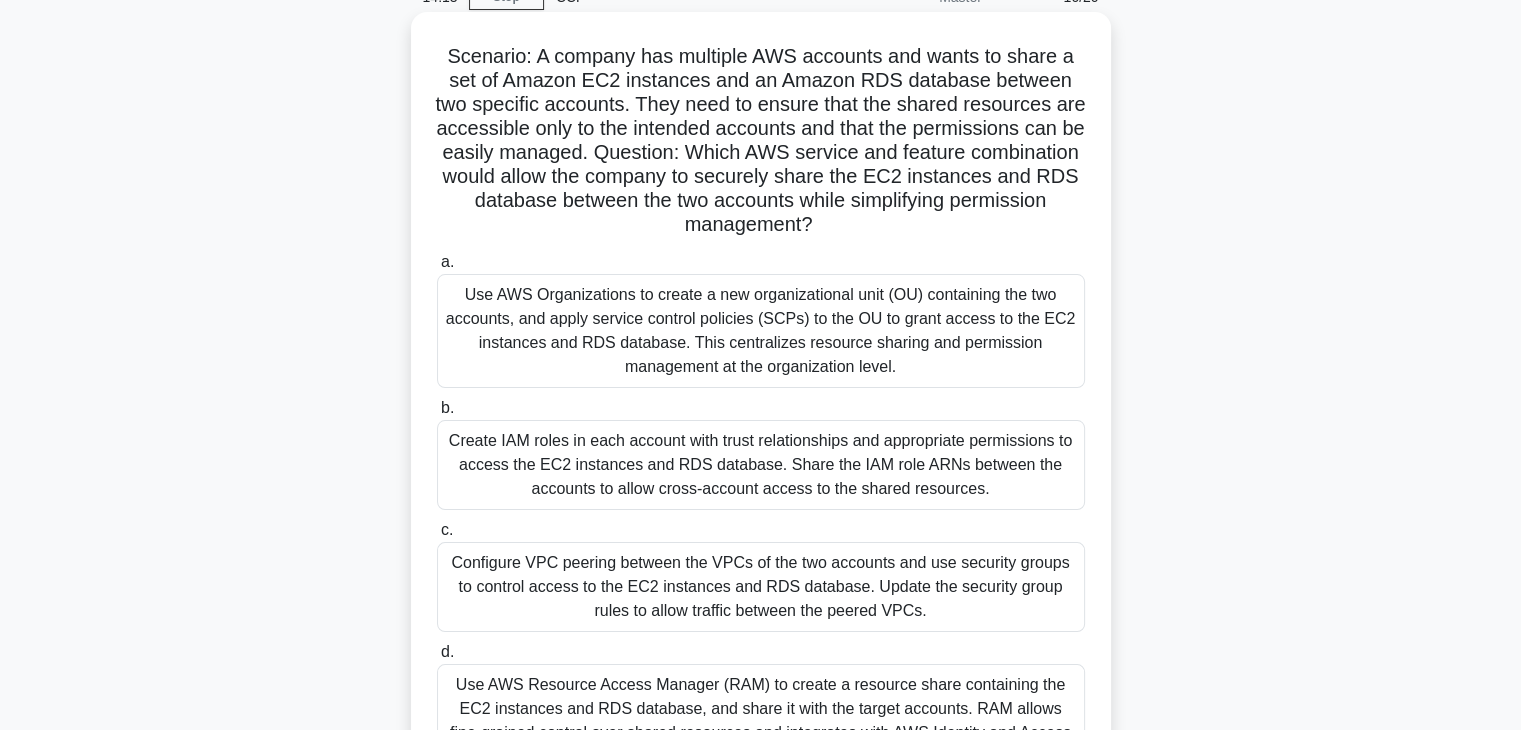 click on "Use AWS Organizations to create a new organizational unit (OU) containing the two accounts, and apply service control policies (SCPs) to the OU to grant access to the EC2 instances and RDS database. This centralizes resource sharing and permission management at the organization level." at bounding box center [761, 331] 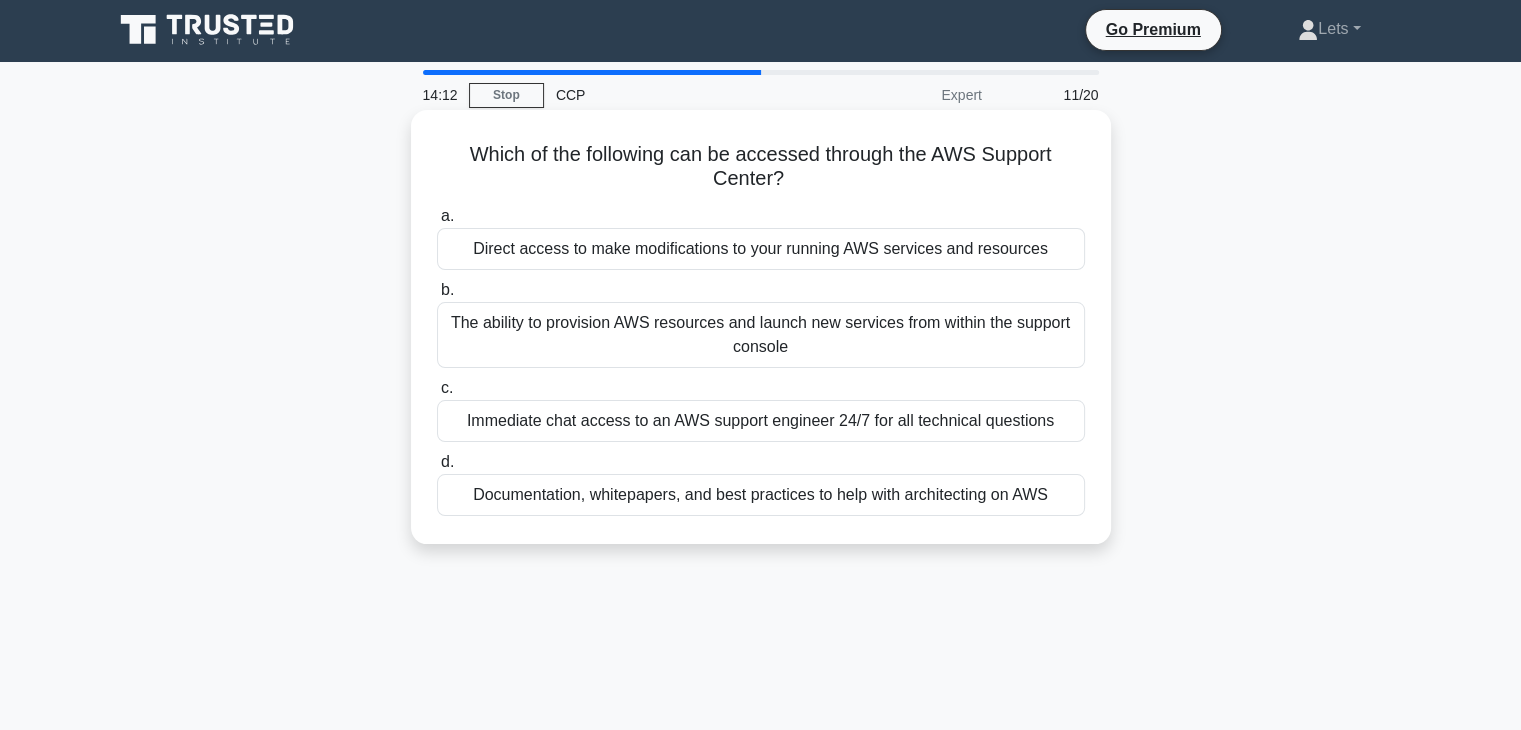scroll, scrollTop: 0, scrollLeft: 0, axis: both 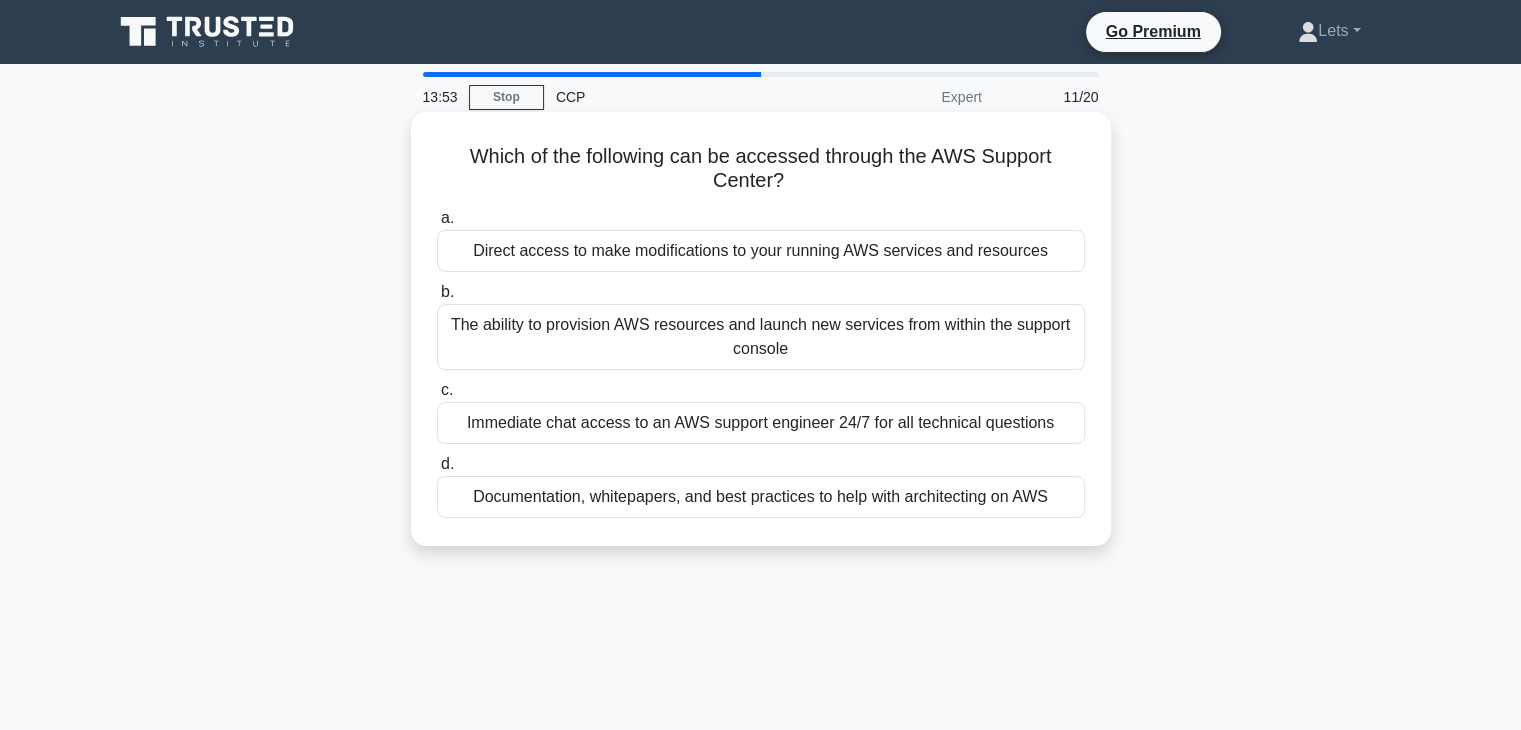 click on "Documentation, whitepapers, and best practices to help with architecting on AWS" at bounding box center [761, 497] 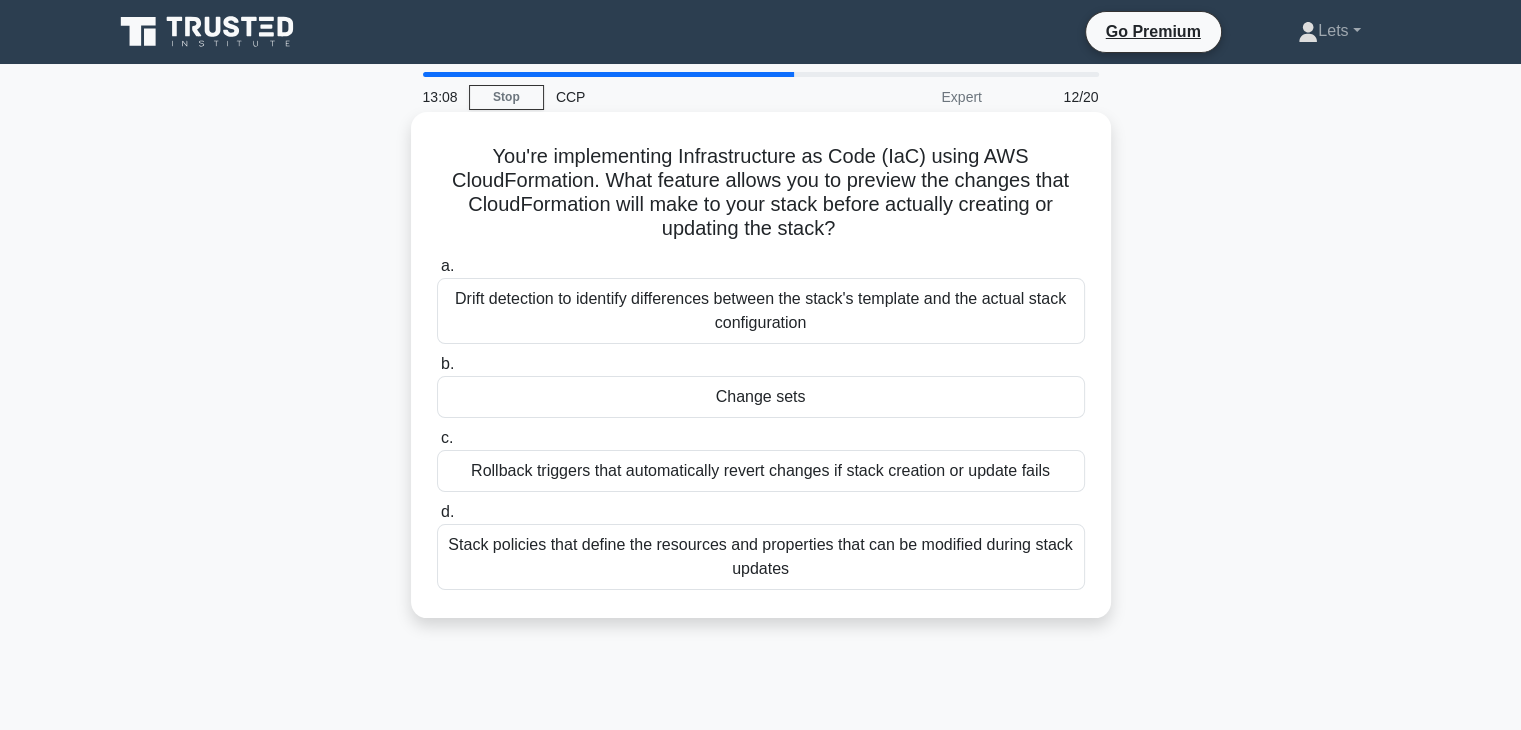 click on "Stack policies that define the resources and properties that can be modified during stack updates" at bounding box center [761, 557] 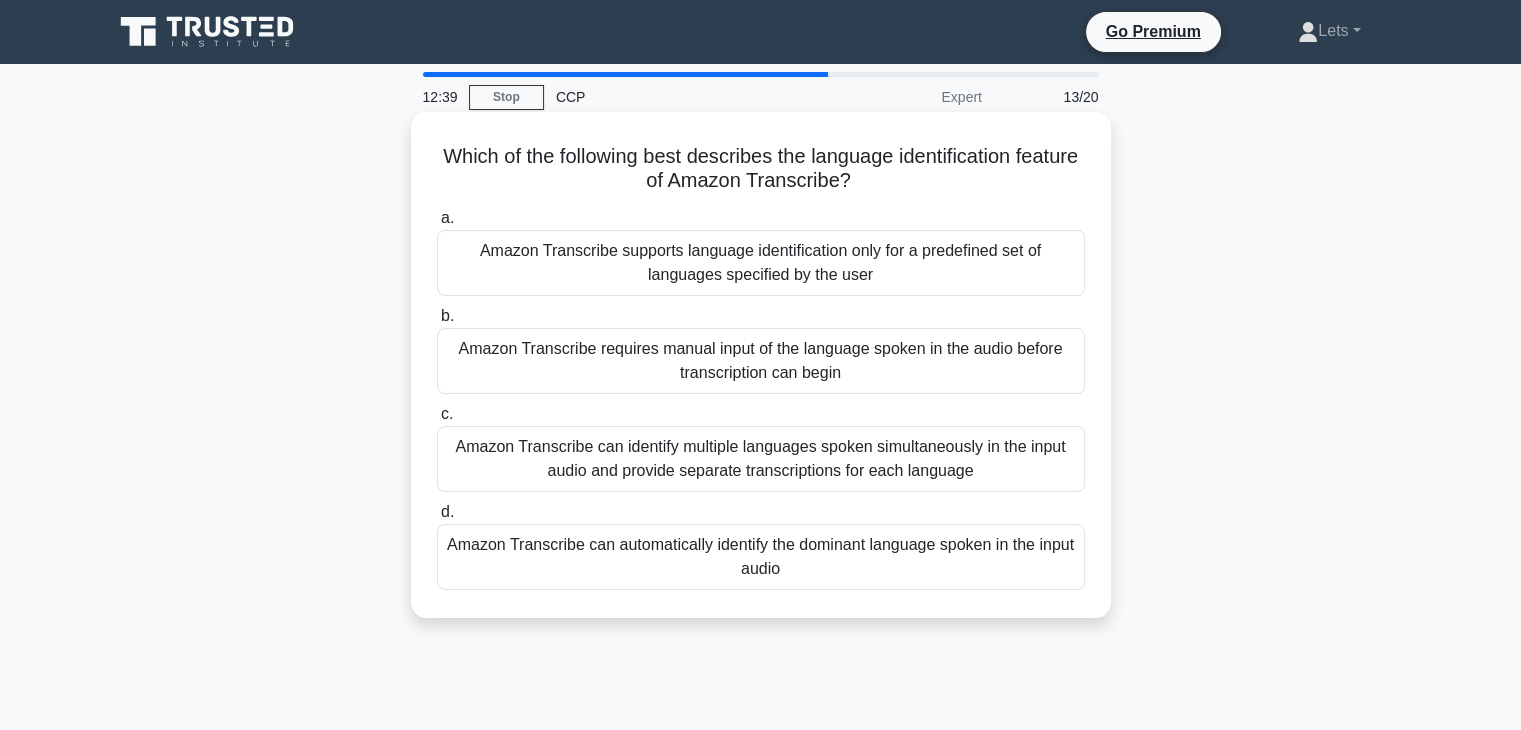 click on "Amazon Transcribe can automatically identify the dominant language spoken in the input audio" at bounding box center (761, 557) 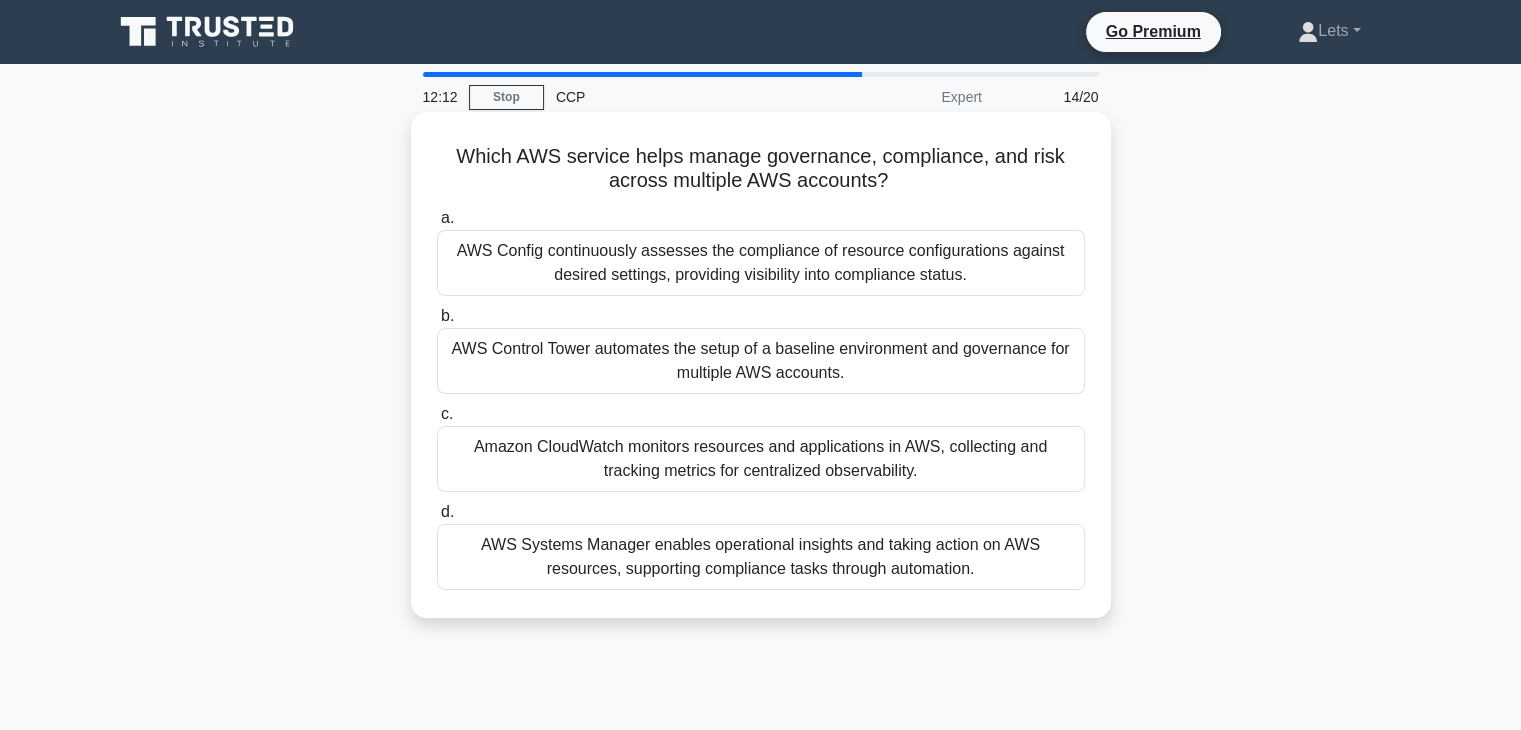 click on "AWS Control Tower automates the setup of a baseline environment and governance for multiple AWS accounts." at bounding box center [761, 361] 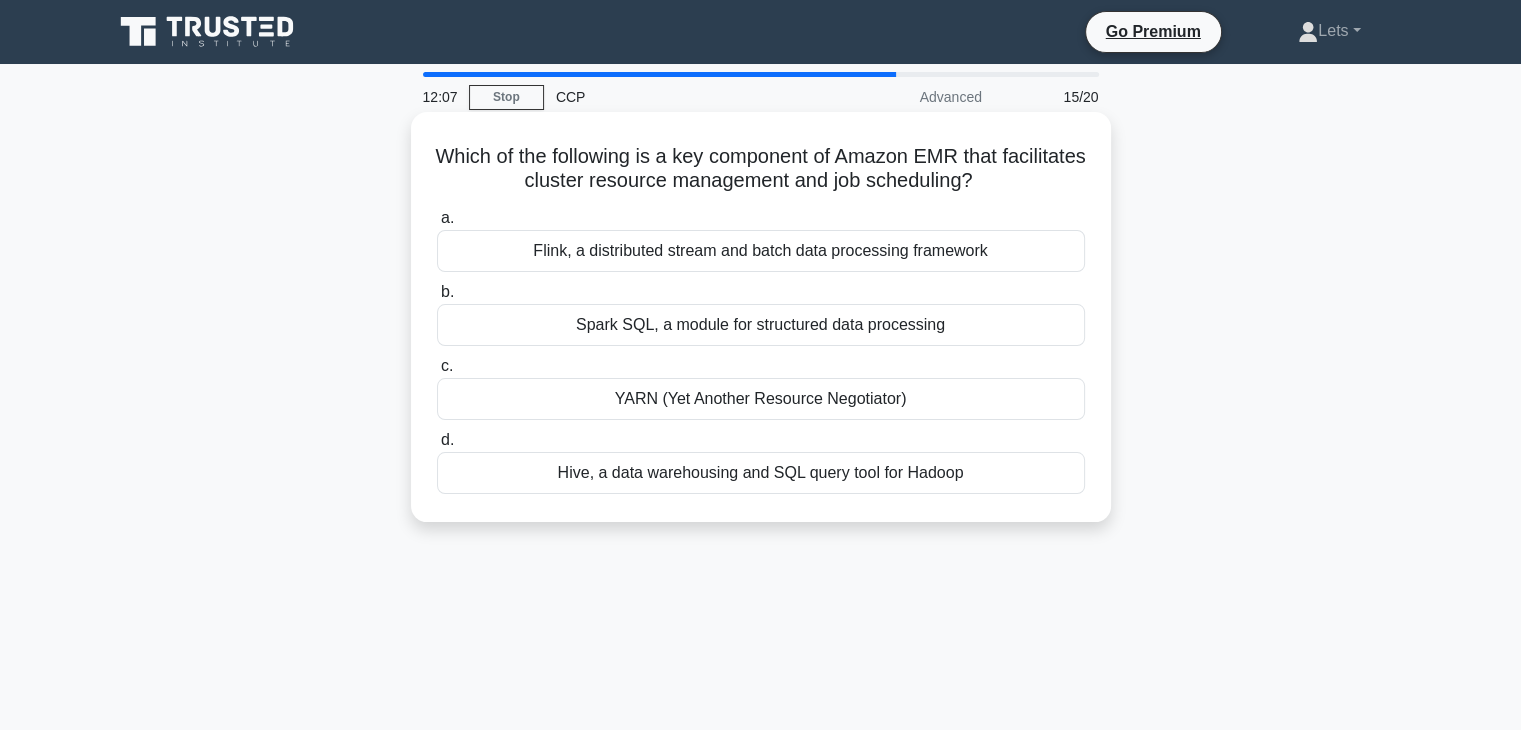 click on "Flink, a distributed stream and batch data processing framework" at bounding box center [761, 251] 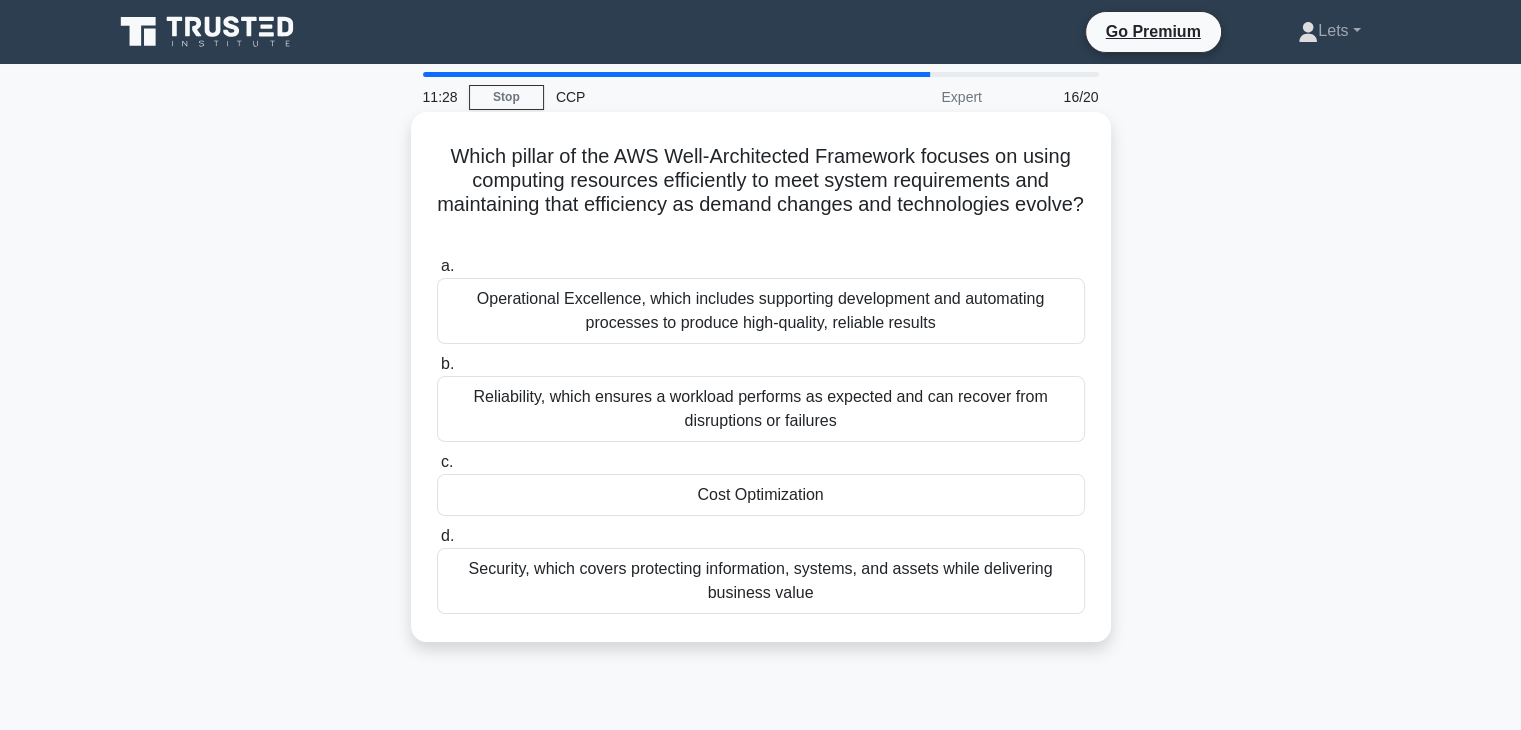 click on "Operational Excellence, which includes supporting development and automating processes to produce high-quality, reliable results" at bounding box center (761, 311) 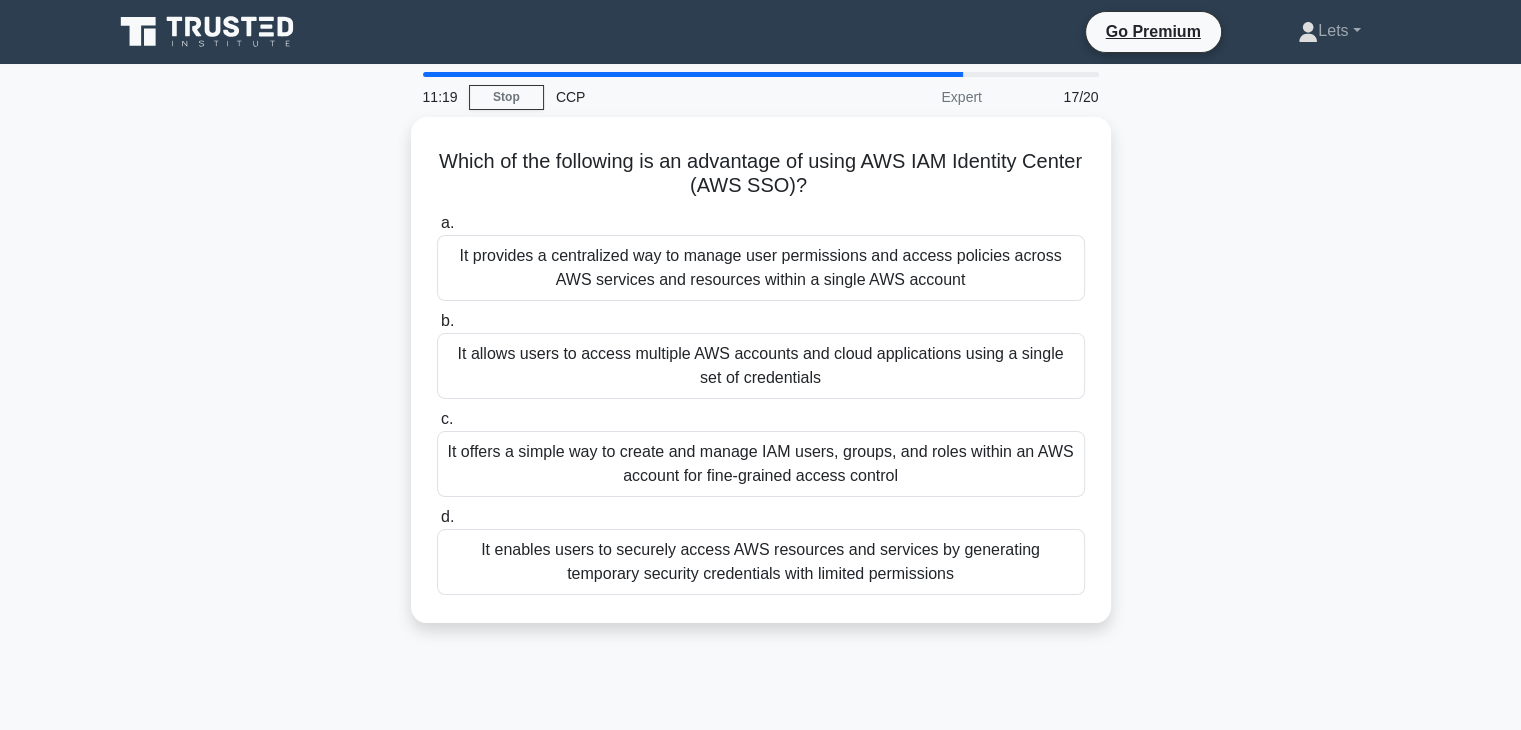 click on "Which of the following is an advantage of using AWS IAM Identity Center (AWS SSO)?
.spinner_0XTQ{transform-origin:center;animation:spinner_y6GP .75s linear infinite}@keyframes spinner_y6GP{100%{transform:rotate(360deg)}}
a.
It provides a centralized way to manage user permissions and access policies across AWS services and resources within a single AWS account
b. c." at bounding box center [761, 382] 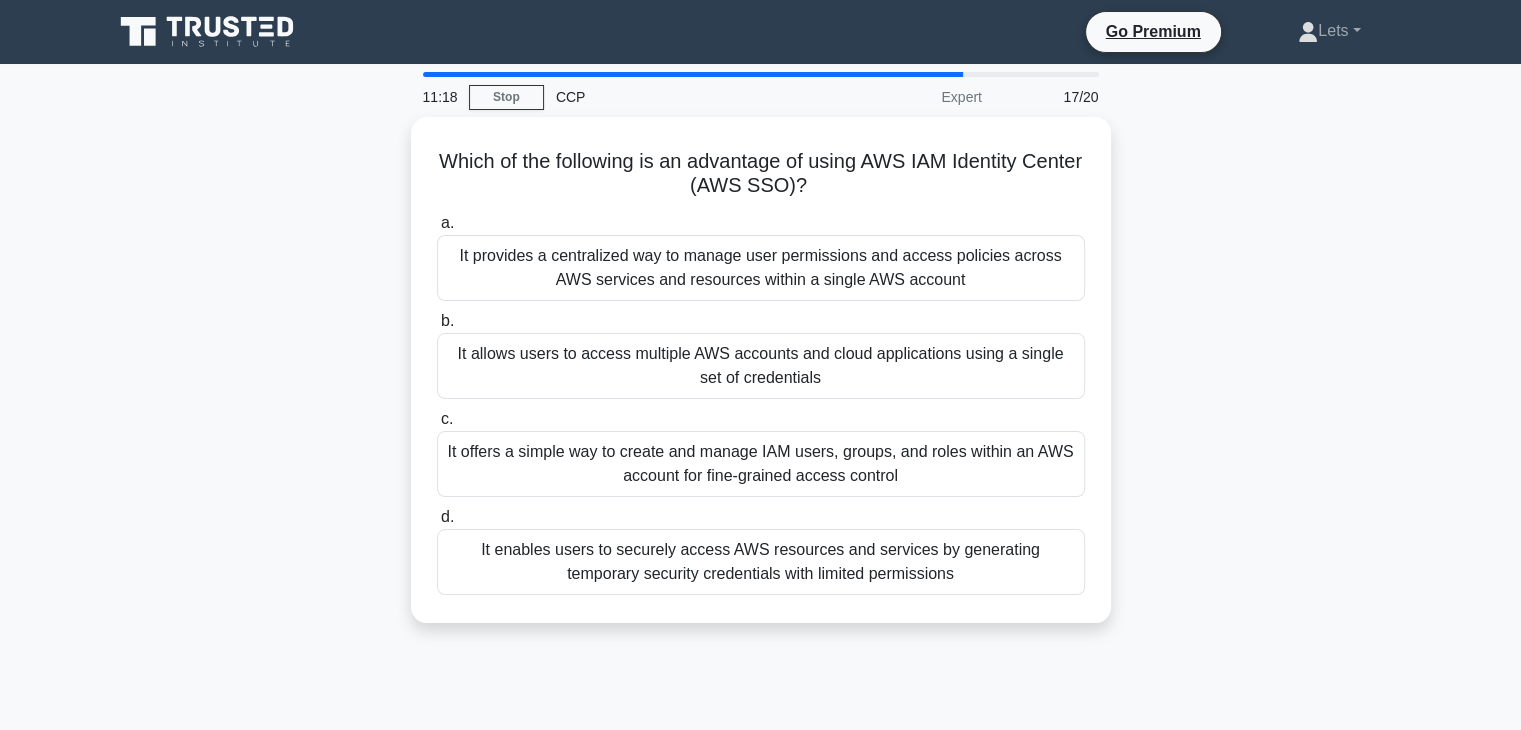 click on "Which of the following is an advantage of using AWS IAM Identity Center (AWS SSO)?
.spinner_0XTQ{transform-origin:center;animation:spinner_y6GP .75s linear infinite}@keyframes spinner_y6GP{100%{transform:rotate(360deg)}}
a.
It provides a centralized way to manage user permissions and access policies across AWS services and resources within a single AWS account
b. c." at bounding box center (761, 382) 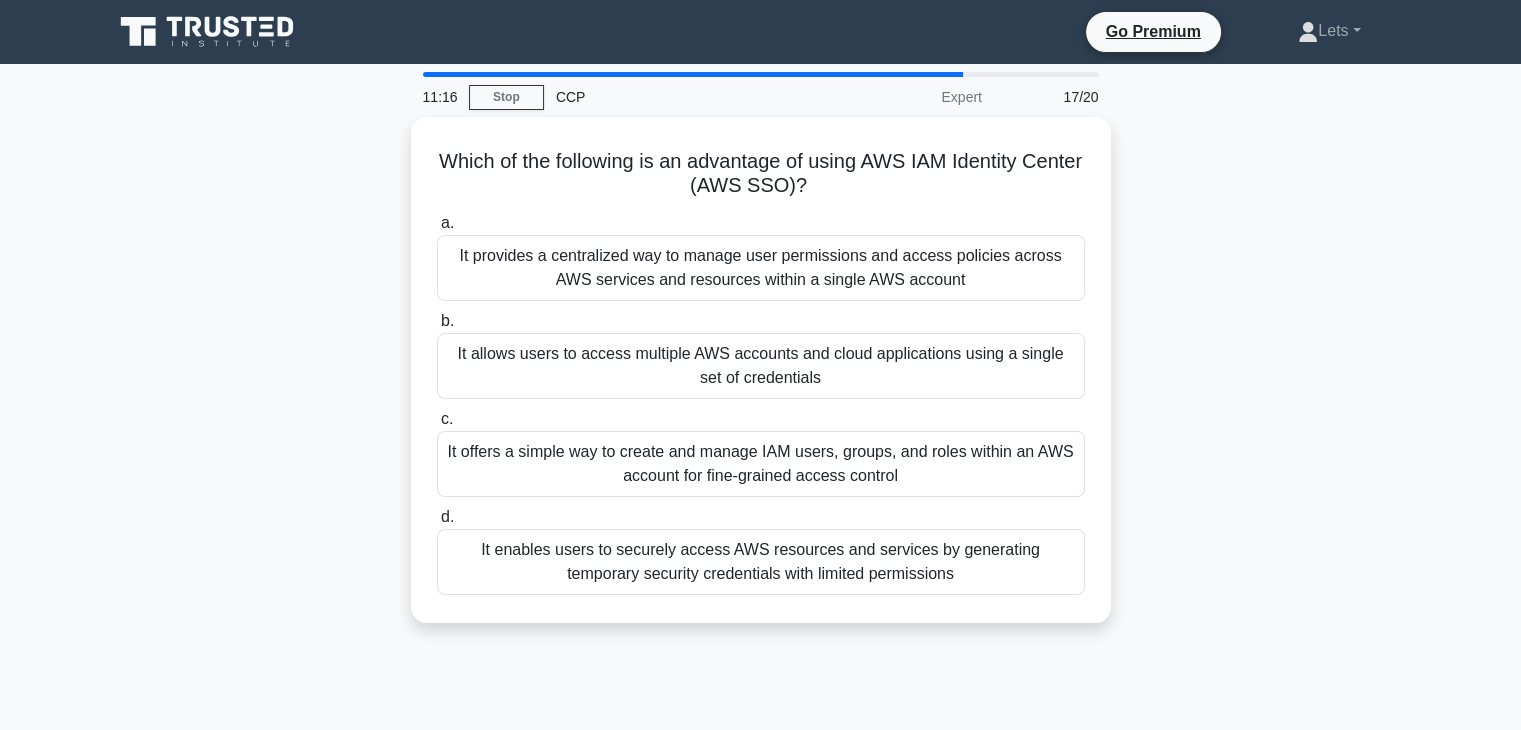 click on "Which of the following is an advantage of using AWS IAM Identity Center (AWS SSO)?
.spinner_0XTQ{transform-origin:center;animation:spinner_y6GP .75s linear infinite}@keyframes spinner_y6GP{100%{transform:rotate(360deg)}}
a.
It provides a centralized way to manage user permissions and access policies across AWS services and resources within a single AWS account
b. c." at bounding box center (761, 382) 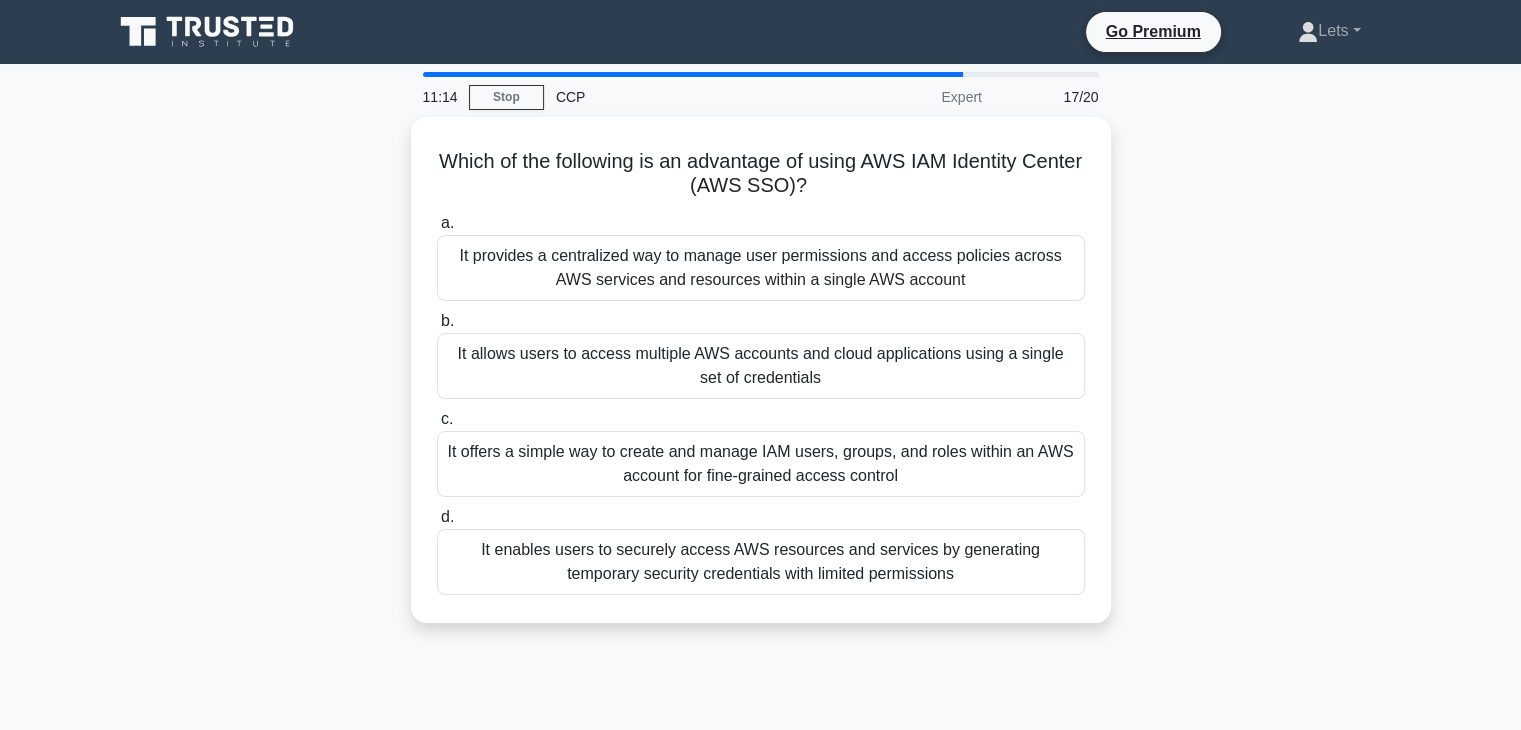 click on "Which of the following is an advantage of using AWS IAM Identity Center (AWS SSO)?
.spinner_0XTQ{transform-origin:center;animation:spinner_y6GP .75s linear infinite}@keyframes spinner_y6GP{100%{transform:rotate(360deg)}}
a.
It provides a centralized way to manage user permissions and access policies across AWS services and resources within a single AWS account
b. c." at bounding box center [761, 382] 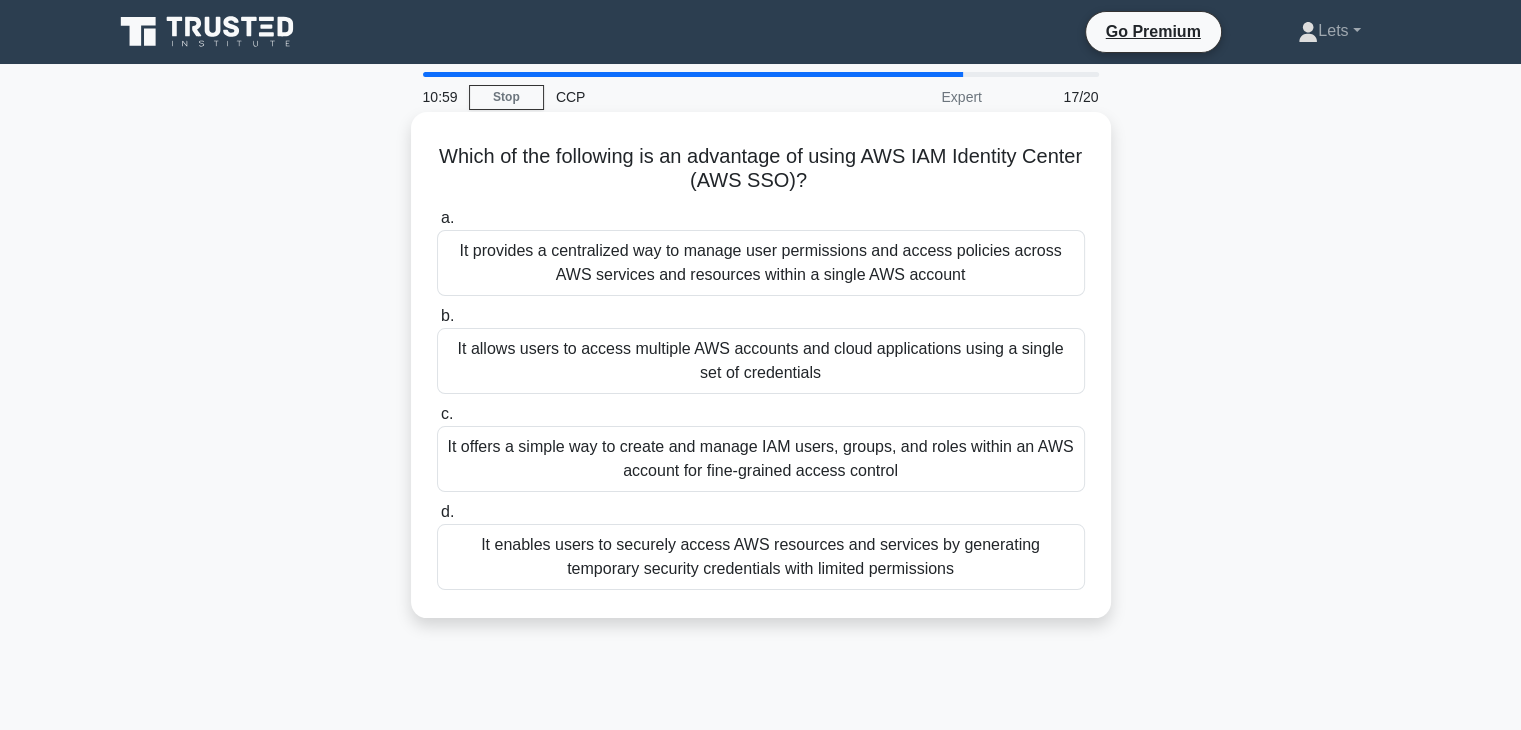 click on "It allows users to access multiple AWS accounts and cloud applications using a single set of credentials" at bounding box center (761, 361) 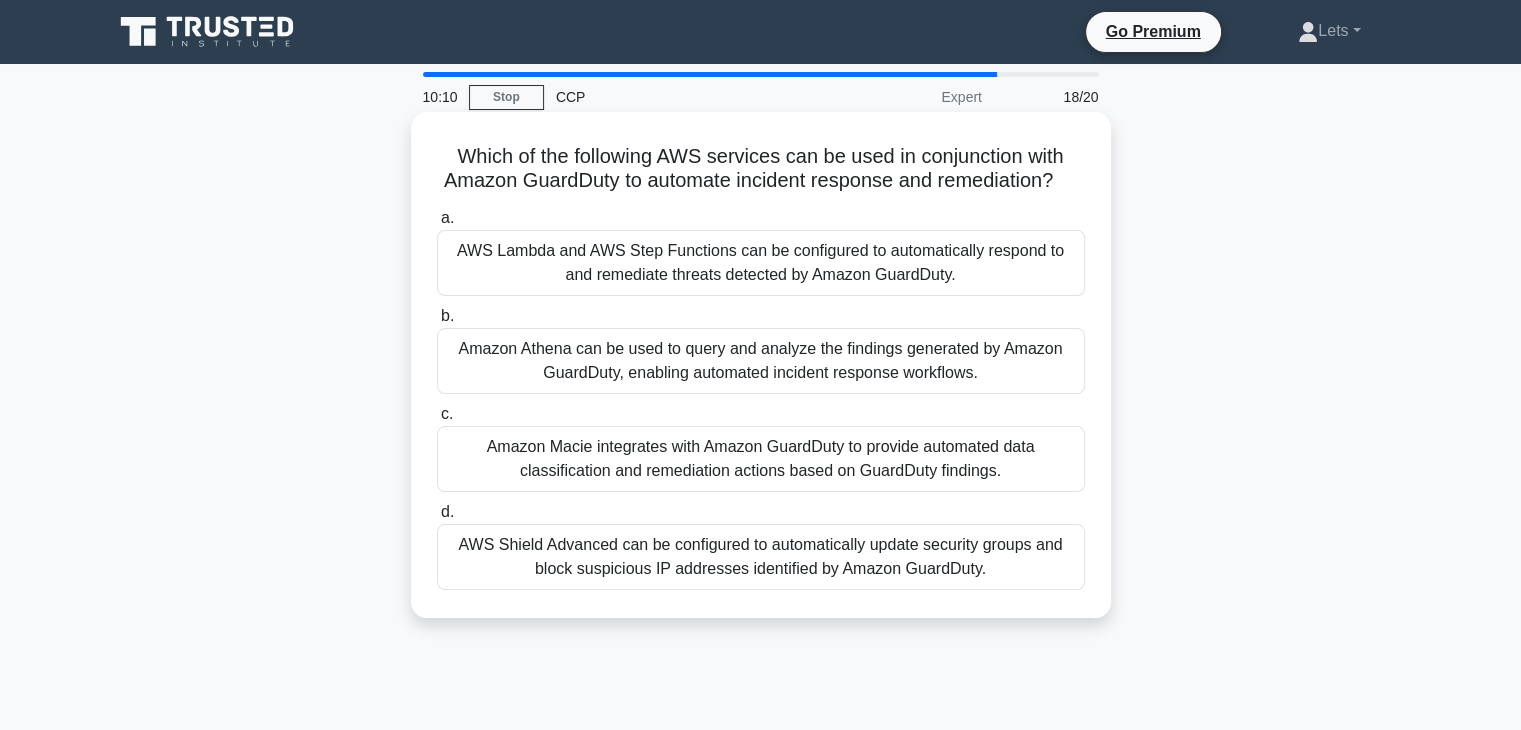 click on "Amazon Macie integrates with Amazon GuardDuty to provide automated data classification and remediation actions based on GuardDuty findings." at bounding box center (761, 459) 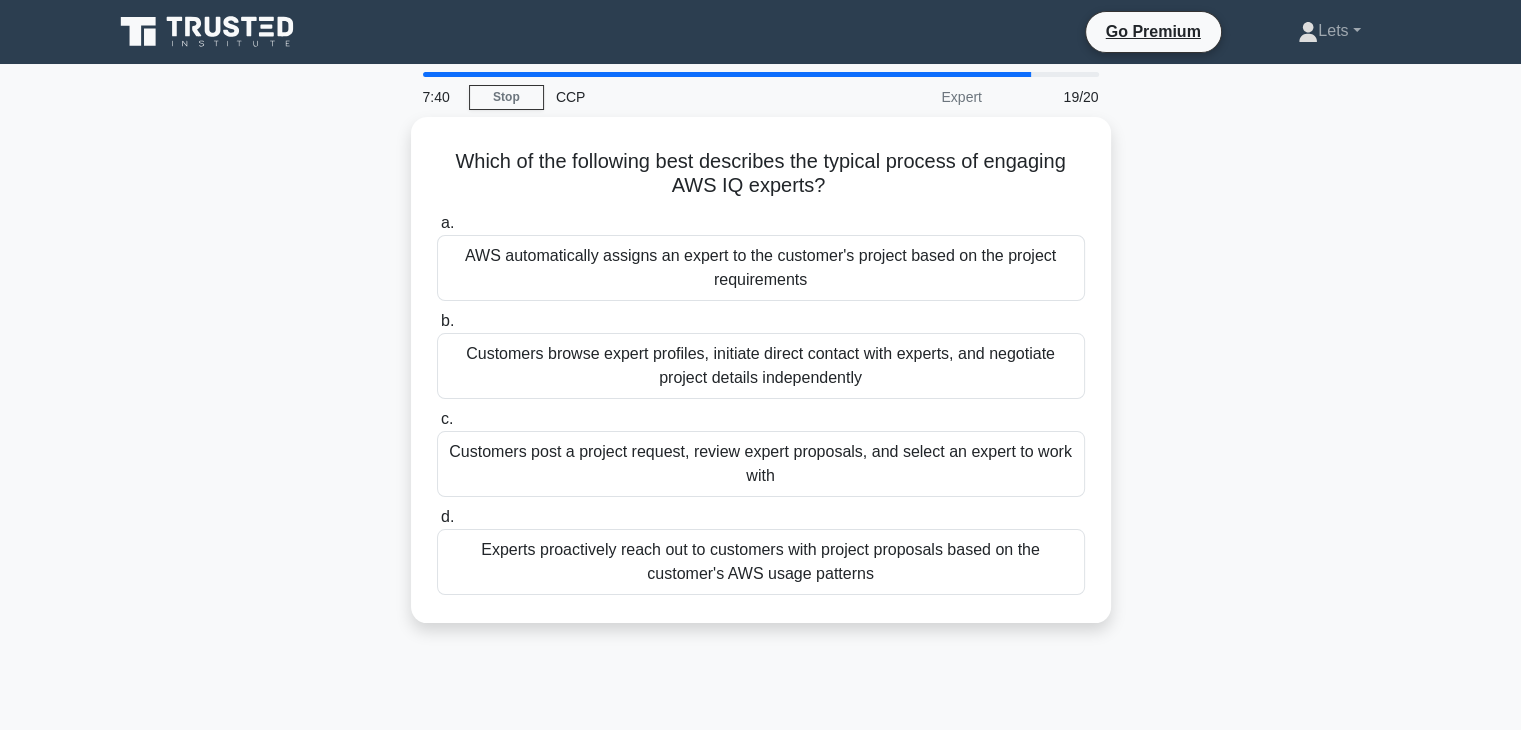 click on "Which of the following best describes the typical process of engaging AWS IQ experts?
.spinner_0XTQ{transform-origin:center;animation:spinner_y6GP .75s linear infinite}@keyframes spinner_y6GP{100%{transform:rotate(360deg)}}
a.
AWS automatically assigns an expert to the customer's project based on the project requirements
b. c. d." at bounding box center (761, 382) 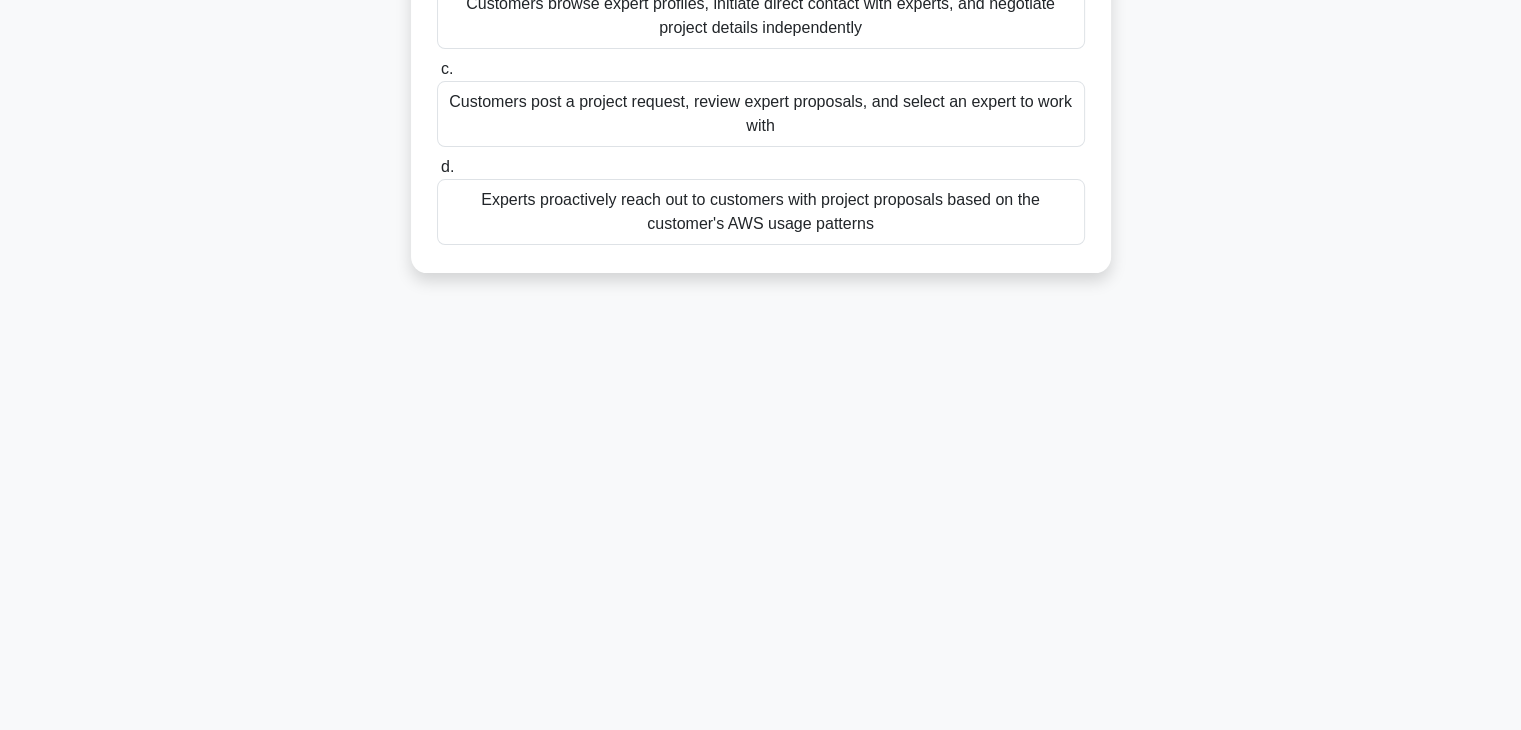 scroll, scrollTop: 0, scrollLeft: 0, axis: both 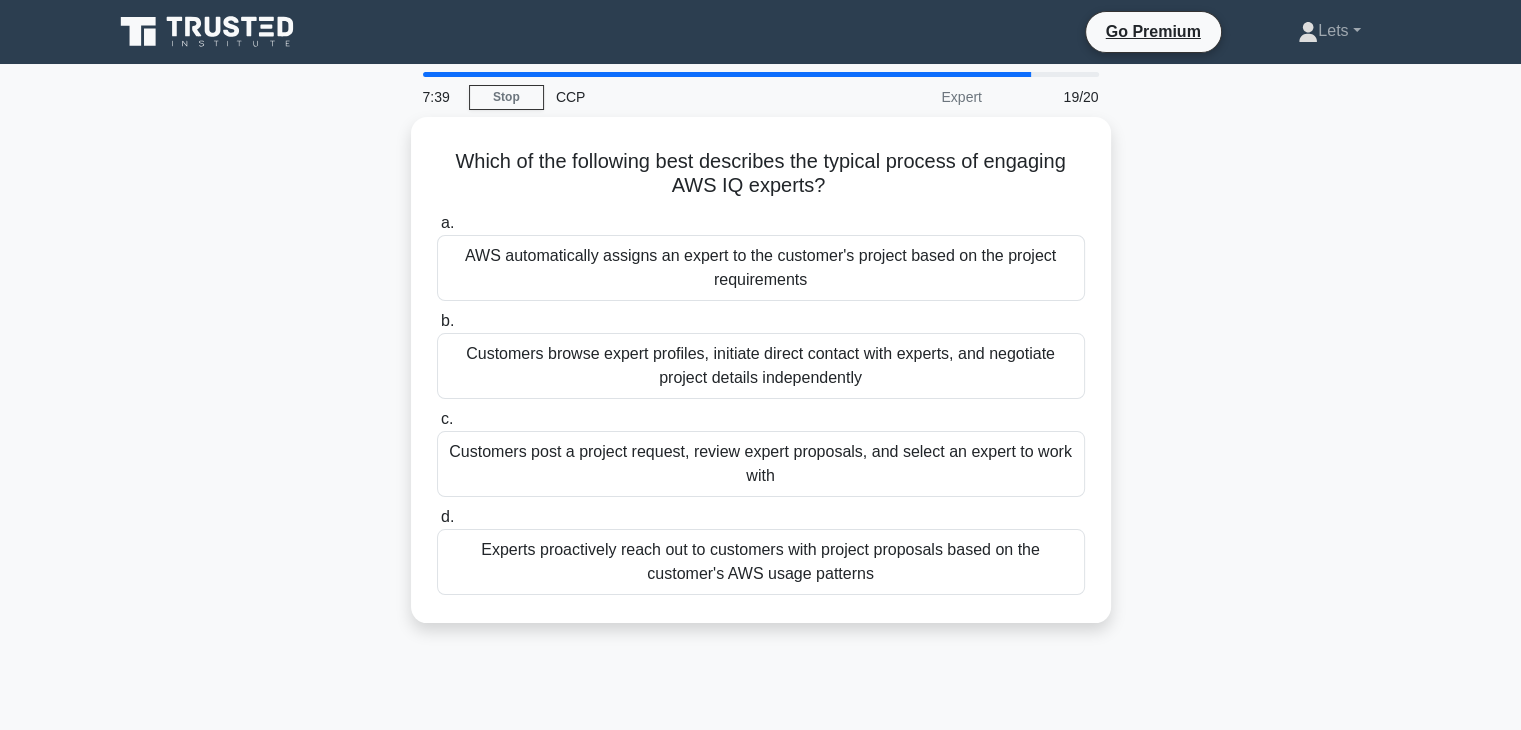 click on "Which of the following best describes the typical process of engaging AWS IQ experts?
.spinner_0XTQ{transform-origin:center;animation:spinner_y6GP .75s linear infinite}@keyframes spinner_y6GP{100%{transform:rotate(360deg)}}
a.
AWS automatically assigns an expert to the customer's project based on the project requirements
b. c. d." at bounding box center (761, 382) 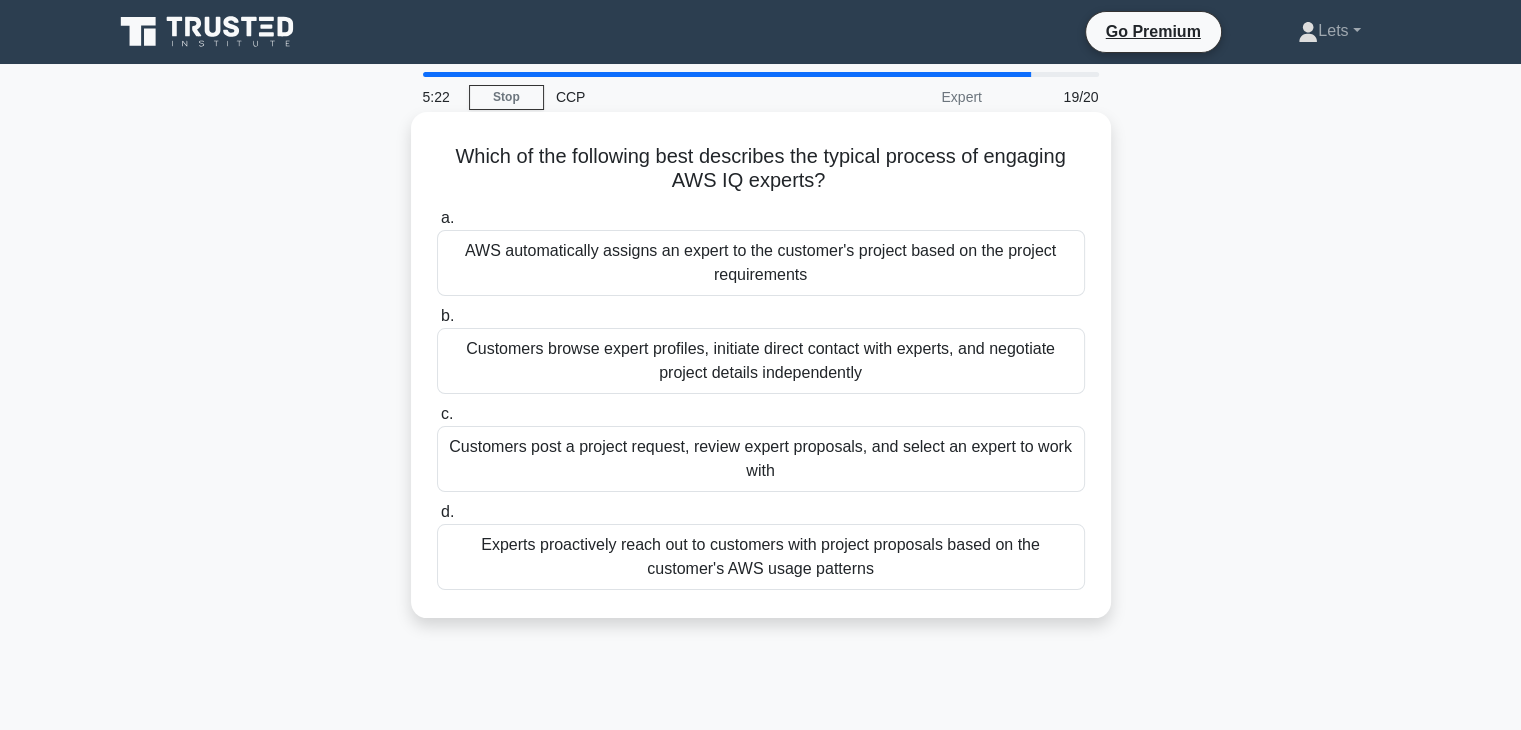 click on "AWS automatically assigns an expert to the customer's project based on the project requirements" at bounding box center [761, 263] 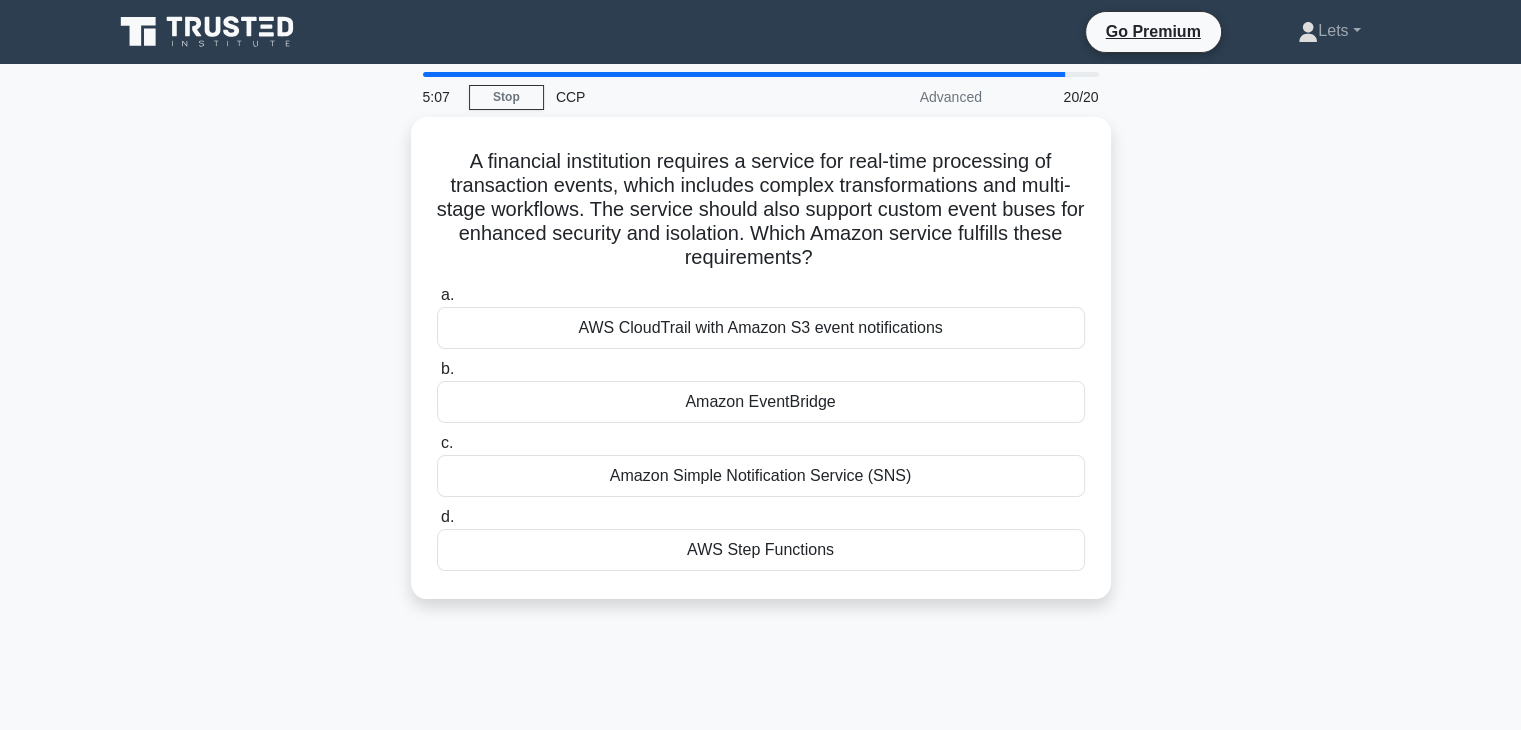 click on "A financial institution requires a service for real-time processing of transaction events, which includes complex transformations and multi-stage workflows. The service should also support custom event buses for enhanced security and isolation. Which Amazon service fulfills these requirements?
.spinner_0XTQ{transform-origin:center;animation:spinner_y6GP .75s linear infinite}@keyframes spinner_y6GP{100%{transform:rotate(360deg)}}
a.
b. c. d." at bounding box center [761, 370] 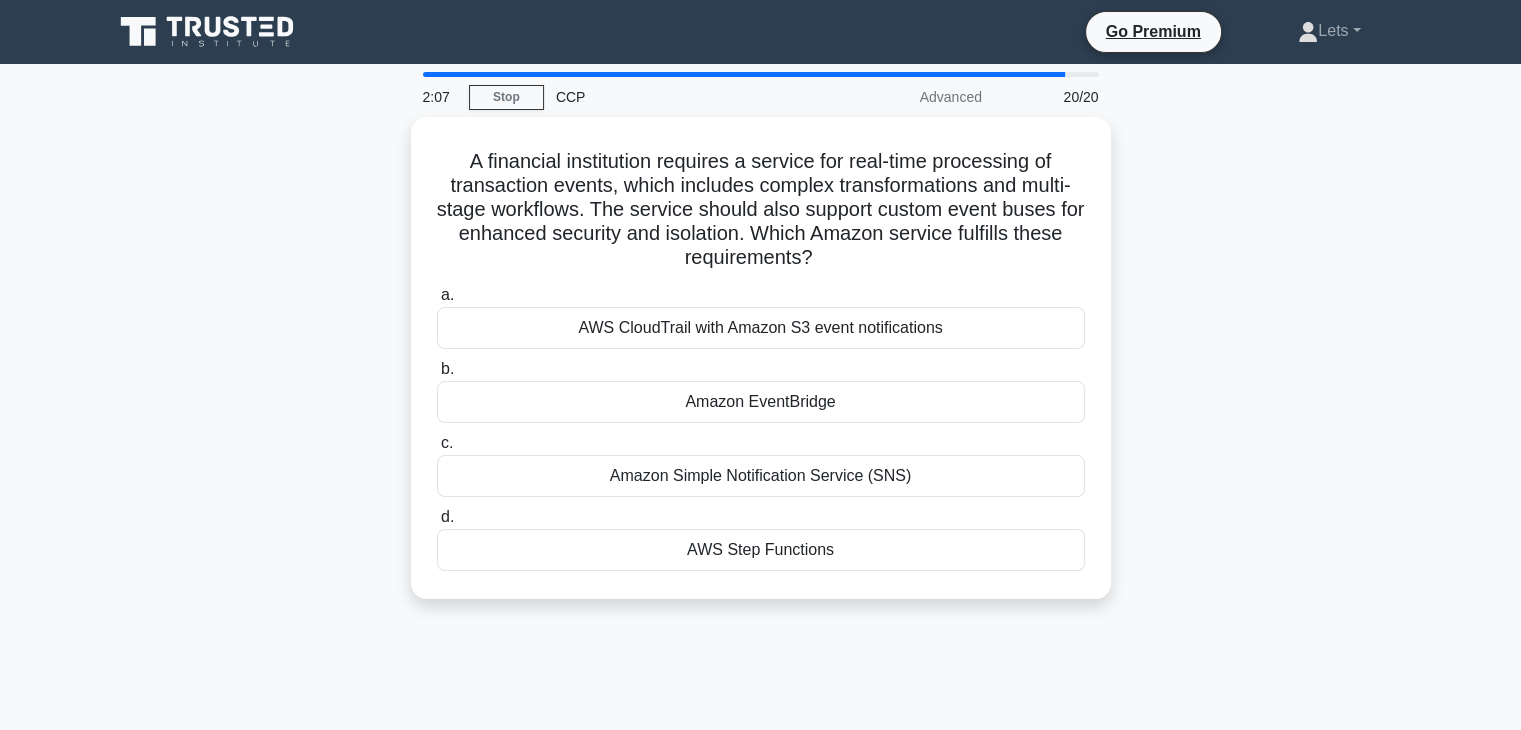 click on "A financial institution requires a service for real-time processing of transaction events, which includes complex transformations and multi-stage workflows. The service should also support custom event buses for enhanced security and isolation. Which Amazon service fulfills these requirements?
.spinner_0XTQ{transform-origin:center;animation:spinner_y6GP .75s linear infinite}@keyframes spinner_y6GP{100%{transform:rotate(360deg)}}
a.
b. c. d." at bounding box center (761, 370) 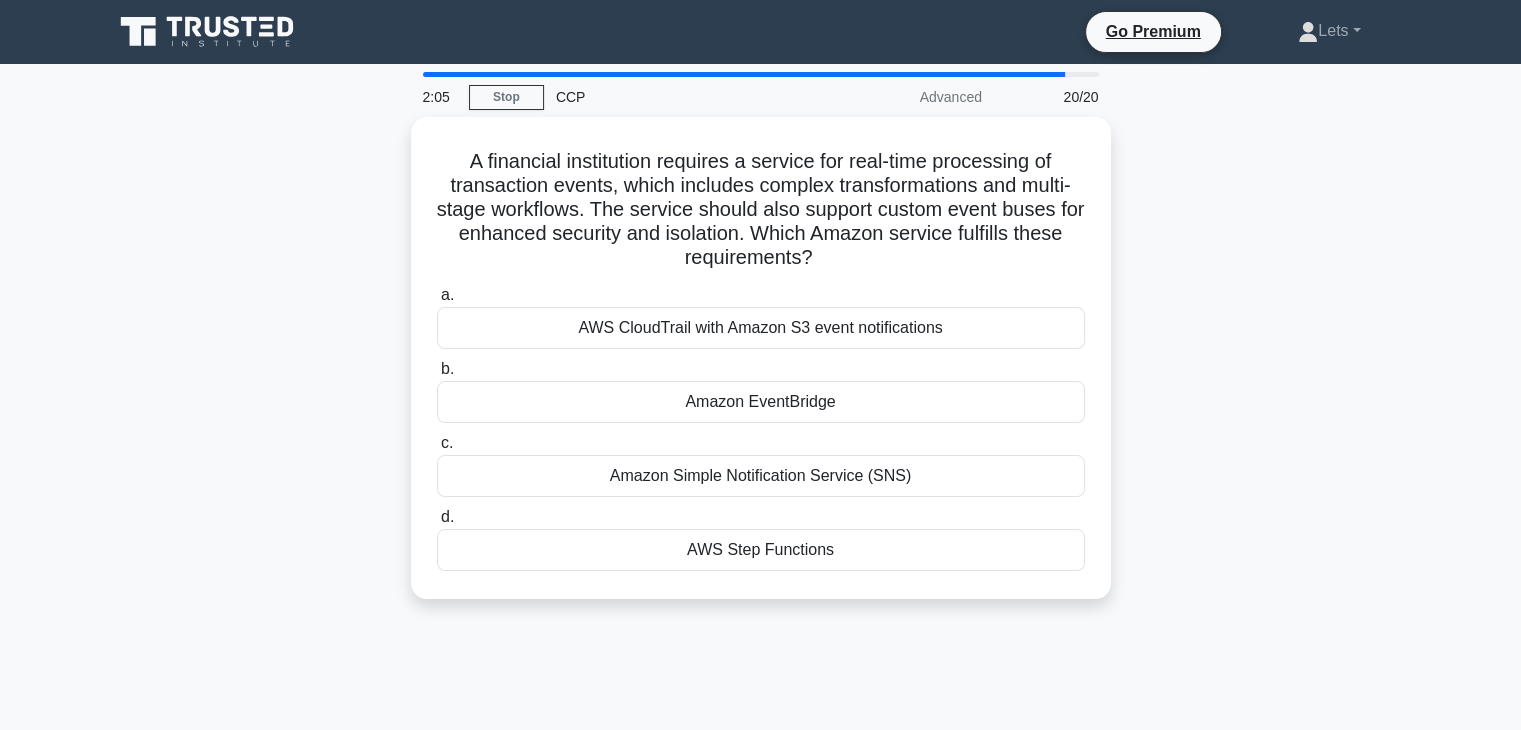 click on "A financial institution requires a service for real-time processing of transaction events, which includes complex transformations and multi-stage workflows. The service should also support custom event buses for enhanced security and isolation. Which Amazon service fulfills these requirements?
.spinner_0XTQ{transform-origin:center;animation:spinner_y6GP .75s linear infinite}@keyframes spinner_y6GP{100%{transform:rotate(360deg)}}
a.
b. c. d." at bounding box center [761, 370] 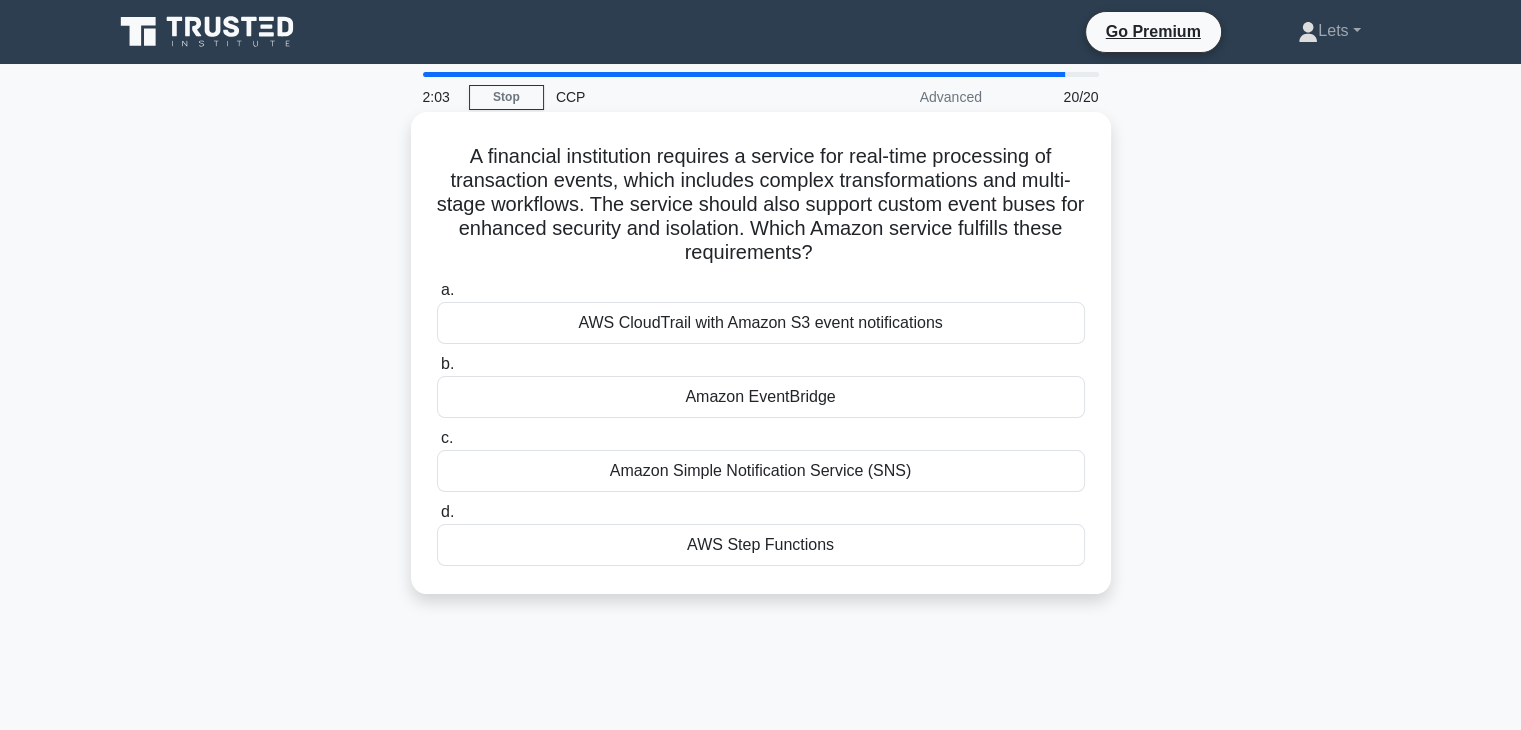 click on "Amazon EventBridge" at bounding box center [761, 397] 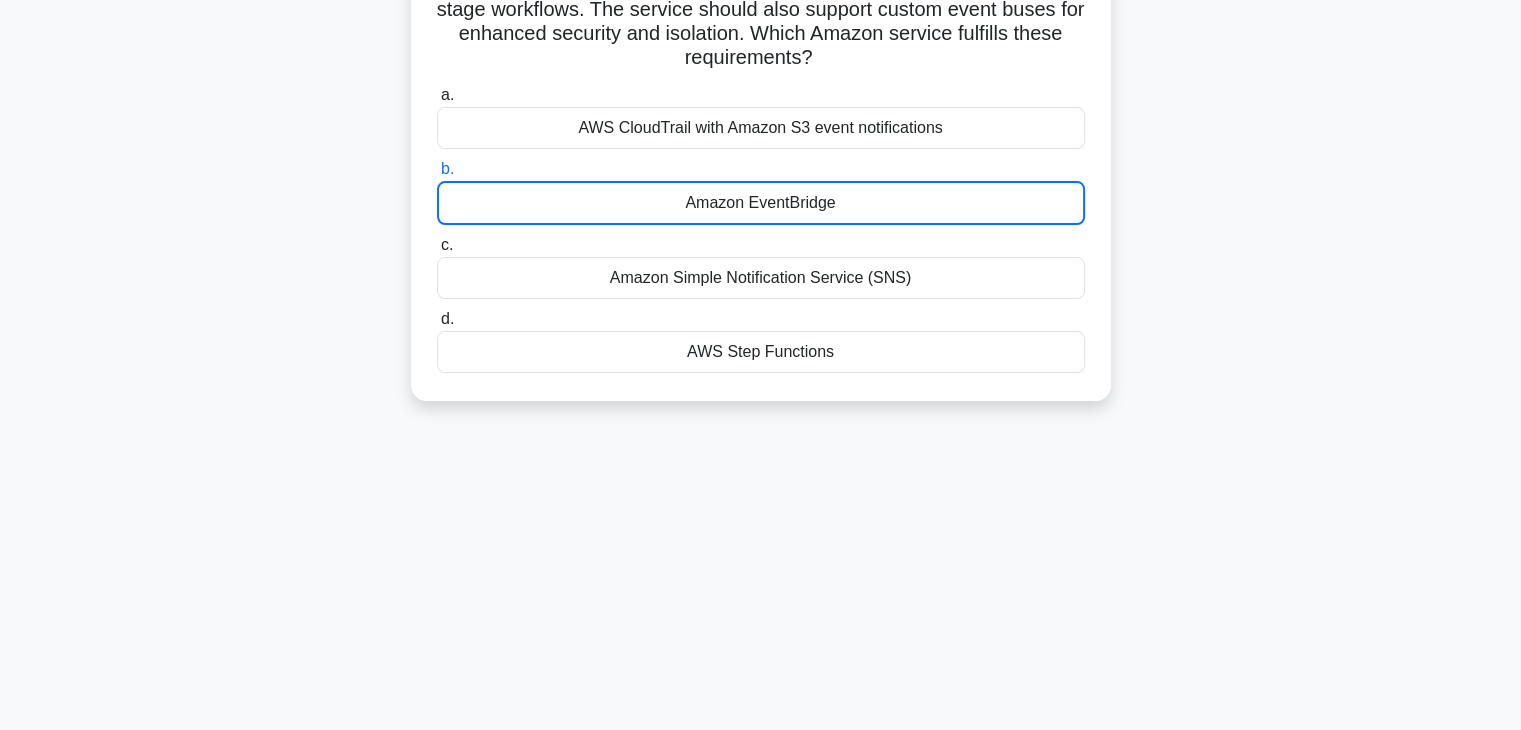 scroll, scrollTop: 109, scrollLeft: 0, axis: vertical 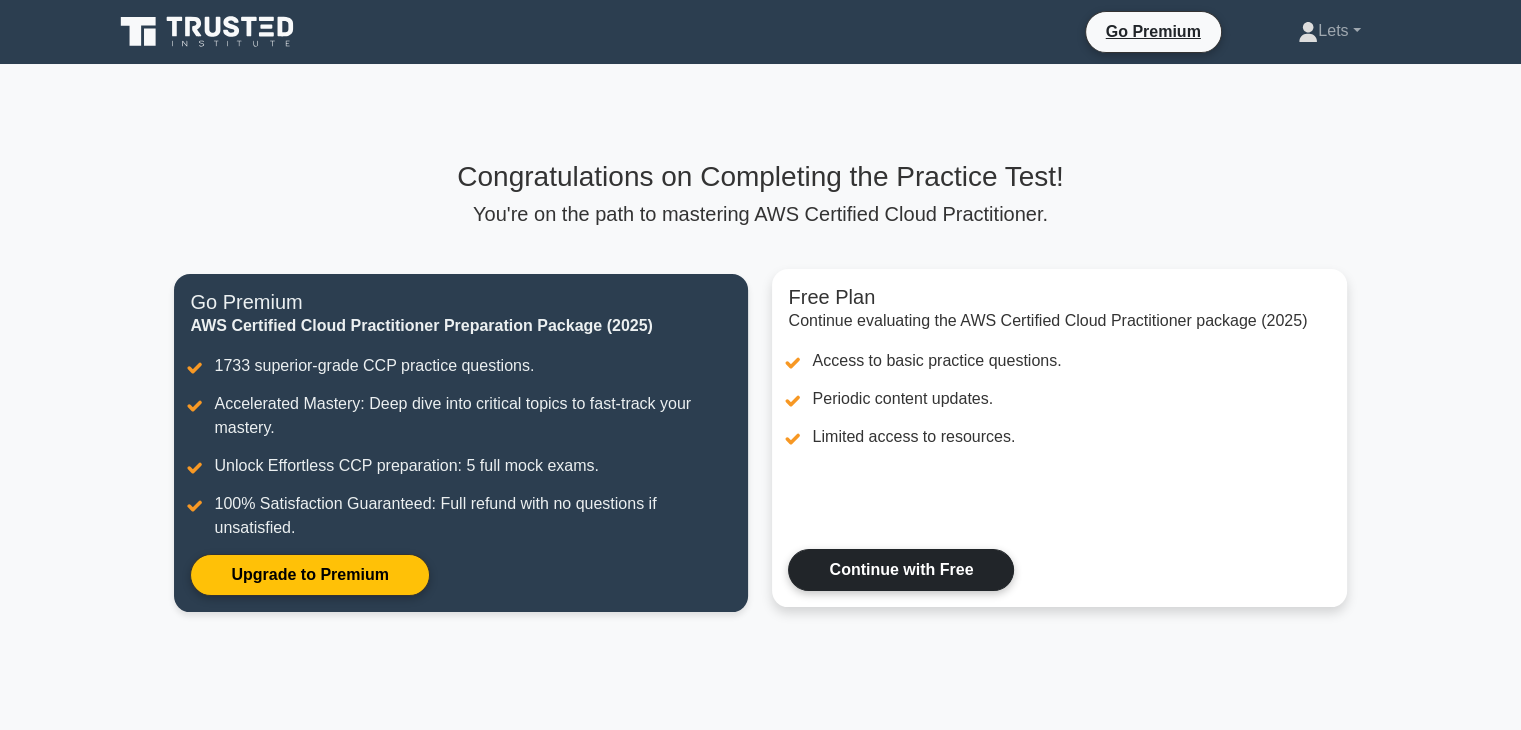 click on "Continue with Free" at bounding box center [901, 570] 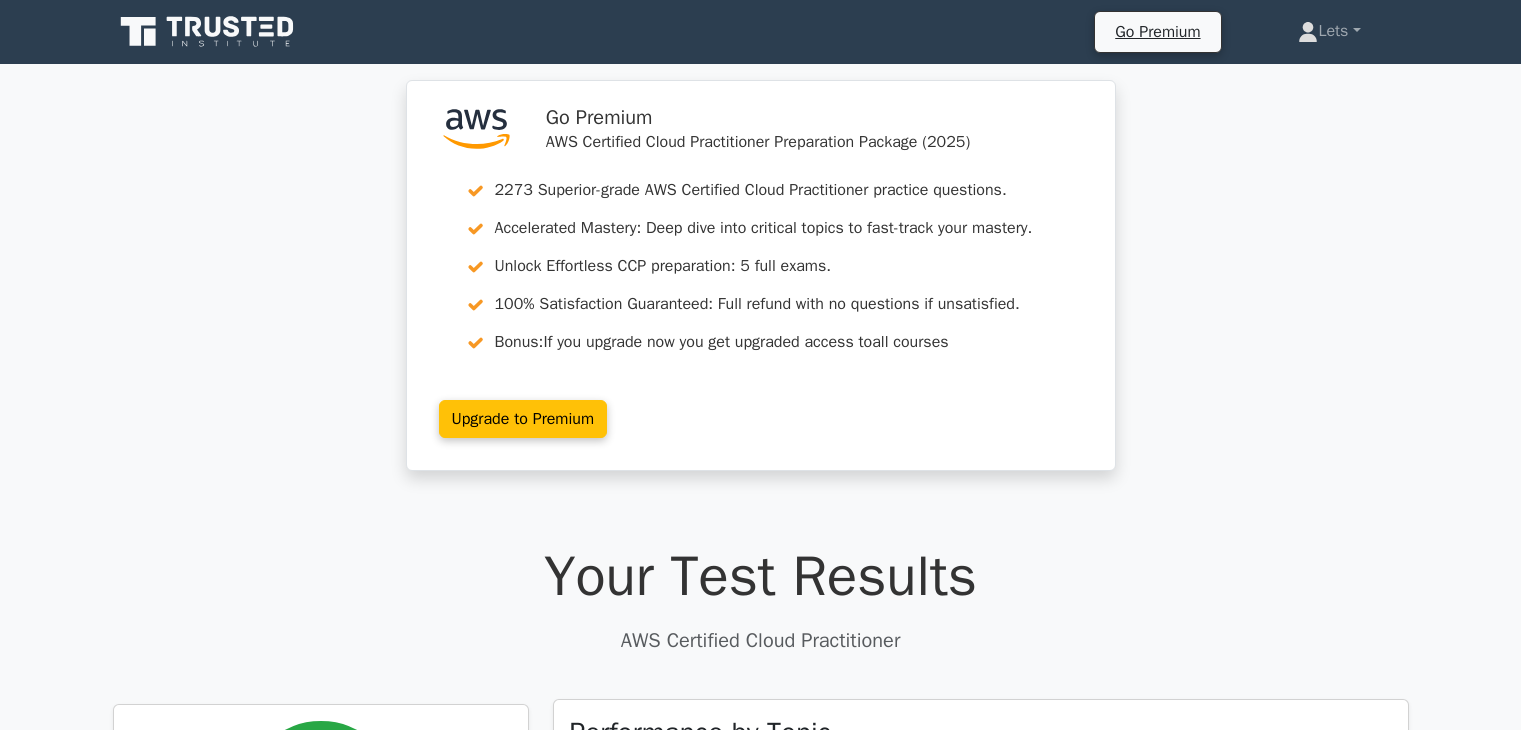 scroll, scrollTop: 372, scrollLeft: 0, axis: vertical 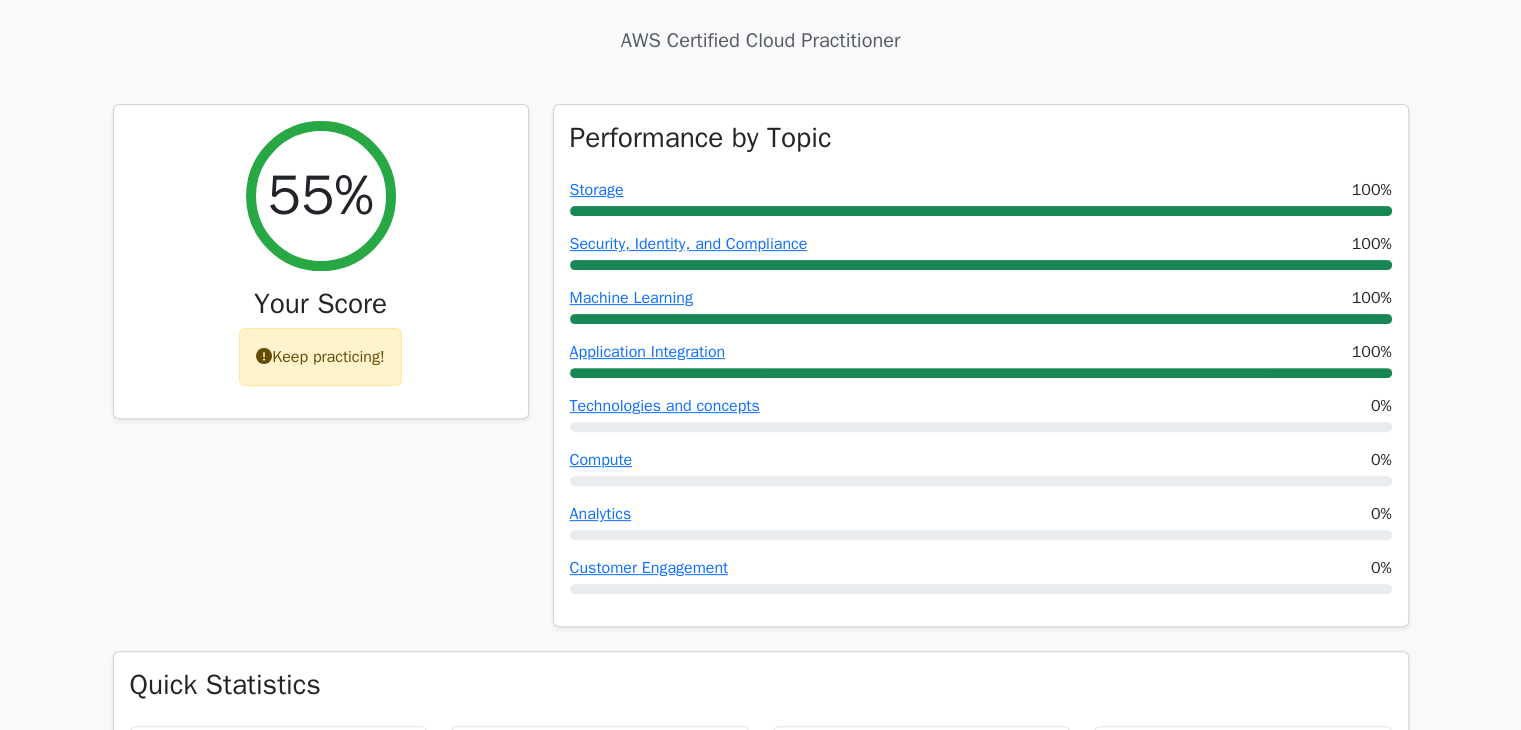 click on "55%
Your Score
Keep practicing!" at bounding box center [321, 378] 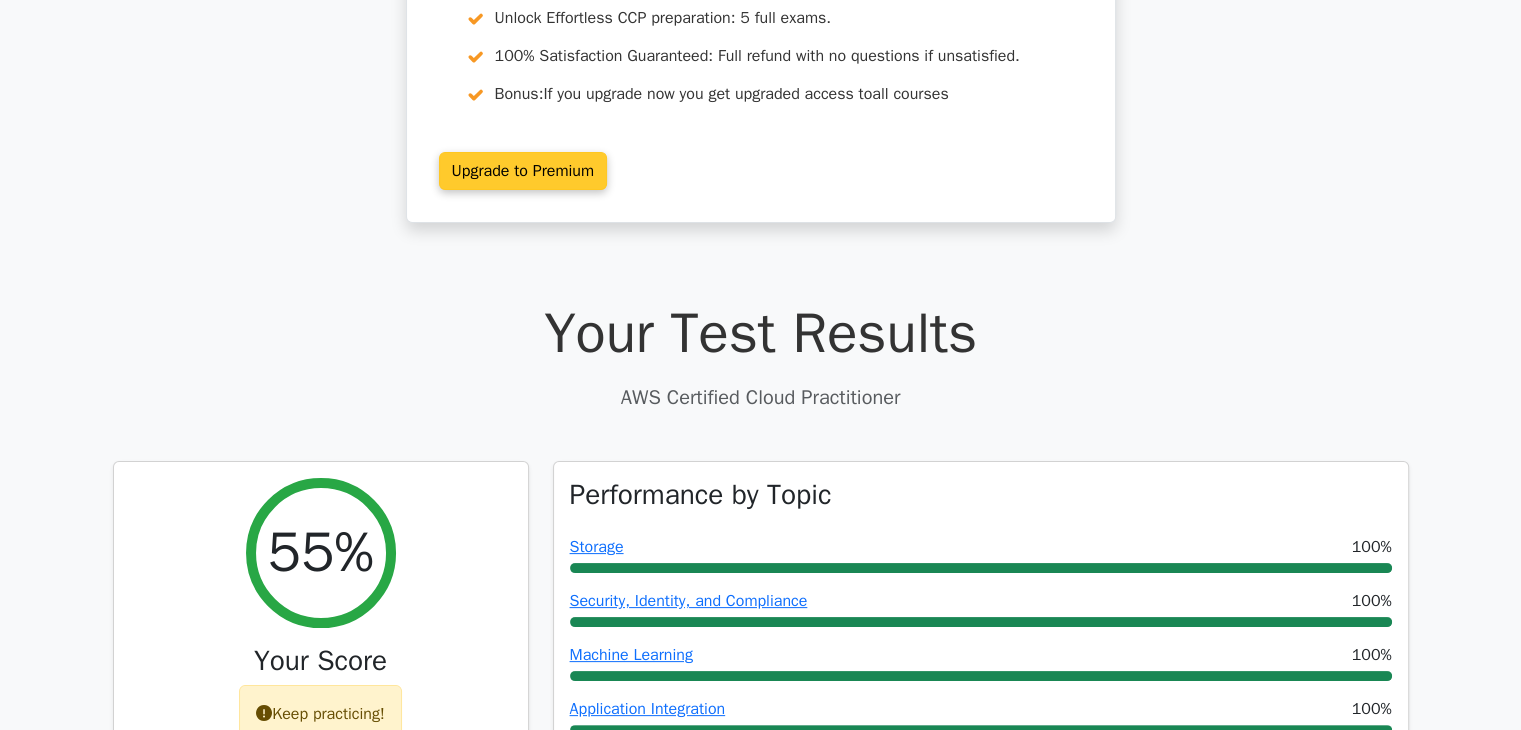 scroll, scrollTop: 0, scrollLeft: 0, axis: both 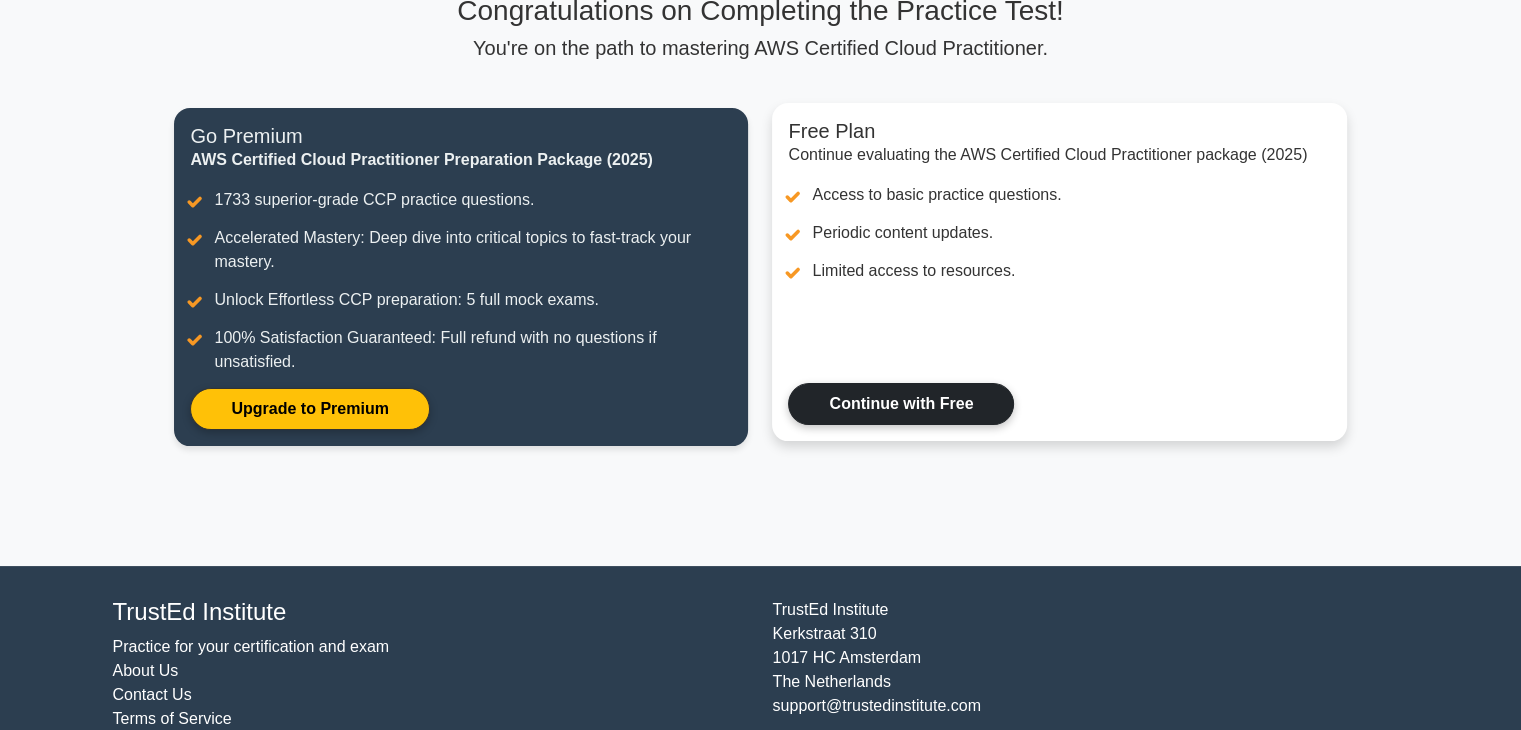 click on "Continue with Free" at bounding box center (901, 404) 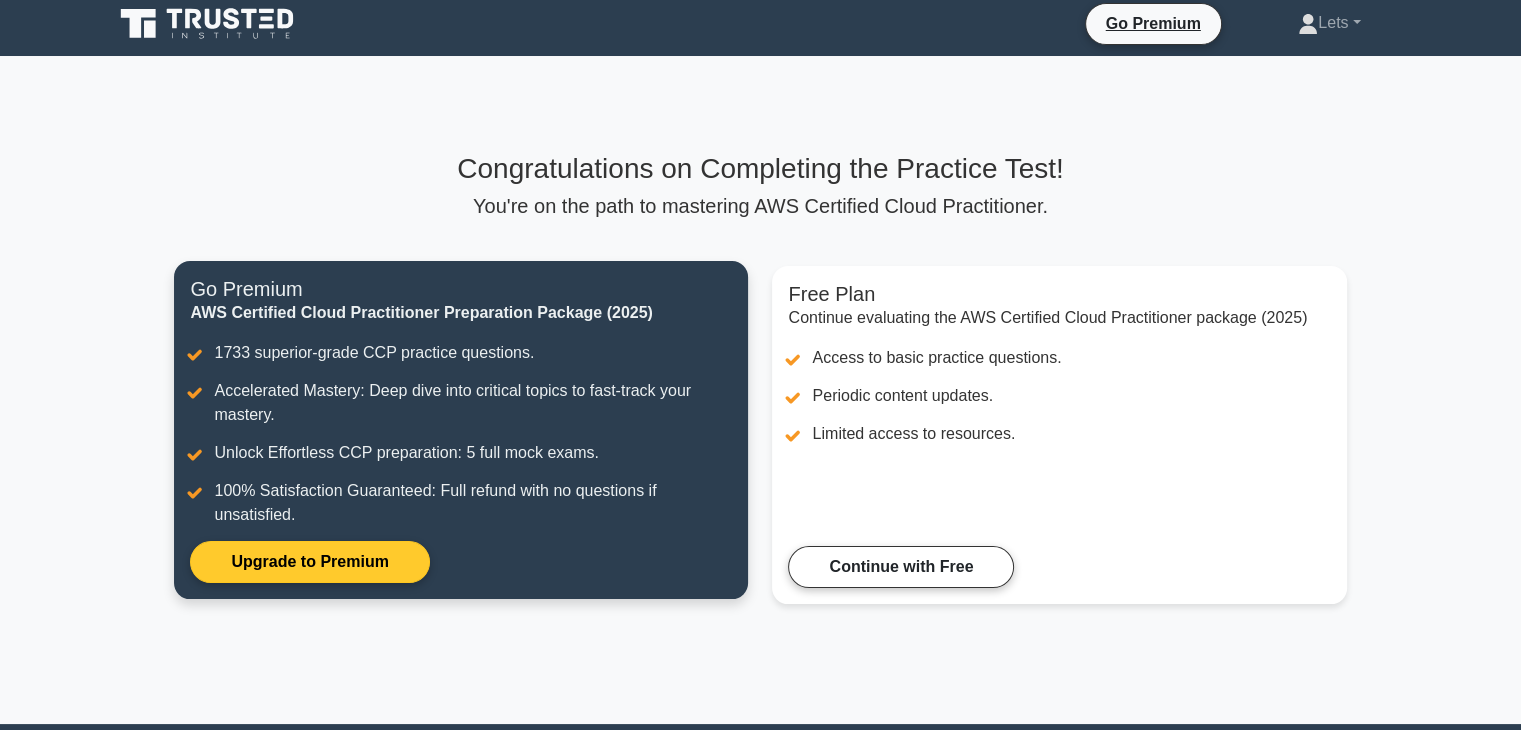 scroll, scrollTop: 0, scrollLeft: 0, axis: both 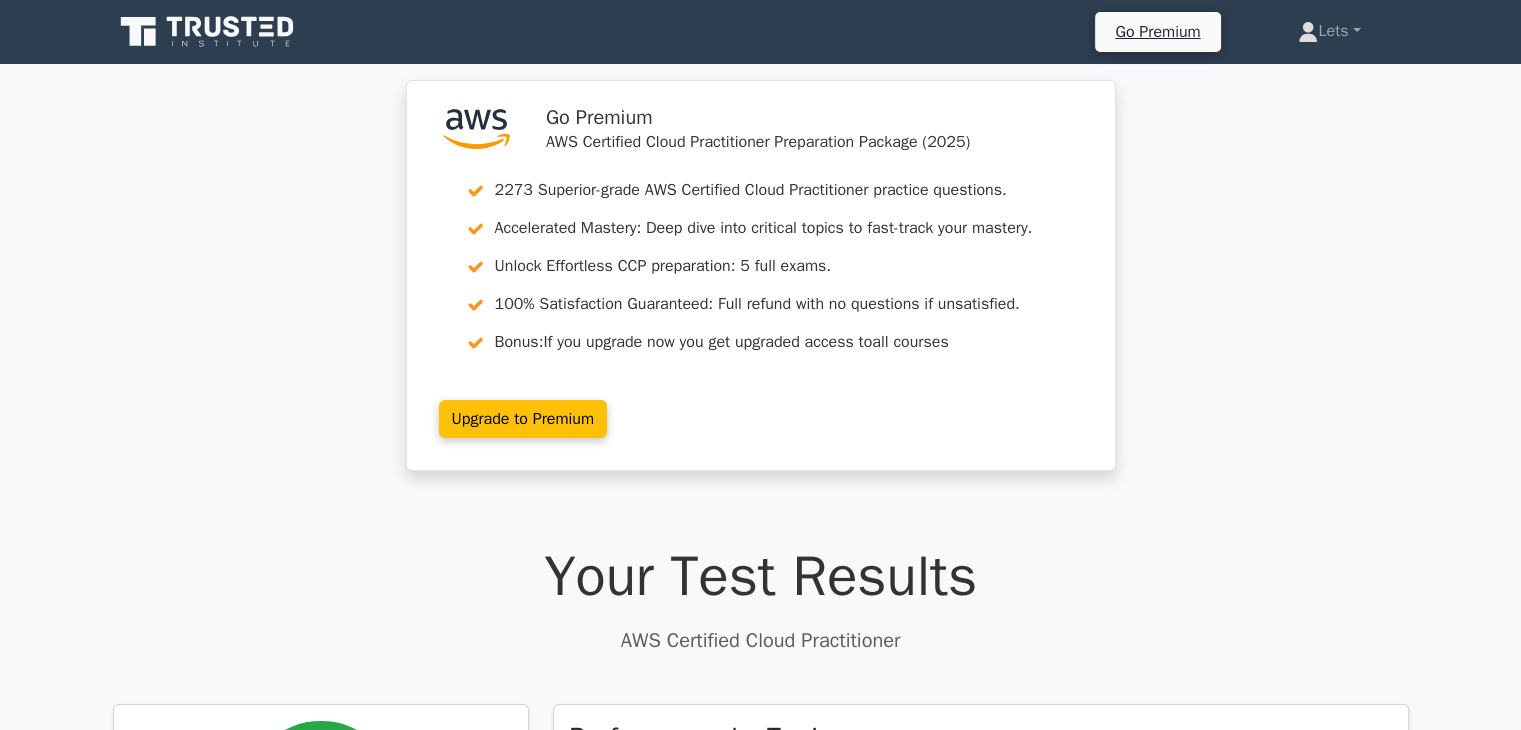 click 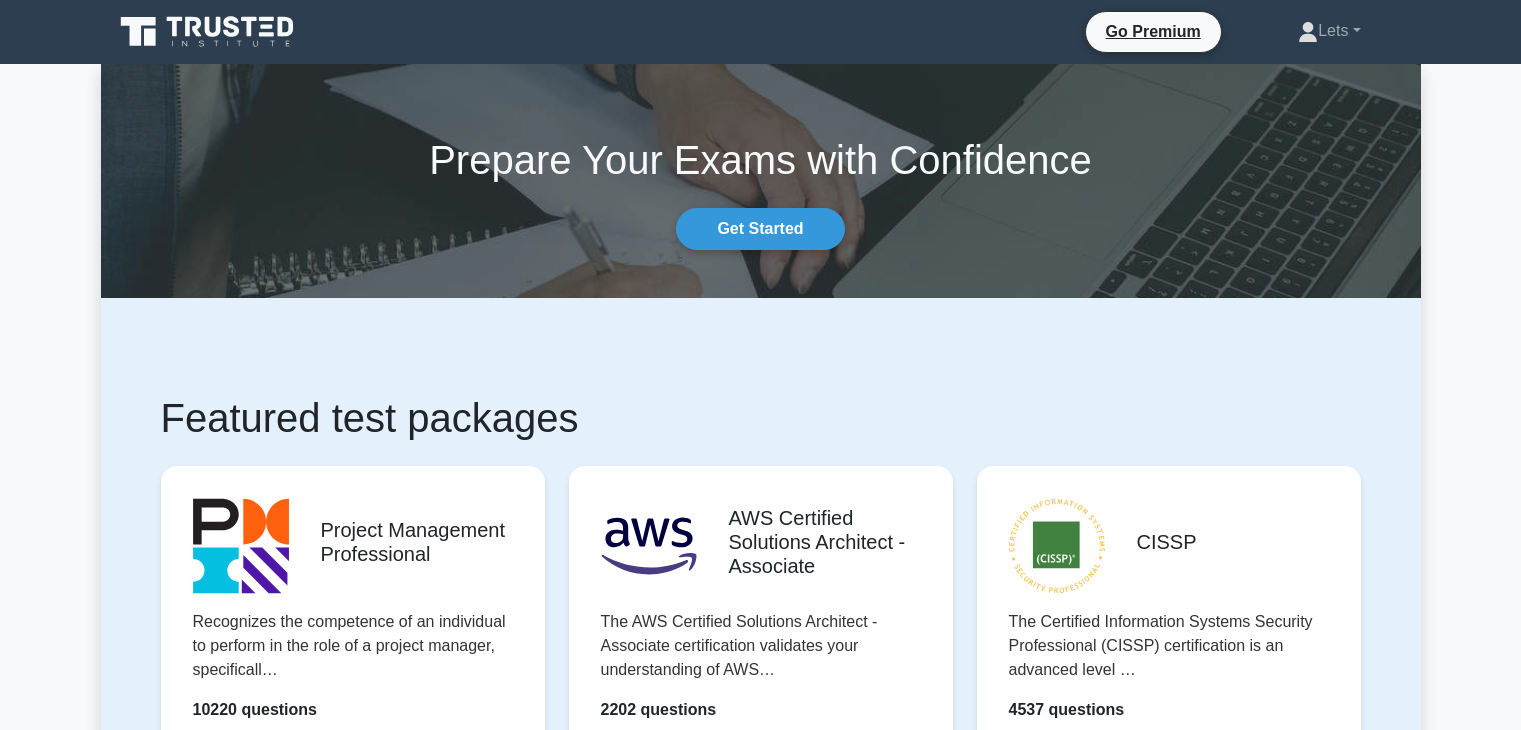 scroll, scrollTop: 0, scrollLeft: 0, axis: both 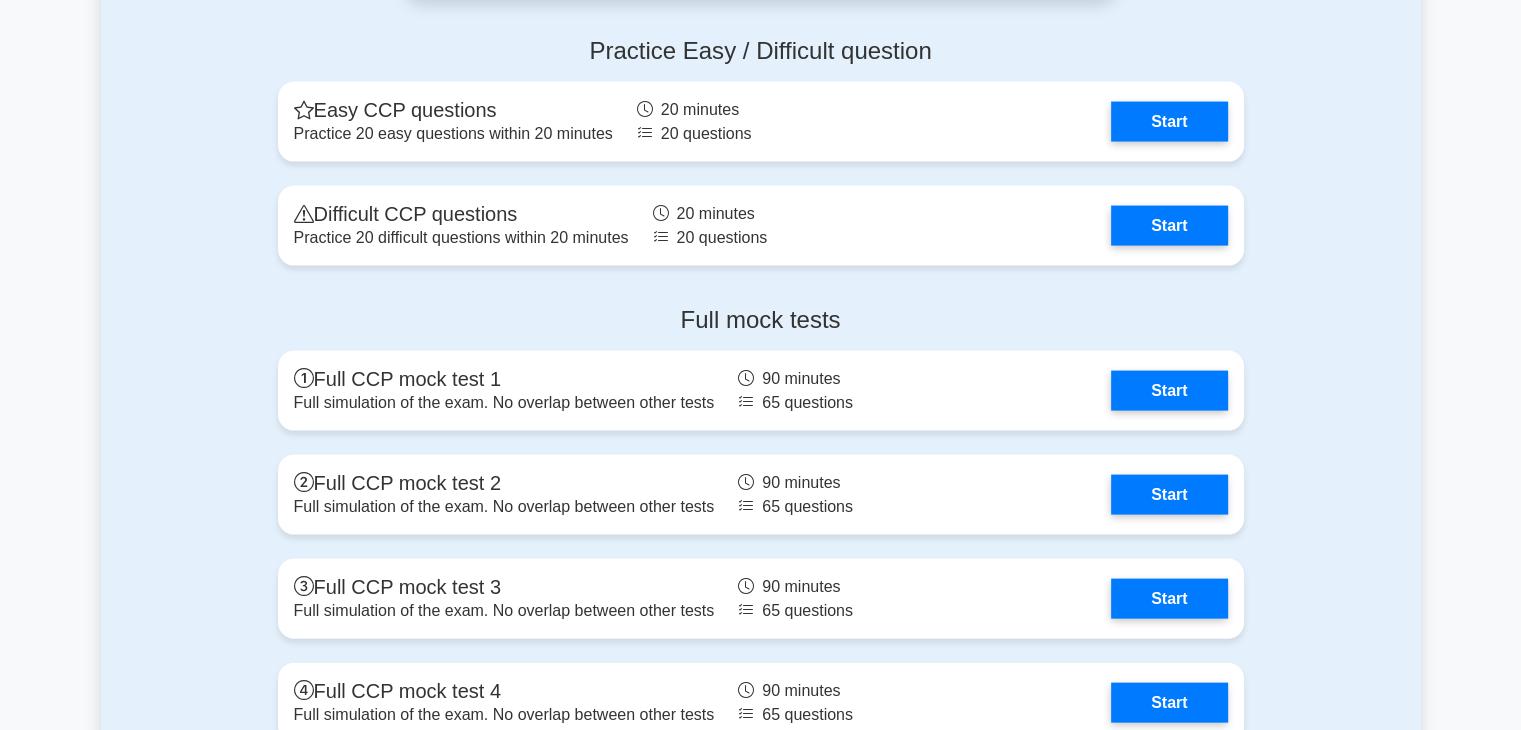 click on ".st0{fill:#252F3E;} .st1{fill-rule:evenodd;clip-rule:evenodd;fill:#FF9900;}
AWS Certified Cloud Practitioner
Customize Your Next Practice Test
Topics
Technologies and concepts
Analytics
Application Integration
Business Applications
Cloud Financial Management
Compute" at bounding box center (760, -1141) 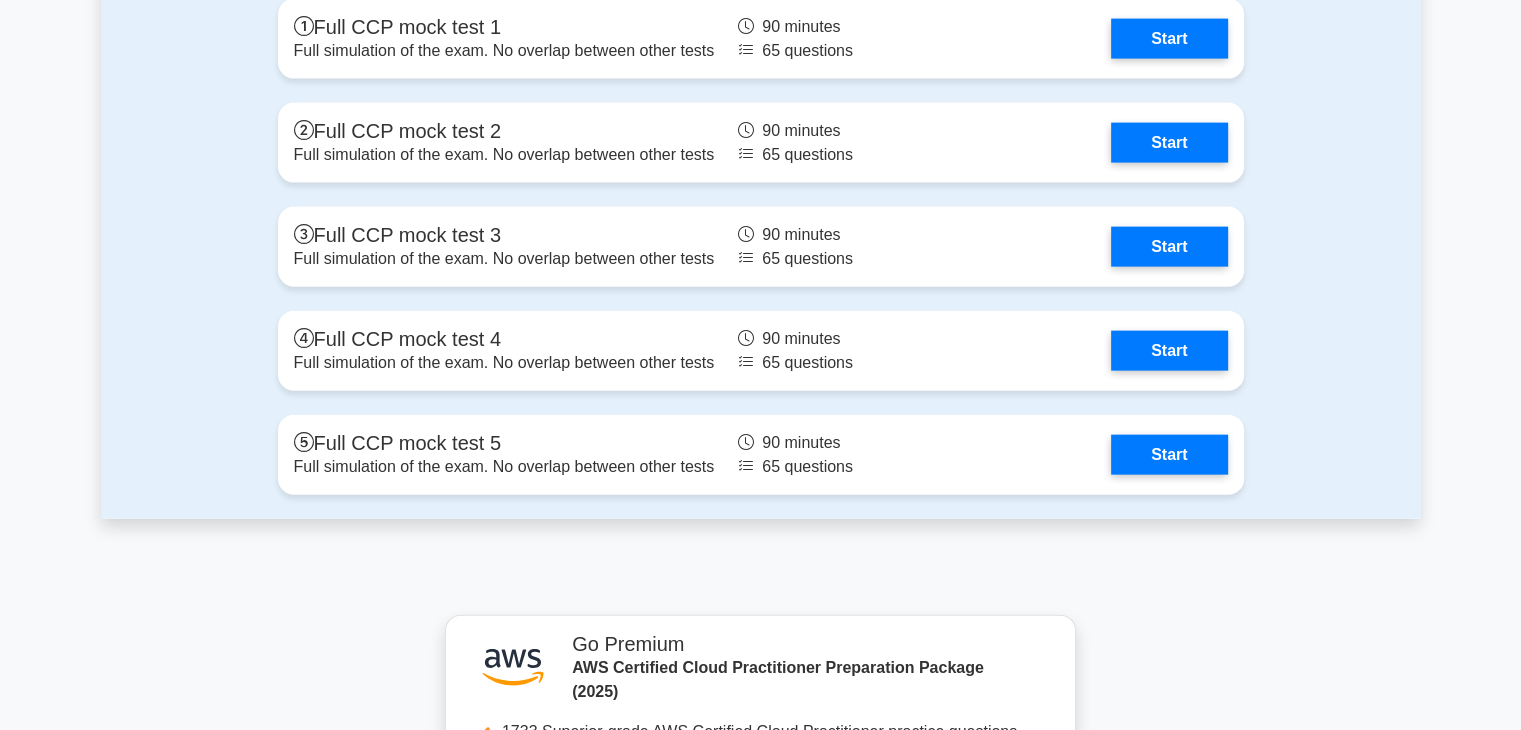scroll, scrollTop: 4322, scrollLeft: 0, axis: vertical 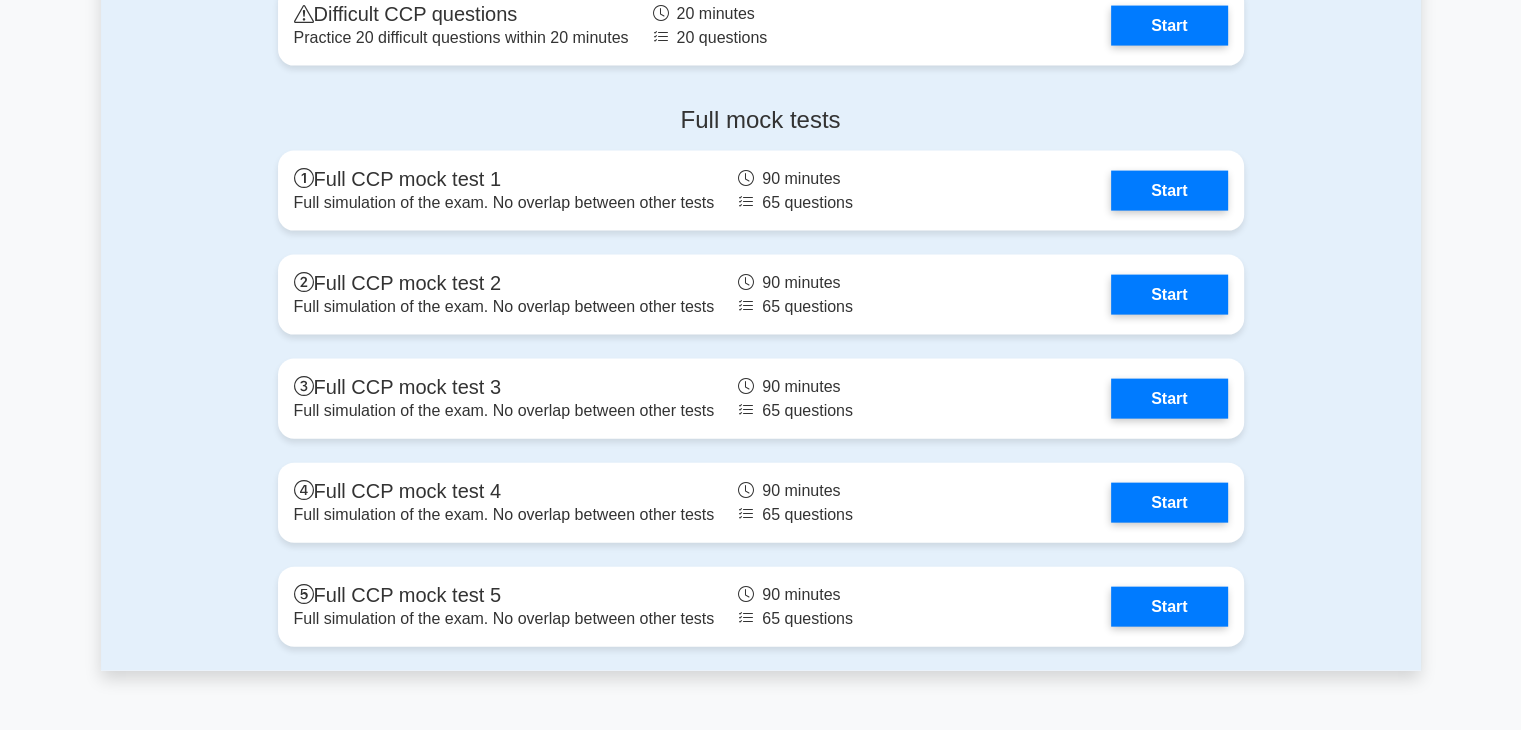 click on ".st0{fill:#252F3E;} .st1{fill-rule:evenodd;clip-rule:evenodd;fill:#FF9900;}
AWS Certified Cloud Practitioner
Customize Your Next Practice Test
Topics
Technologies and concepts
Analytics
Application Integration
Business Applications
Cloud Financial Management
Compute" at bounding box center (760, -1341) 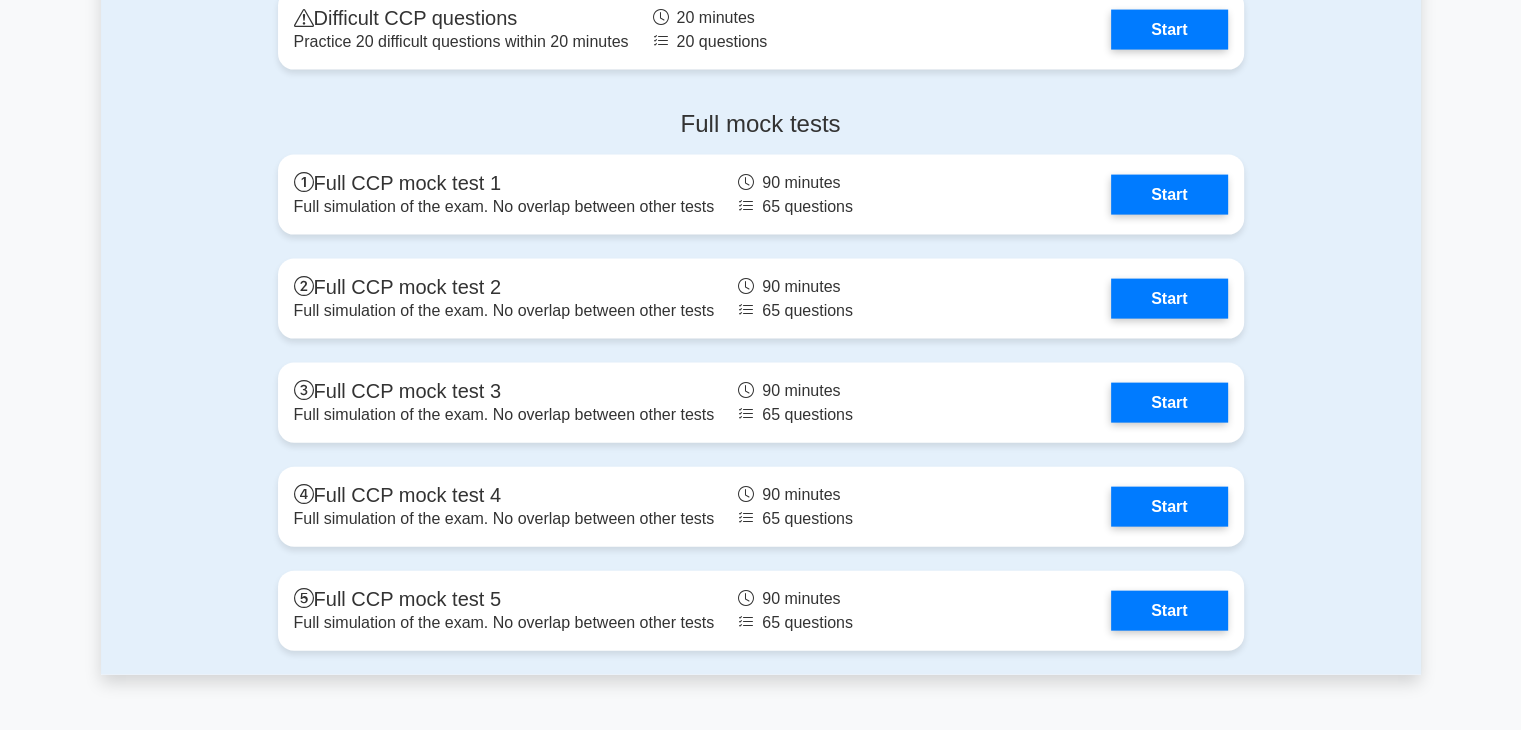 scroll, scrollTop: 4322, scrollLeft: 0, axis: vertical 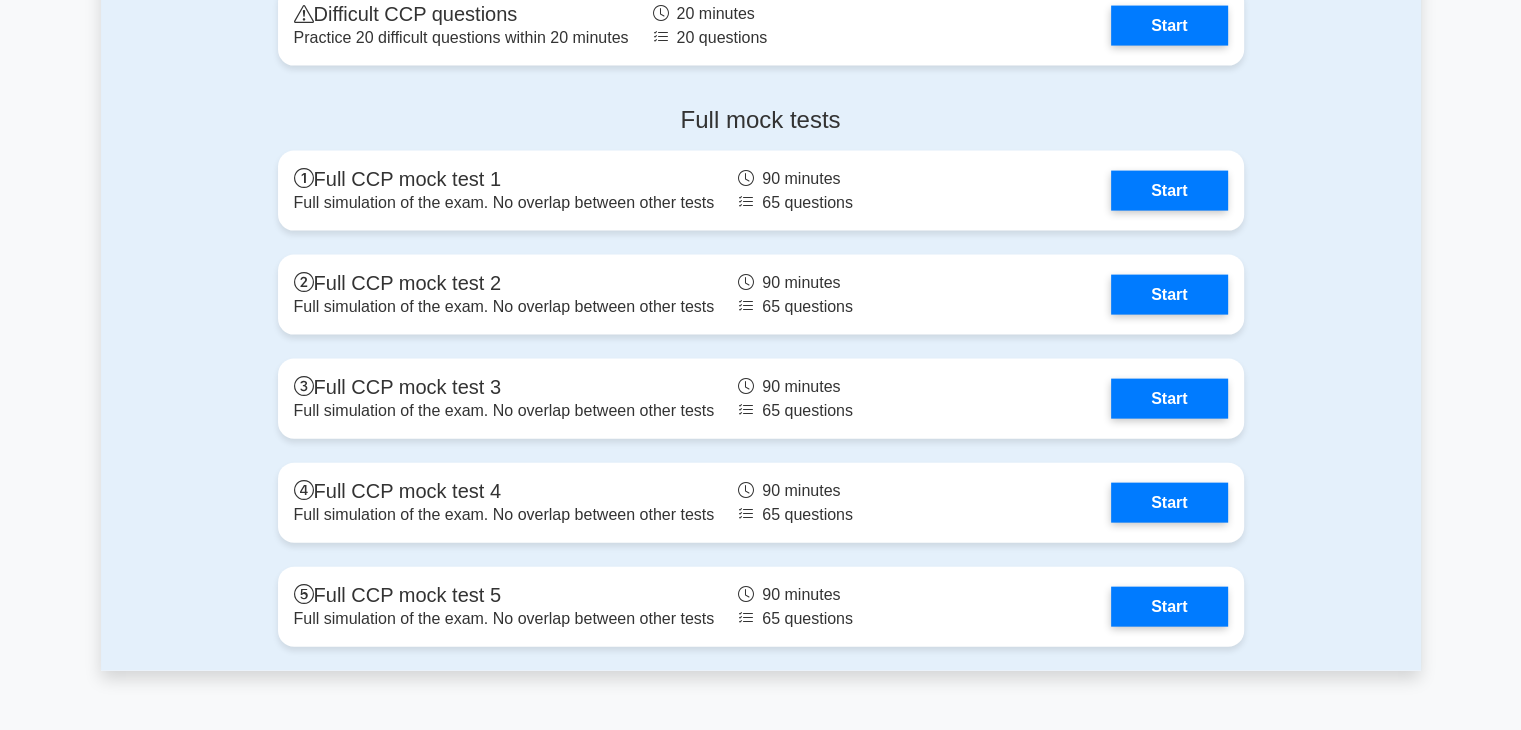 click on "Full mock tests
Full CCP mock test 1
Full simulation of the exam. No overlap between other tests
90 minutes
65 questions
Start
Full CCP mock test 2  90 minutes Start" at bounding box center (761, 380) 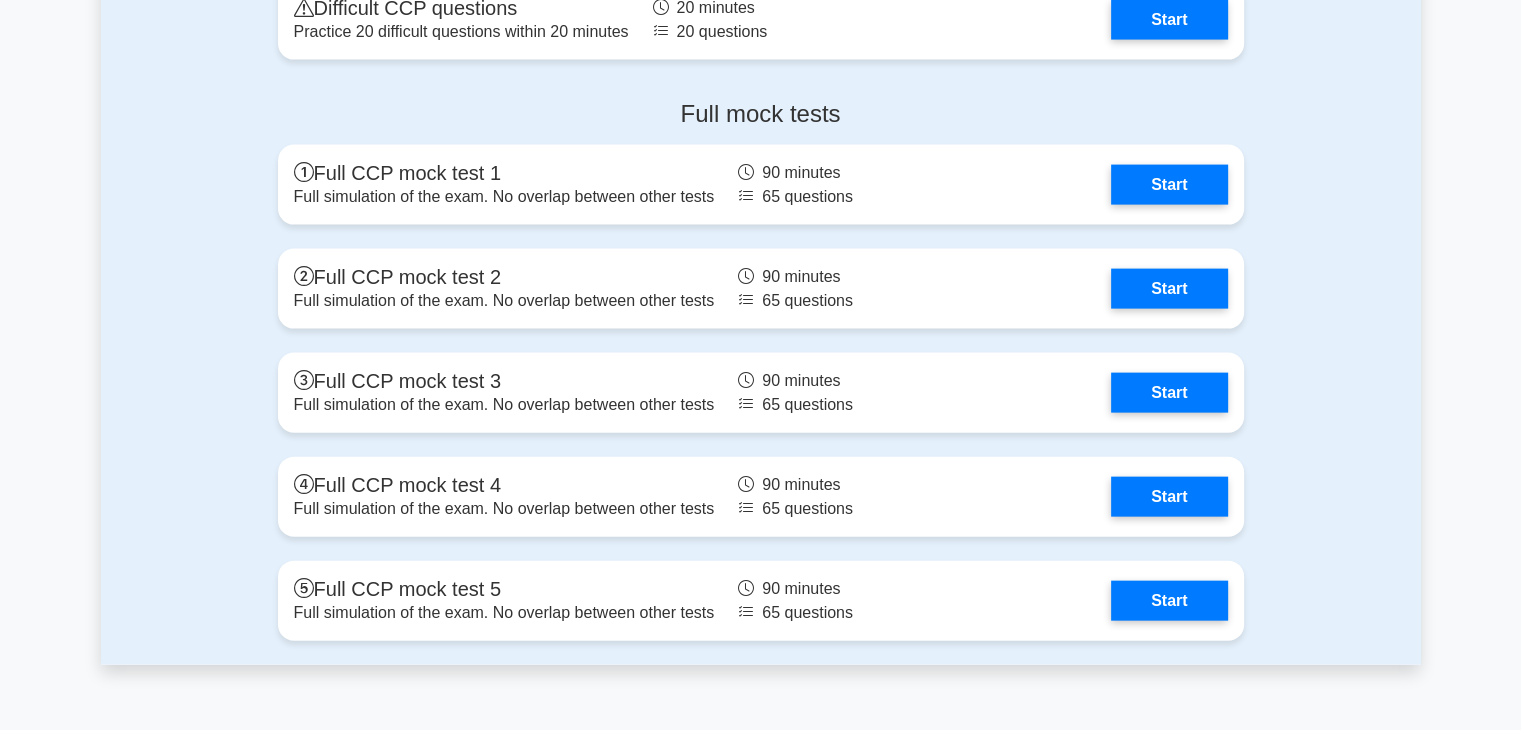 scroll, scrollTop: 4333, scrollLeft: 0, axis: vertical 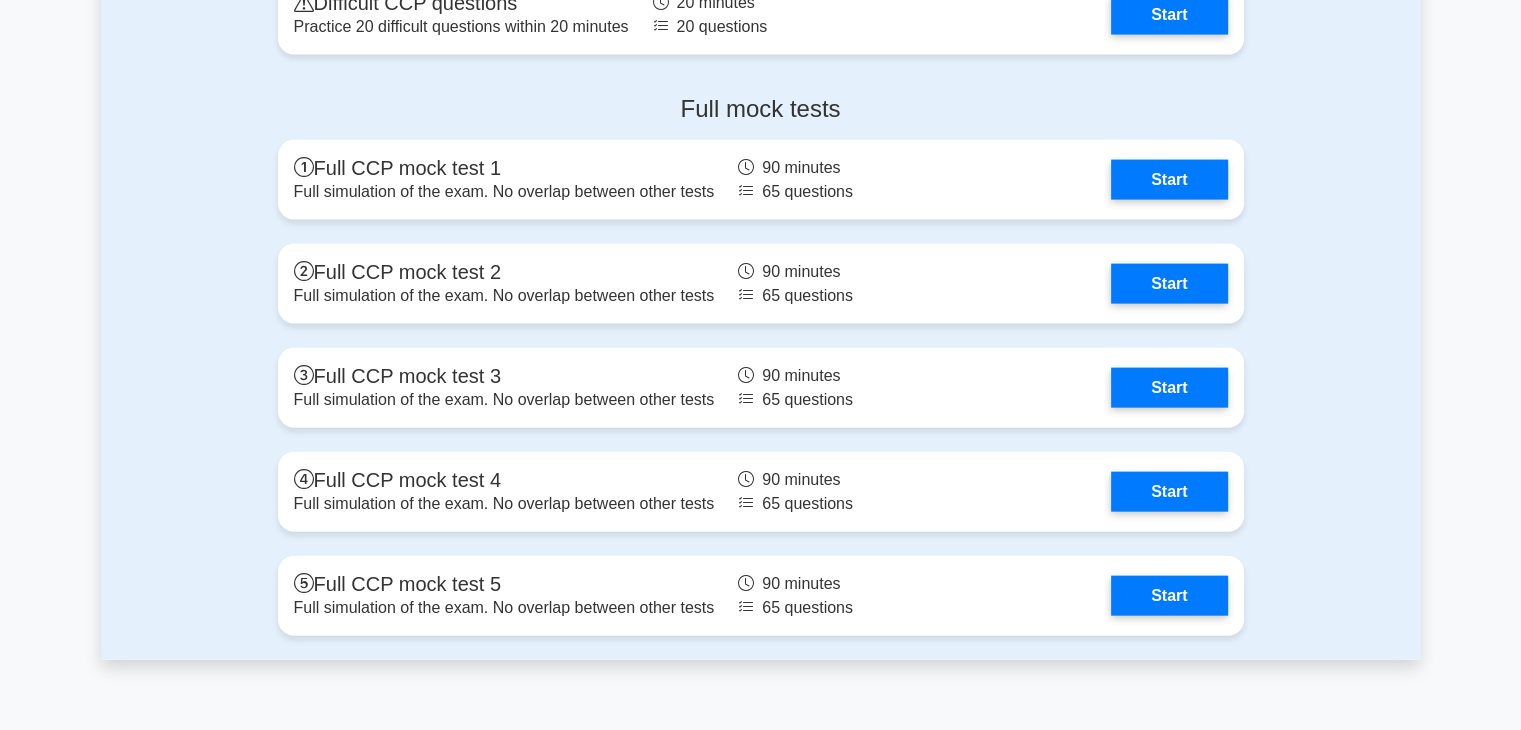 click on ".st0{fill:#252F3E;} .st1{fill-rule:evenodd;clip-rule:evenodd;fill:#FF9900;}
AWS Certified Cloud Practitioner
Customize Your Next Practice Test
Topics
Technologies and concepts
Analytics
Application Integration
Business Applications
Cloud Financial Management
Compute" at bounding box center [760, -1300] 